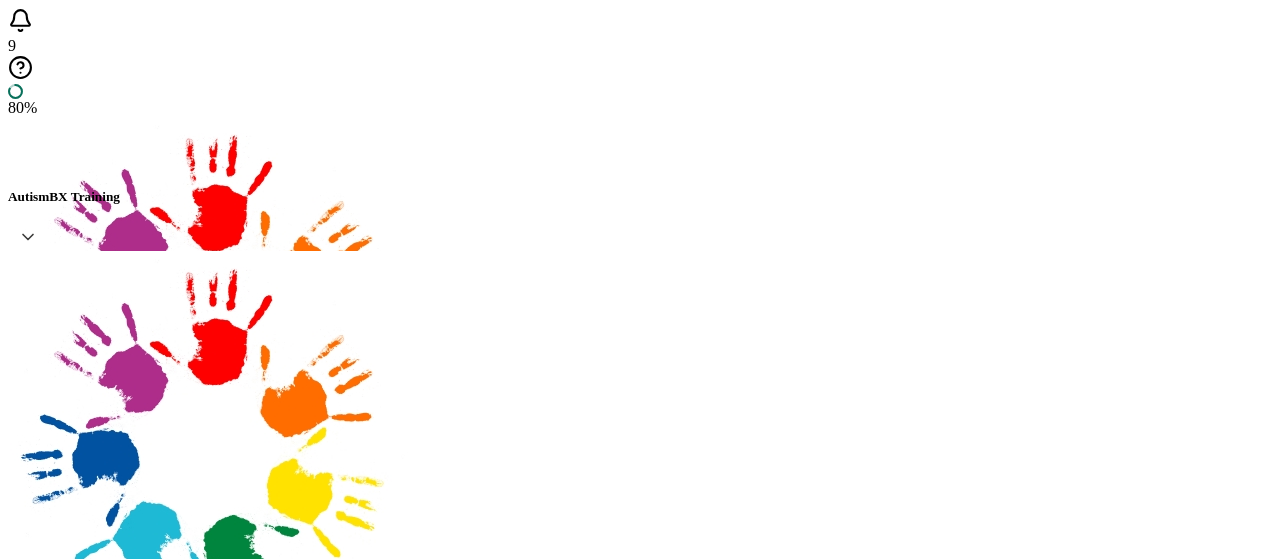 scroll, scrollTop: 0, scrollLeft: 0, axis: both 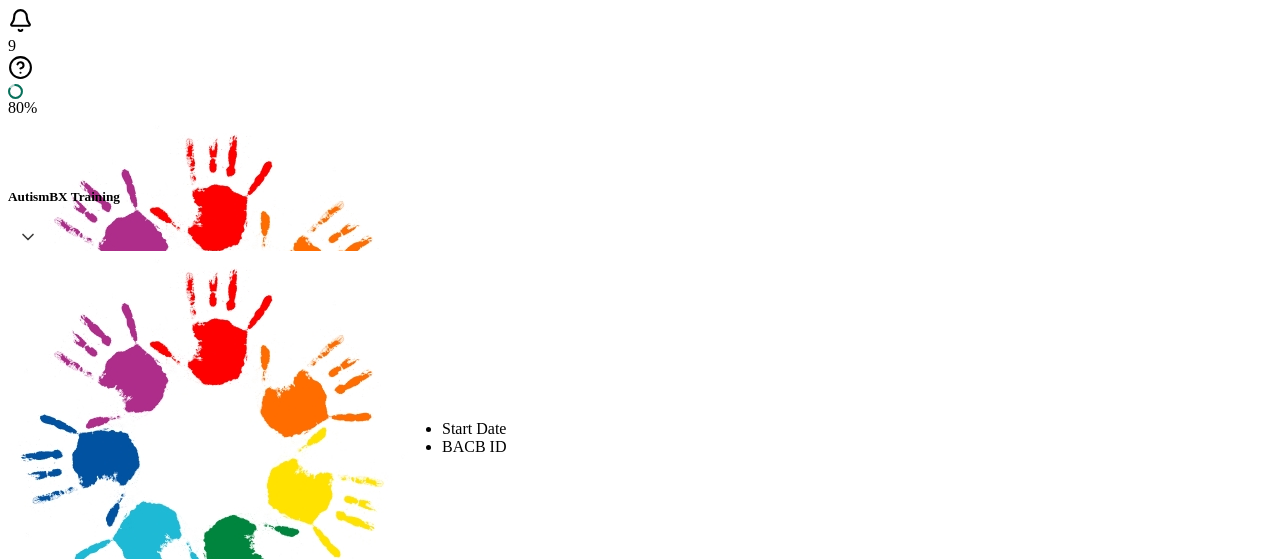 click on "Start Date" at bounding box center [474, 428] 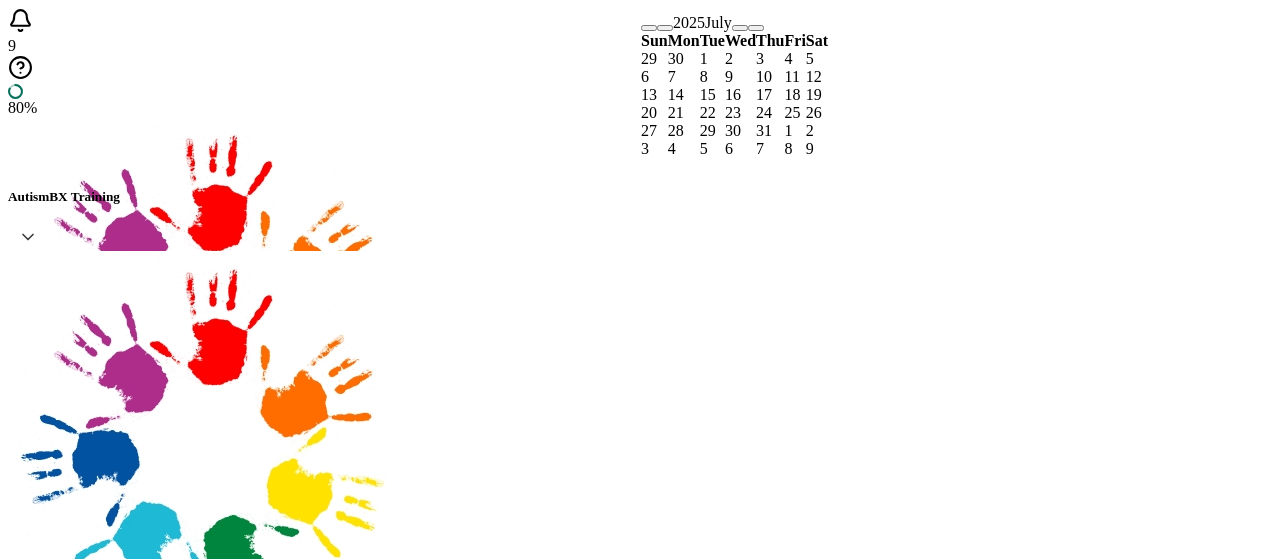 click at bounding box center [96, 5206] 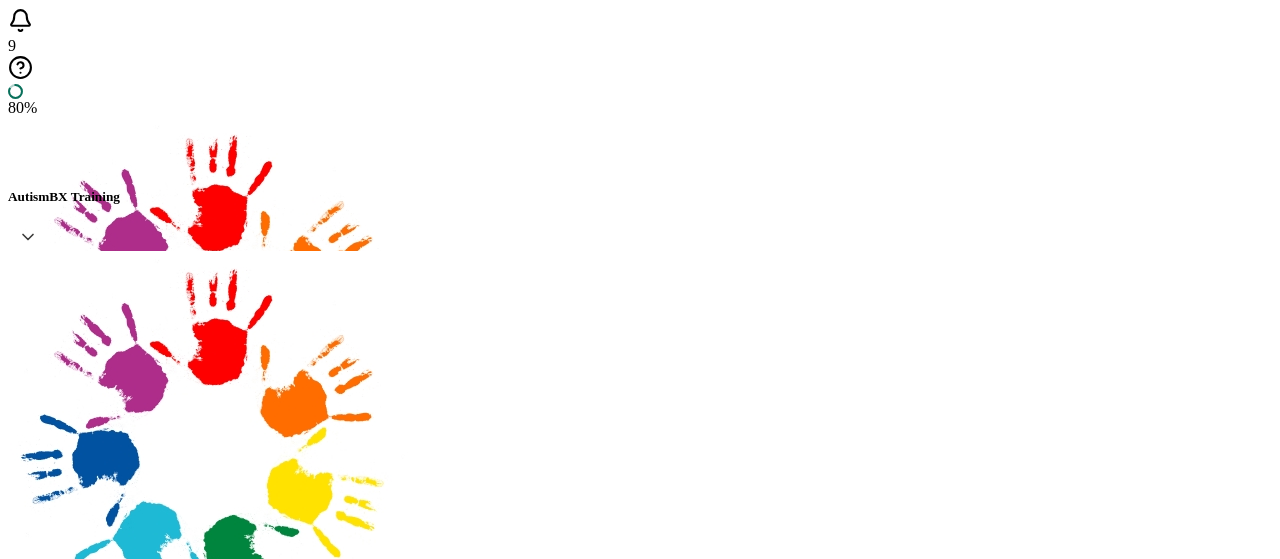 click on "Update Recipient" at bounding box center (129, 5296) 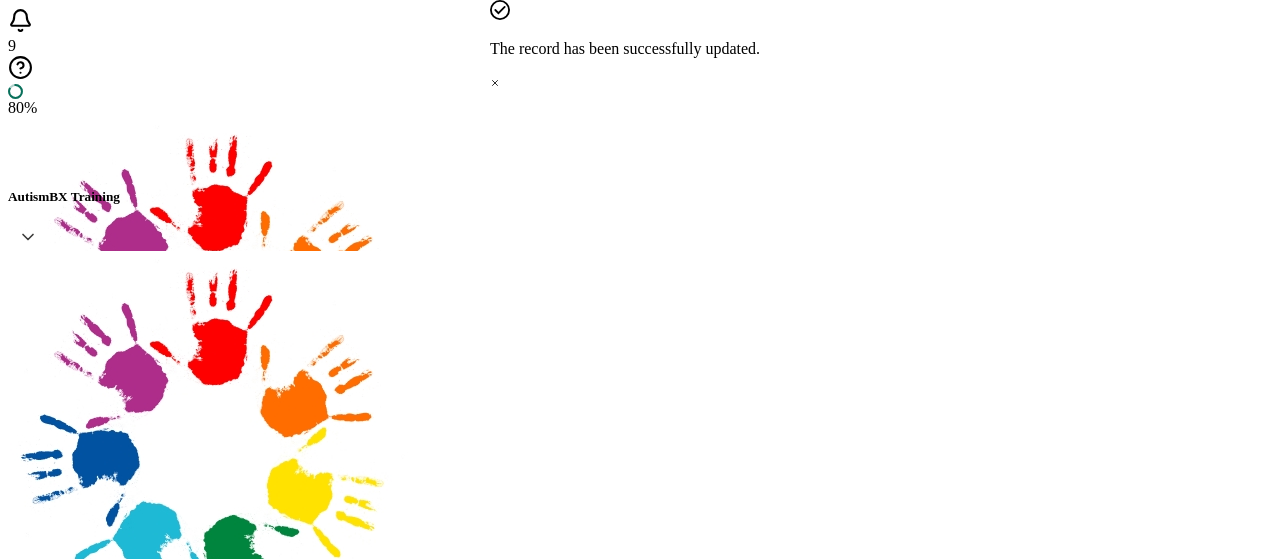 scroll, scrollTop: 300, scrollLeft: 0, axis: vertical 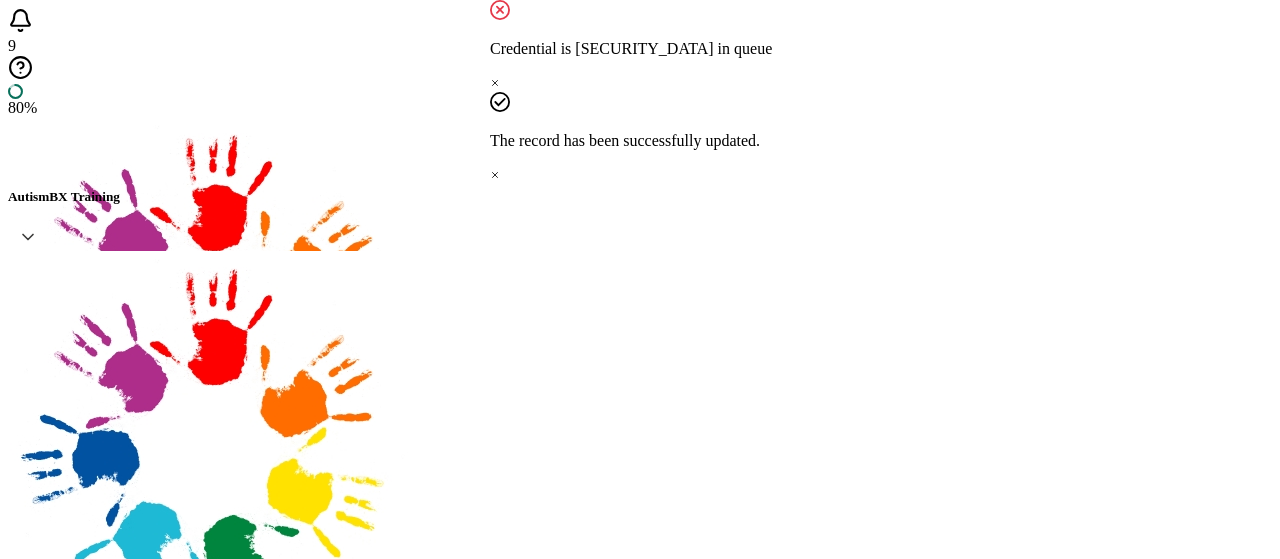 click on "Resend" at bounding box center [143, 4656] 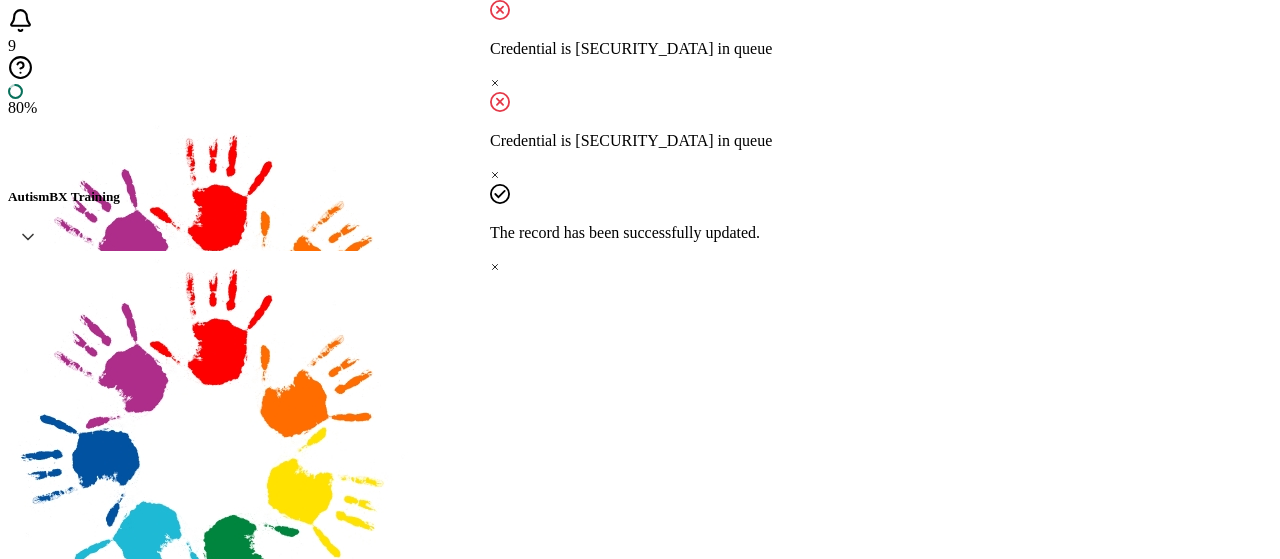 click 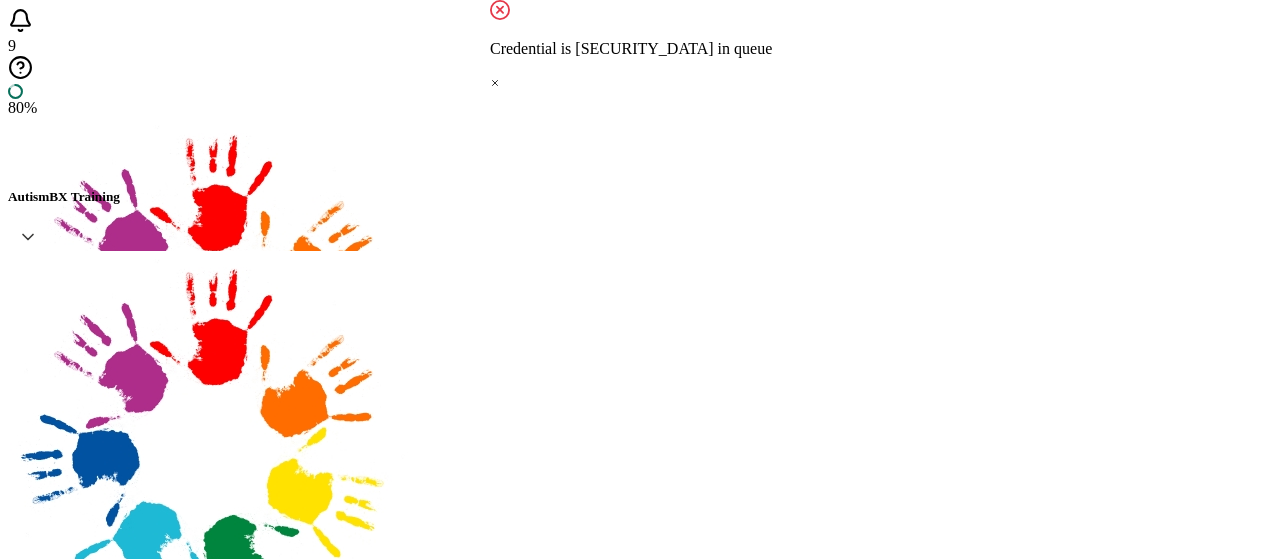 click 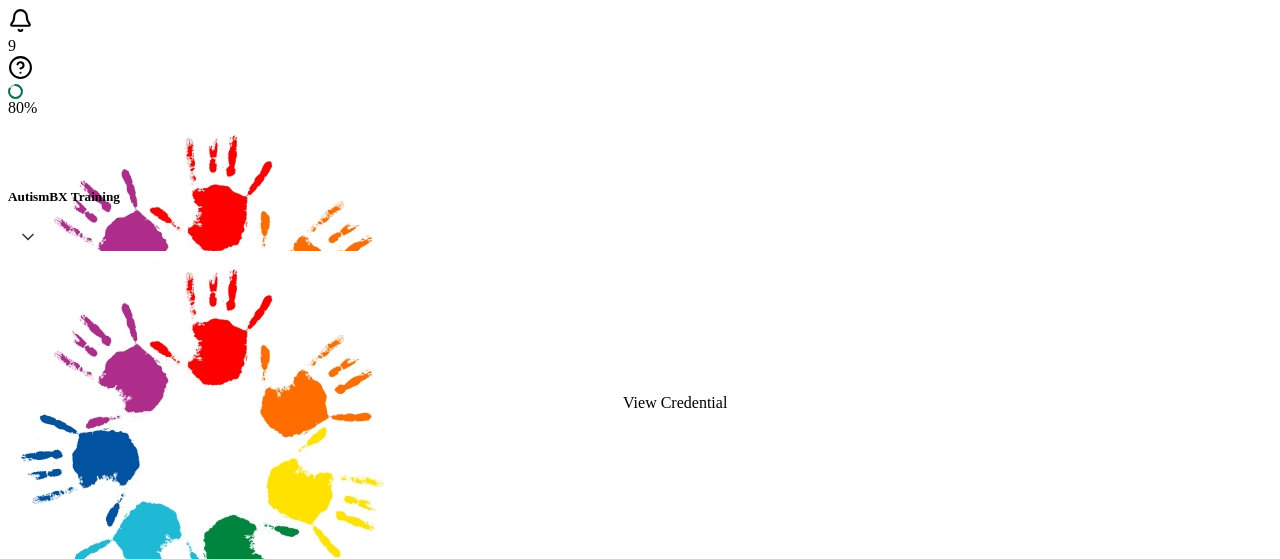 click on "Resend" at bounding box center (143, 4656) 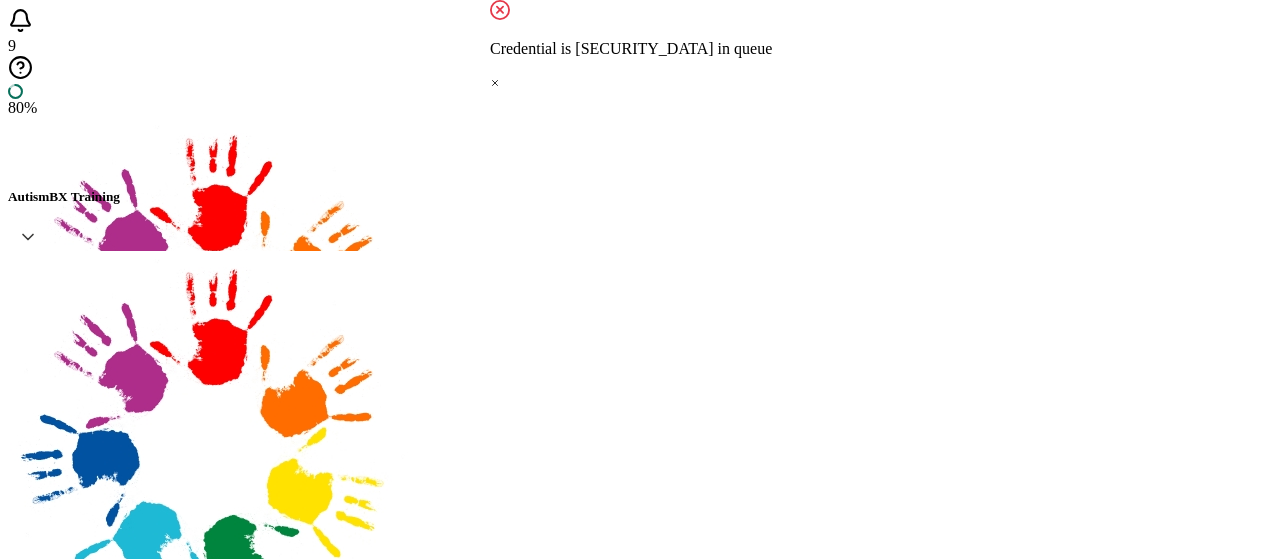 click on "Resend" at bounding box center (143, 4656) 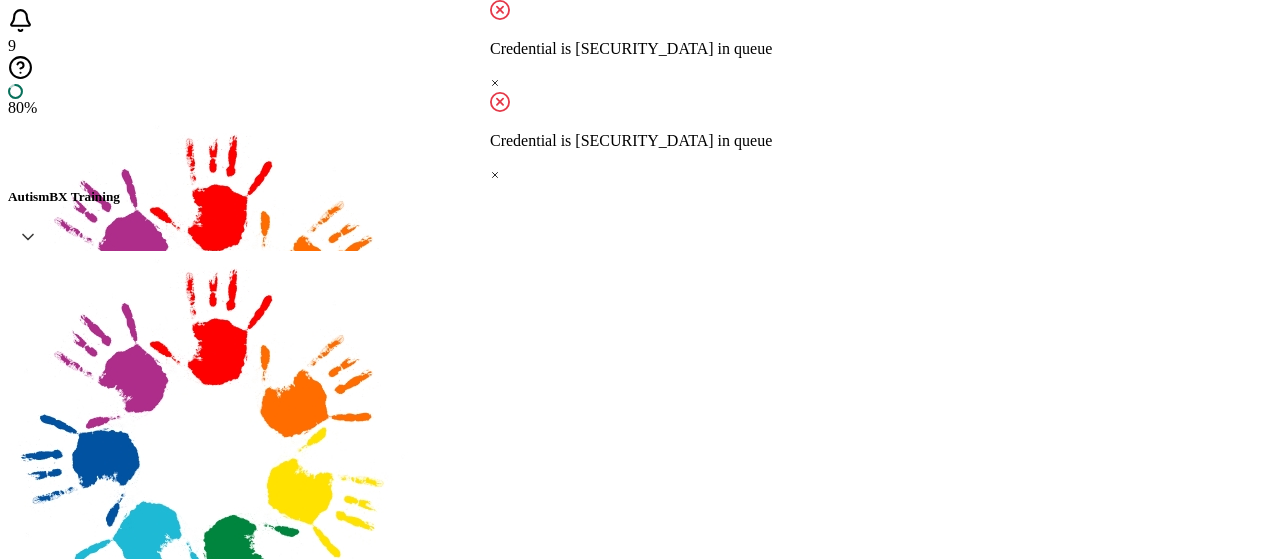 click 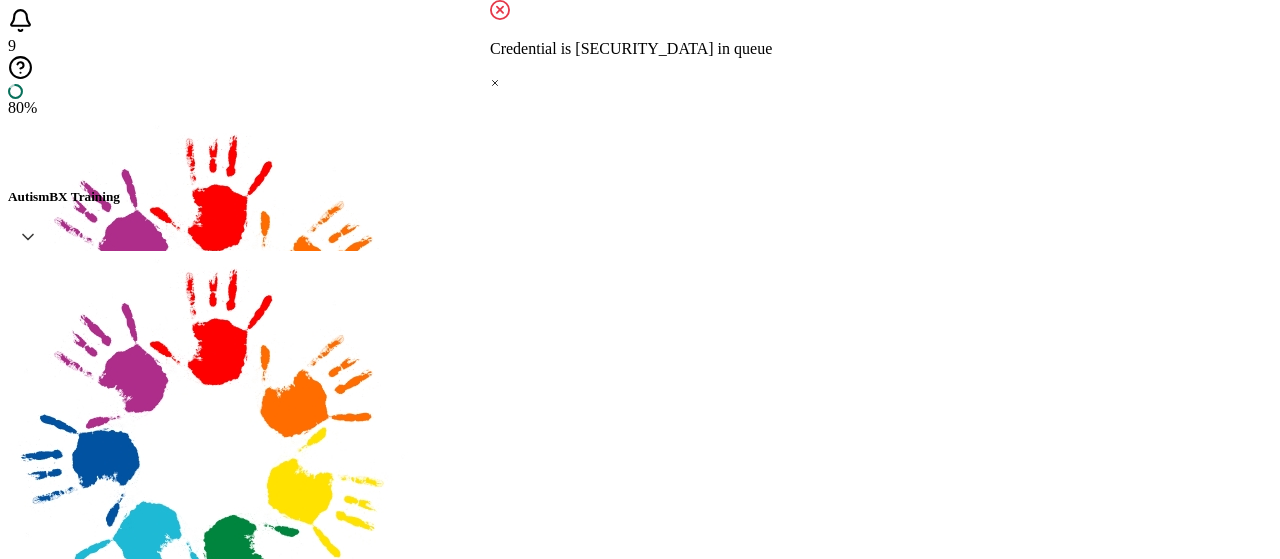 click on "[PERSON_NAME]" at bounding box center (126, 3228) 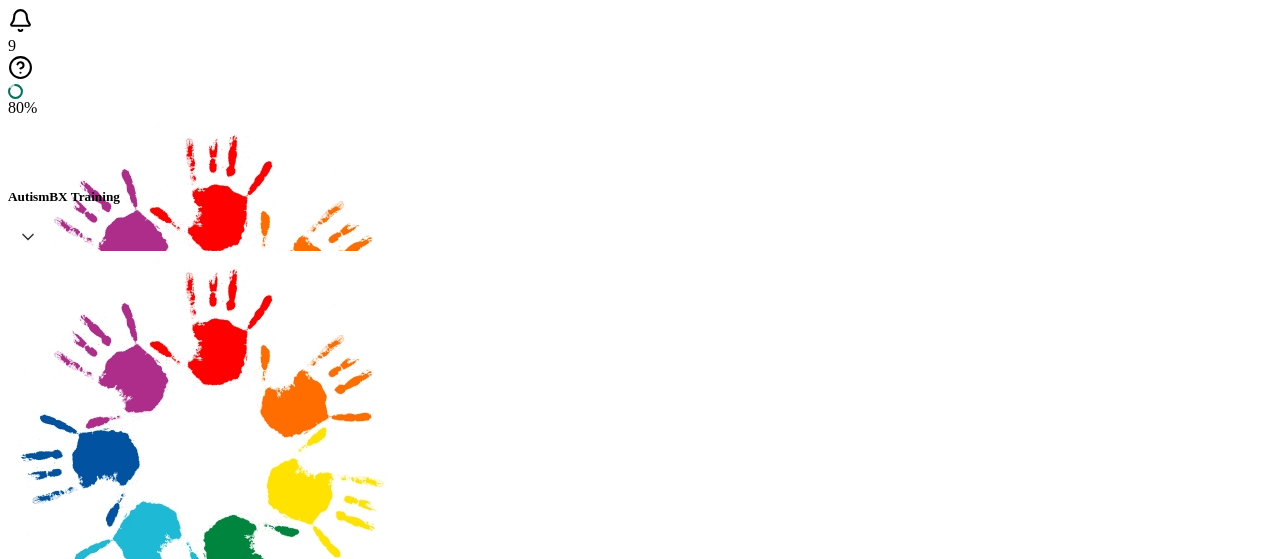 click on "Edit Recipient" at bounding box center [197, 3096] 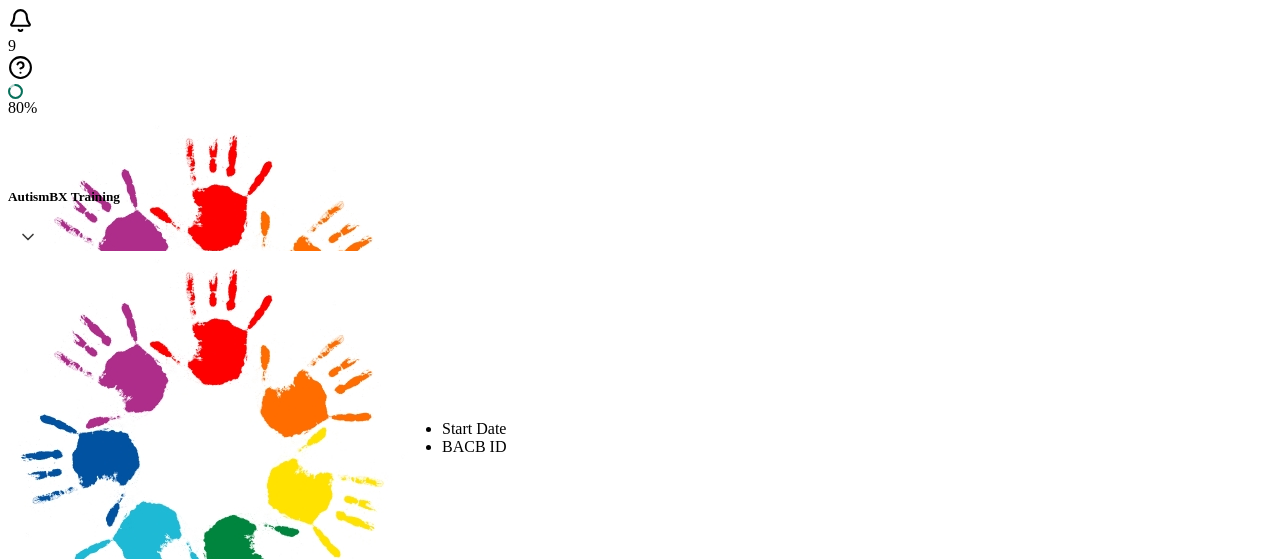 click on "Start Date" at bounding box center (474, 428) 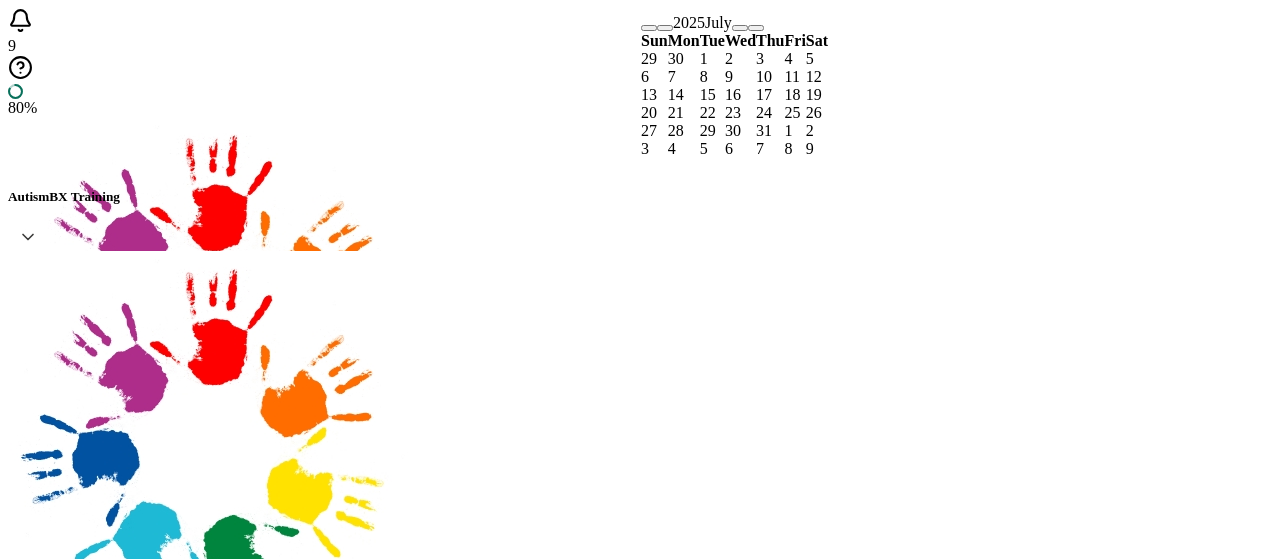 click at bounding box center (96, 5206) 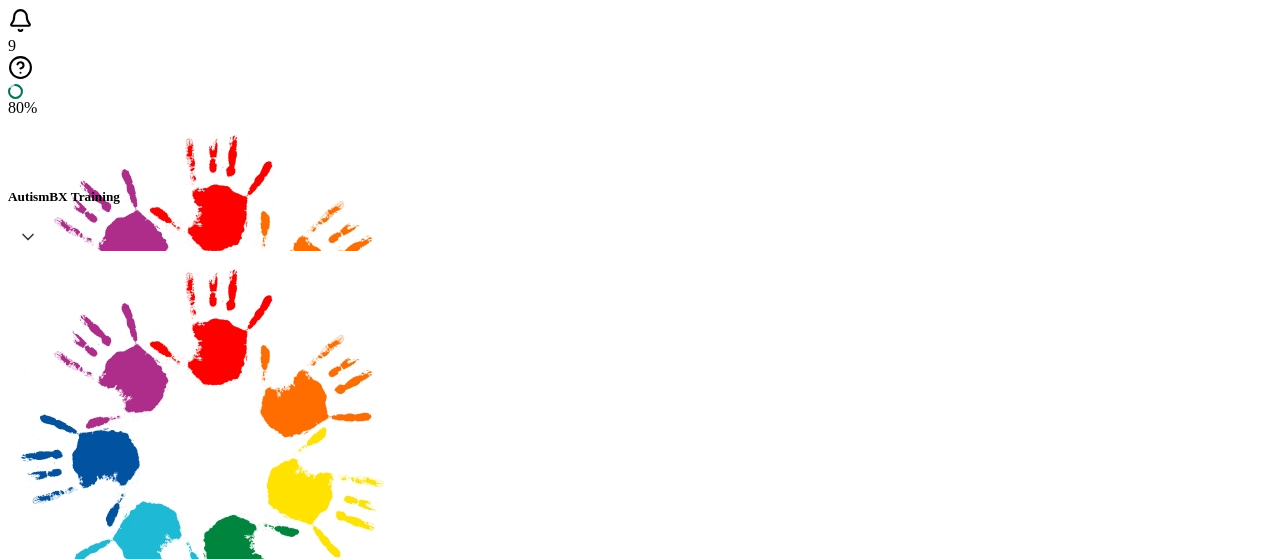 click on "Update Recipient" at bounding box center [129, 5296] 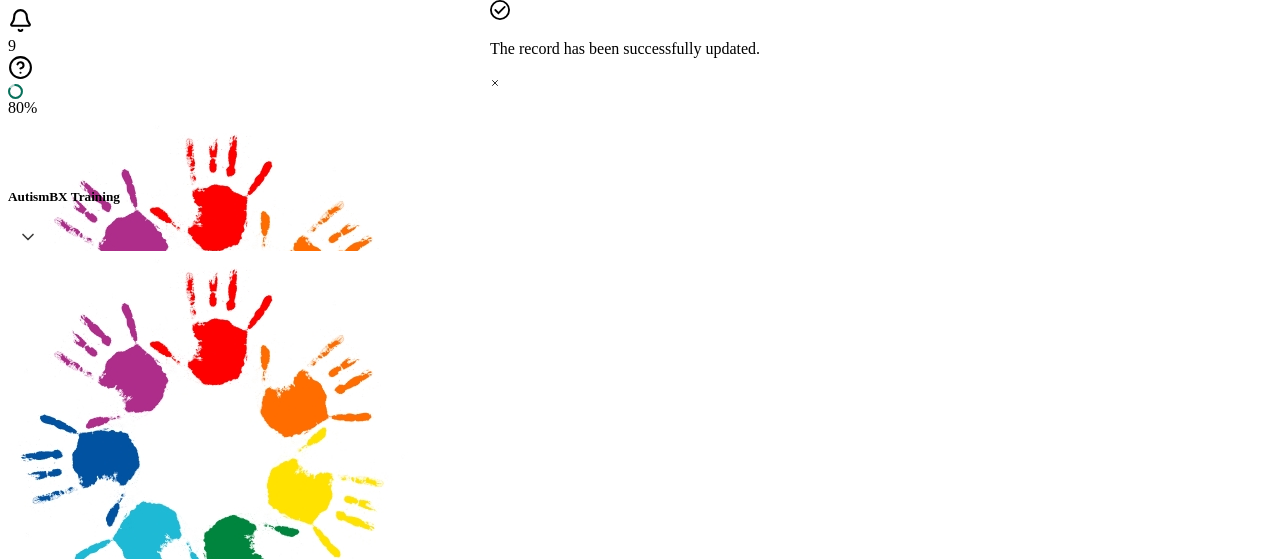 scroll, scrollTop: 300, scrollLeft: 0, axis: vertical 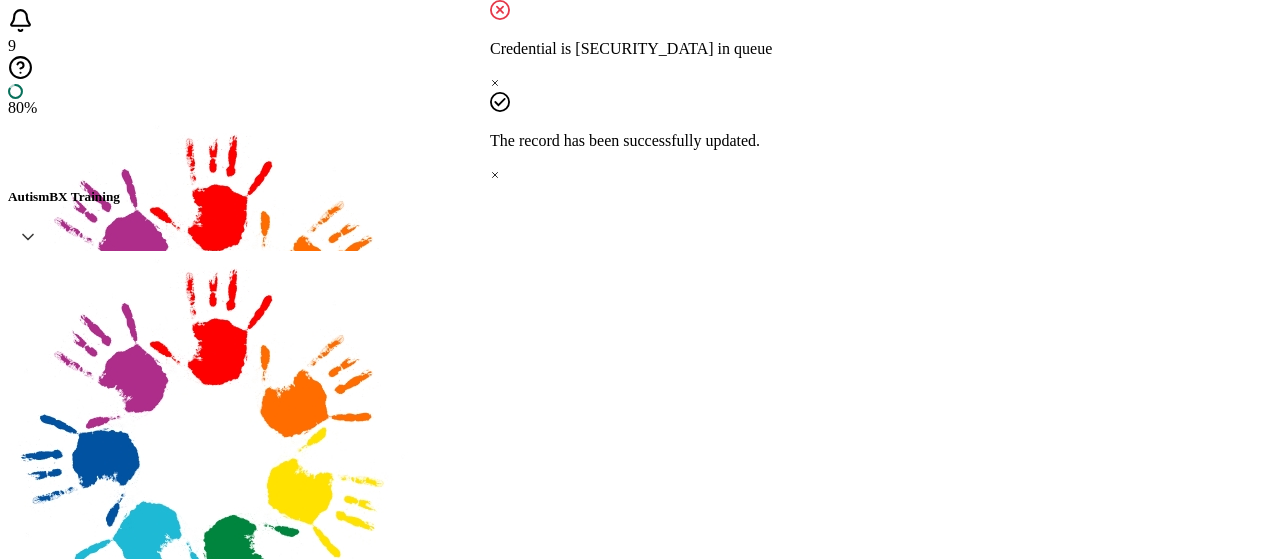 click on "2nd Edition 40-Hour Training     Shared on:                 Add to LinkedIn:       Download PDF:       Status:   Sent
Resend
Delete" at bounding box center (640, 4051) 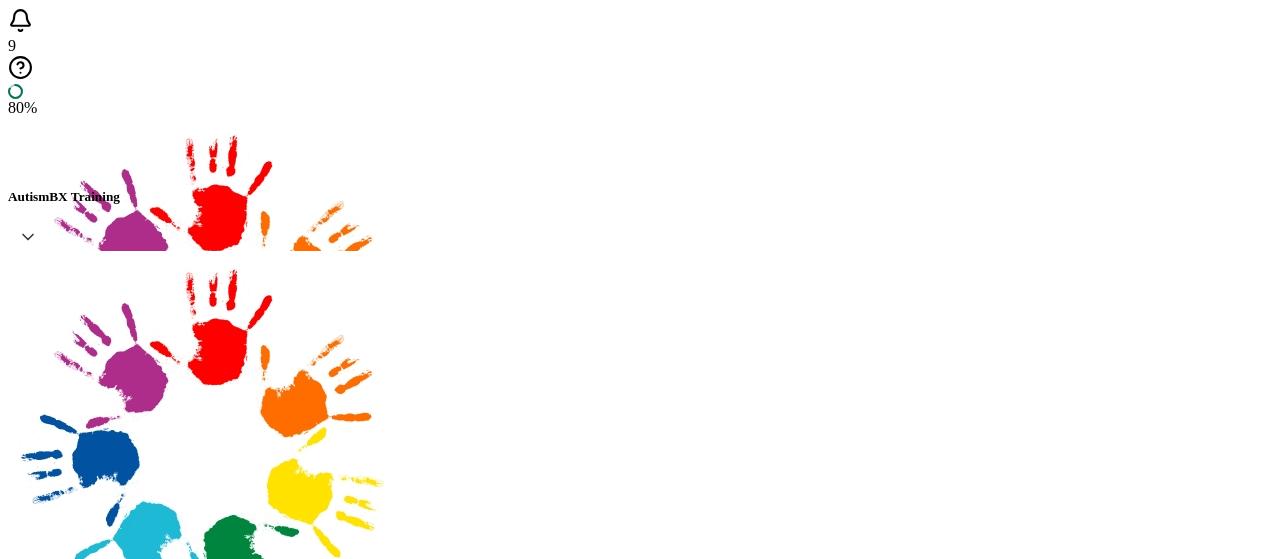 click on "Resend" at bounding box center (143, 4656) 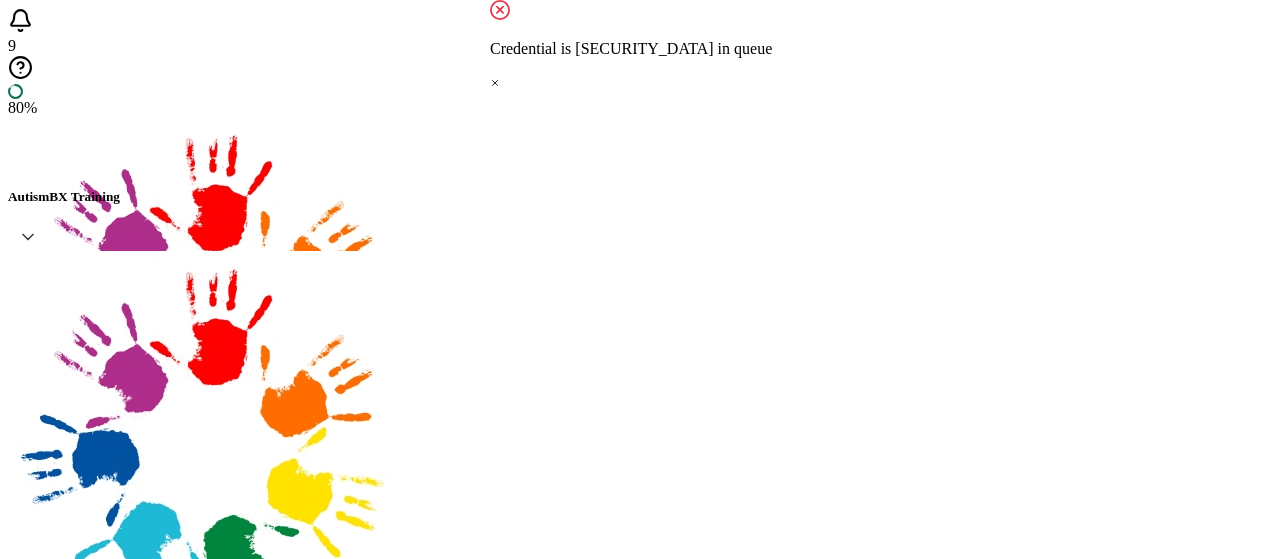 click on "2nd Edition 40-Hour Training     Shared on:                 Add to LinkedIn:       Download PDF:       Status:   Sent
Resend
Delete" at bounding box center (640, 4051) 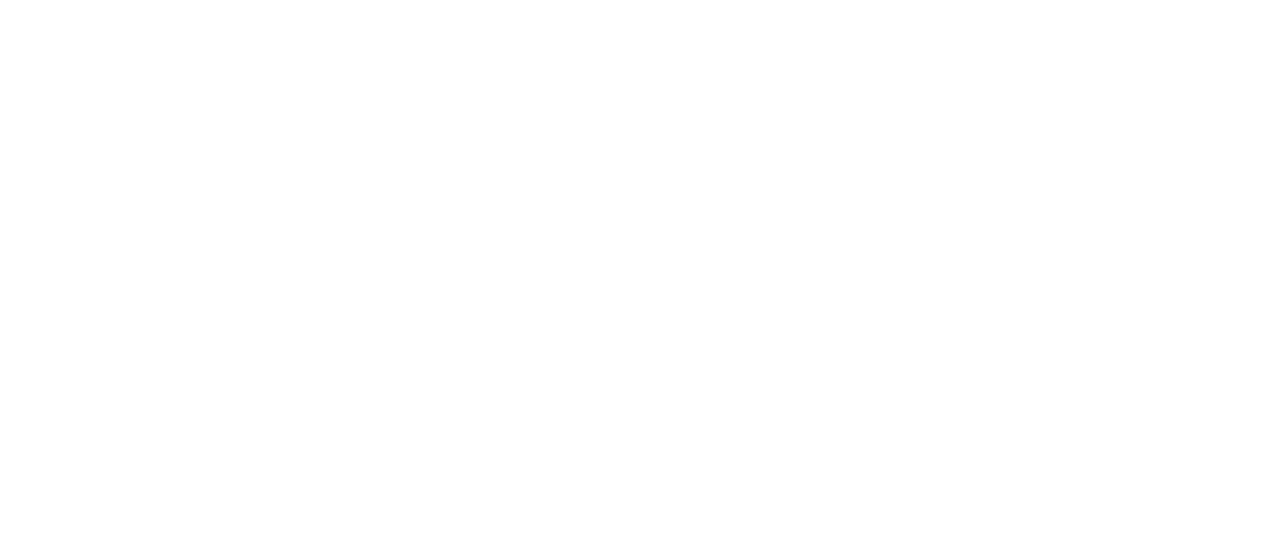 scroll, scrollTop: 0, scrollLeft: 0, axis: both 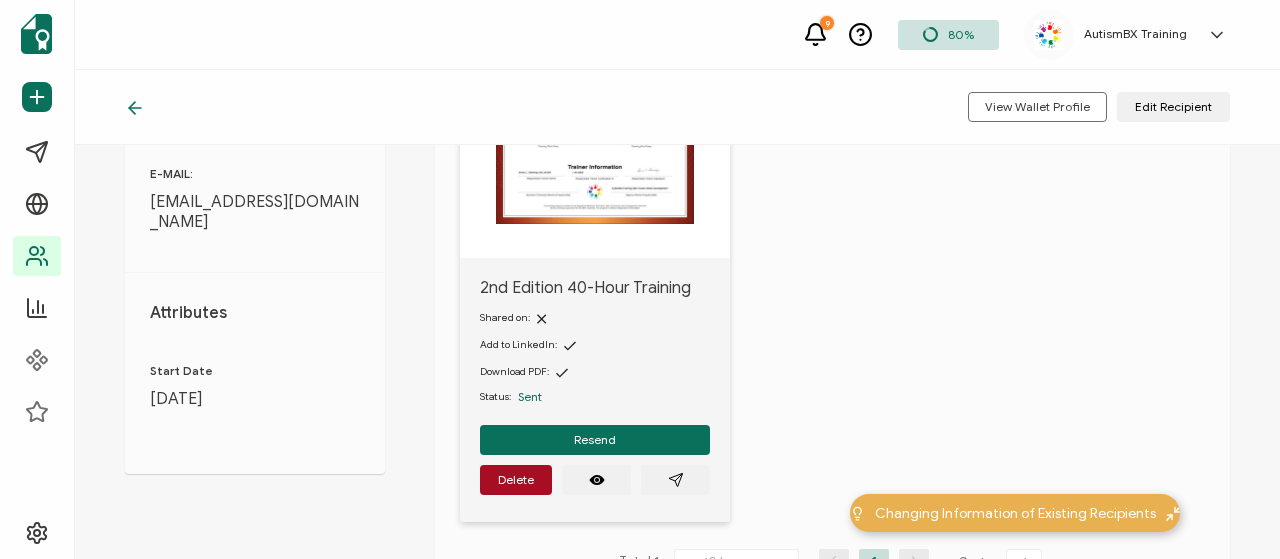 click on "Resend
[GEOGRAPHIC_DATA]" at bounding box center (595, 460) 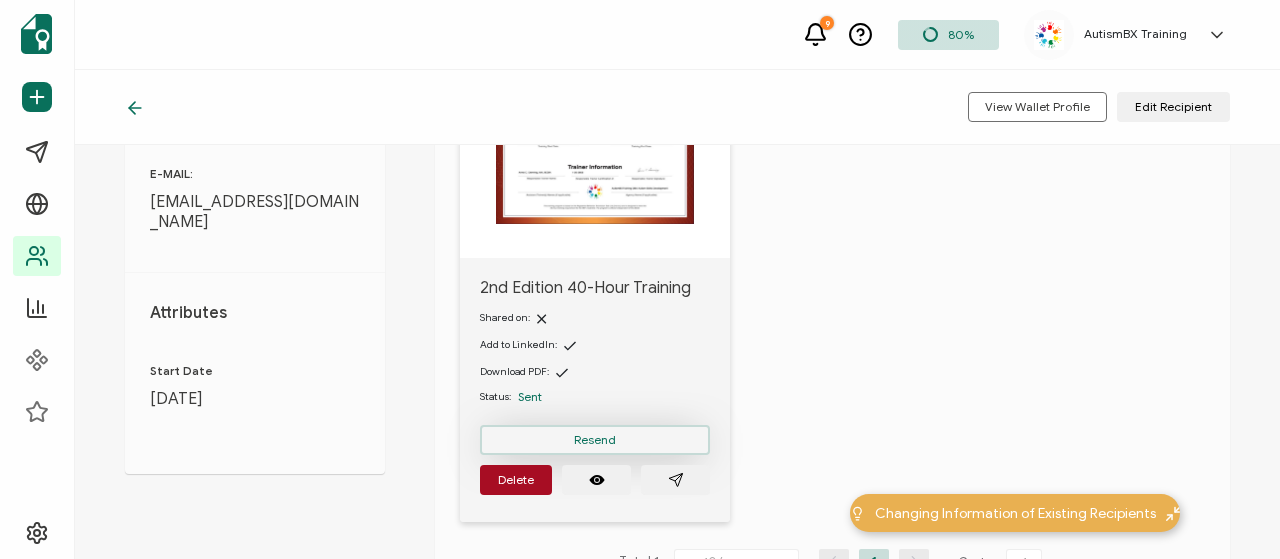 click on "Resend" at bounding box center [595, 440] 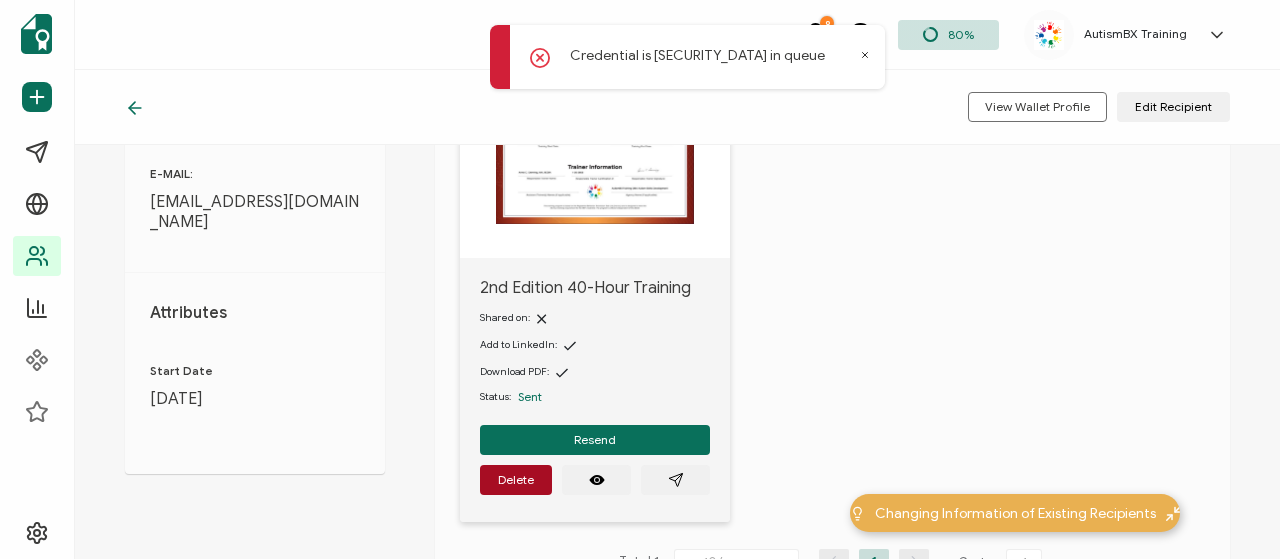 click 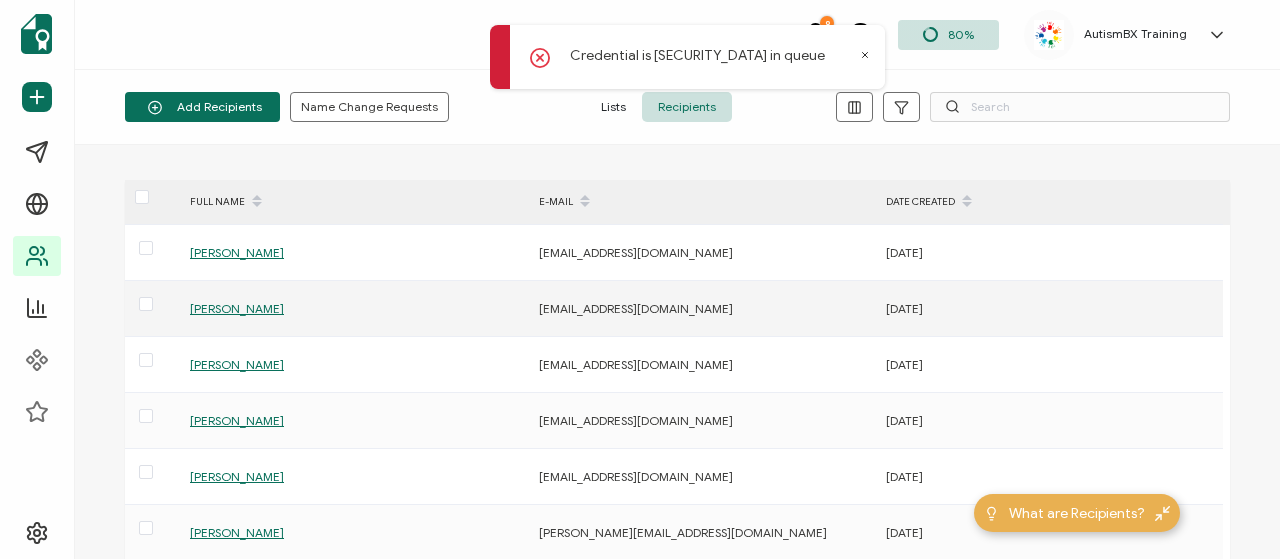 scroll, scrollTop: 100, scrollLeft: 0, axis: vertical 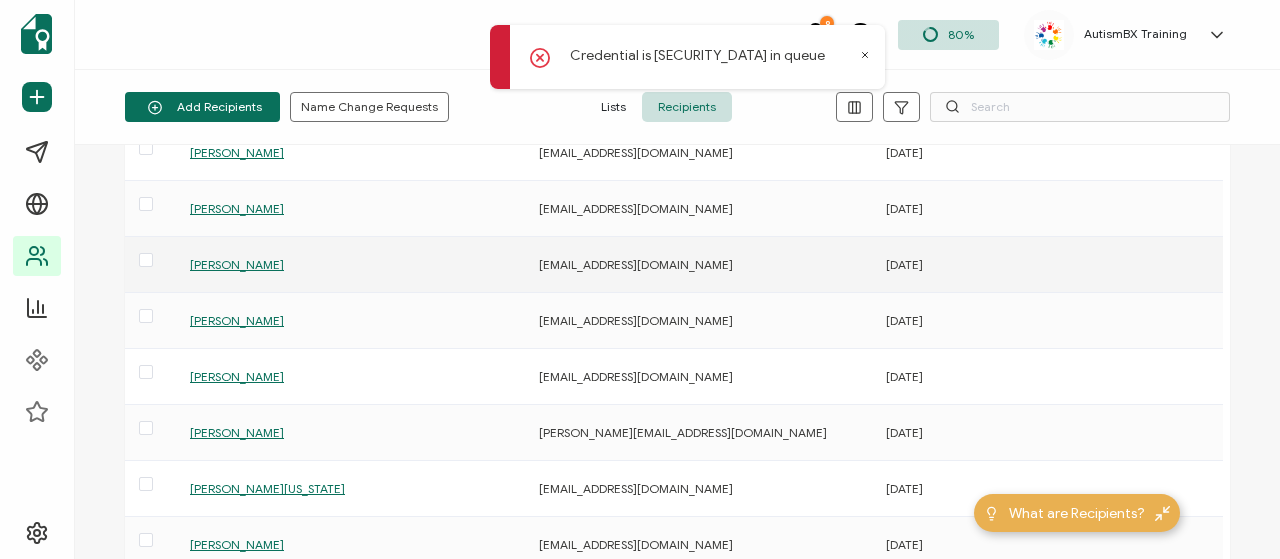 click on "[PERSON_NAME]" at bounding box center [237, 264] 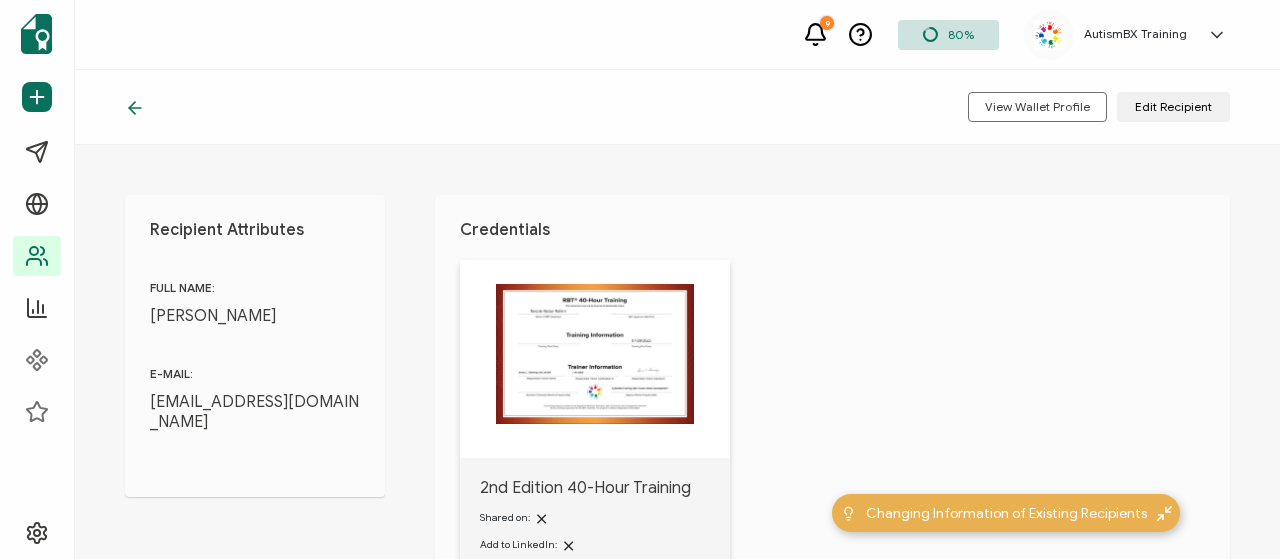 click on "Edit Recipient" at bounding box center (1173, 107) 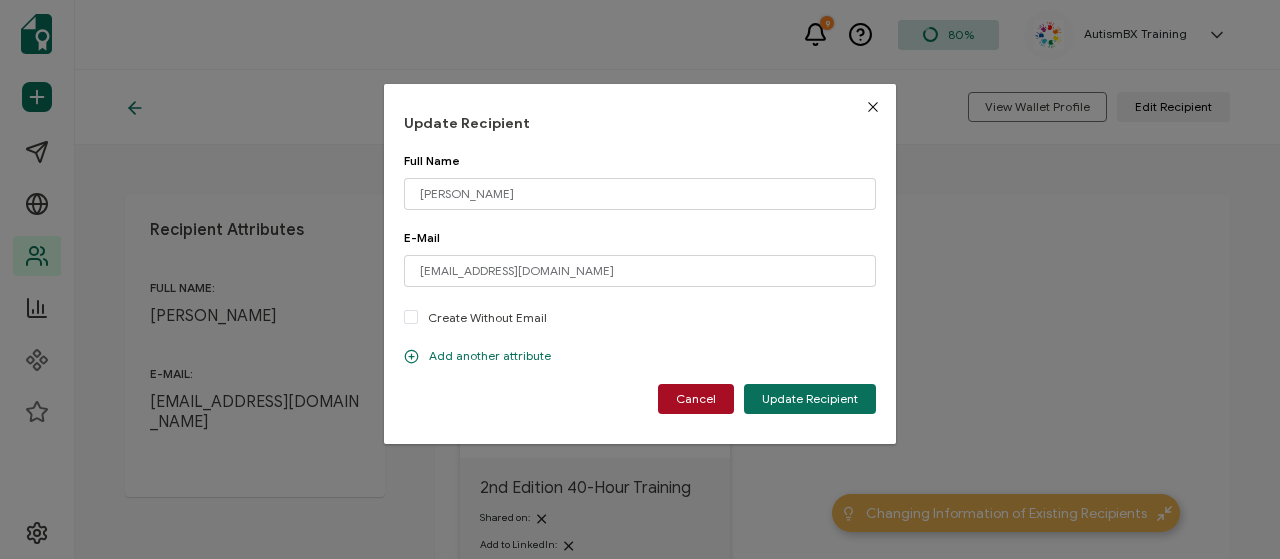 click on "Add another attribute" at bounding box center (477, 356) 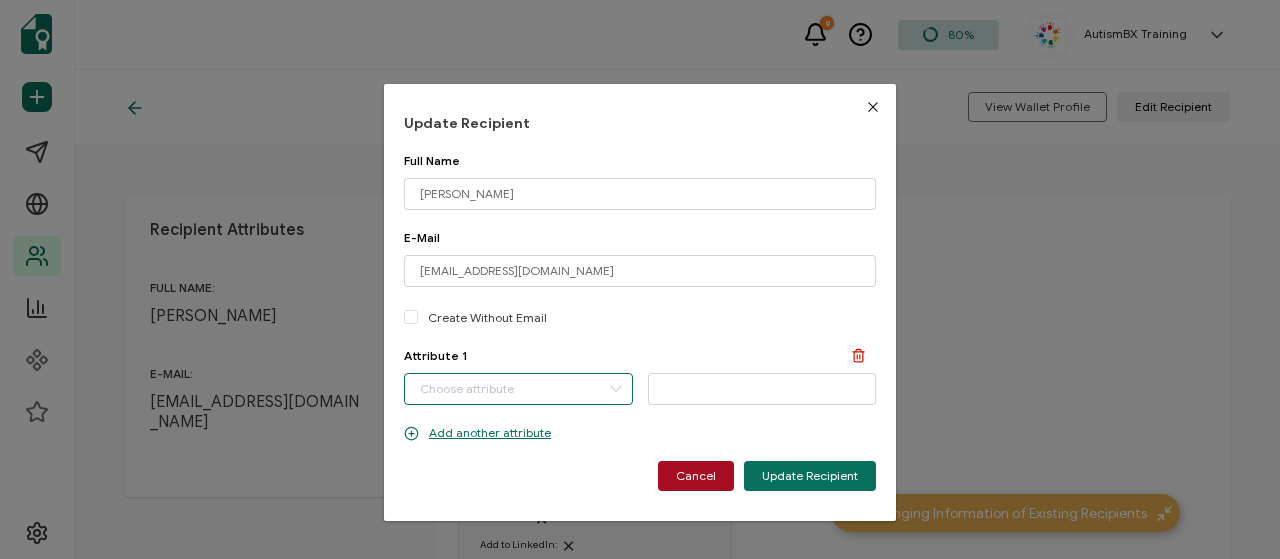 click at bounding box center (518, 389) 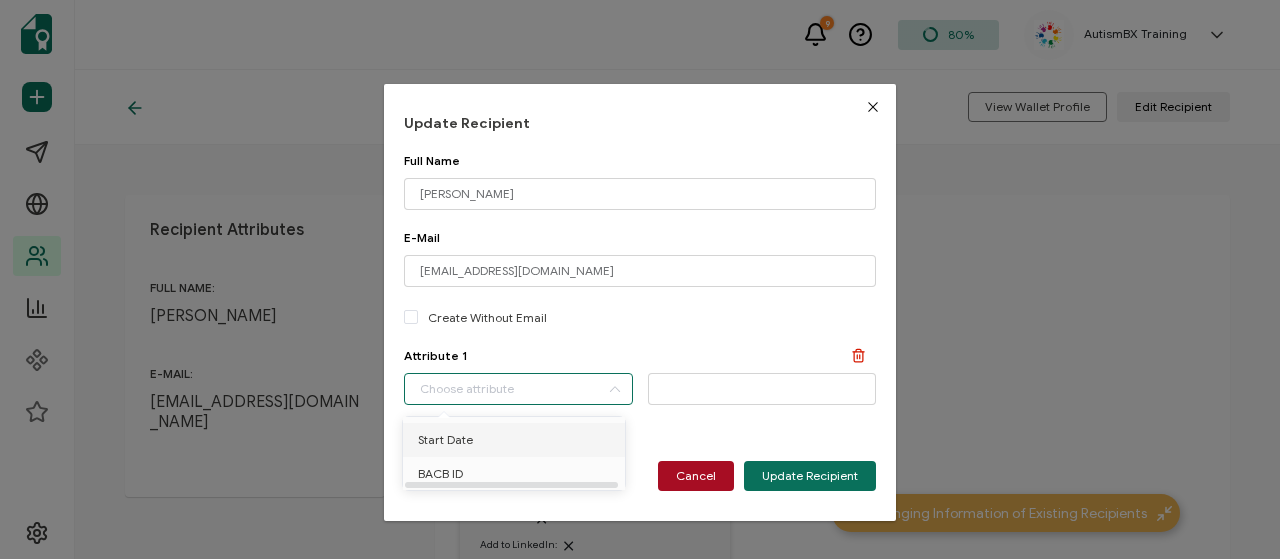 click on "Start Date" at bounding box center [517, 440] 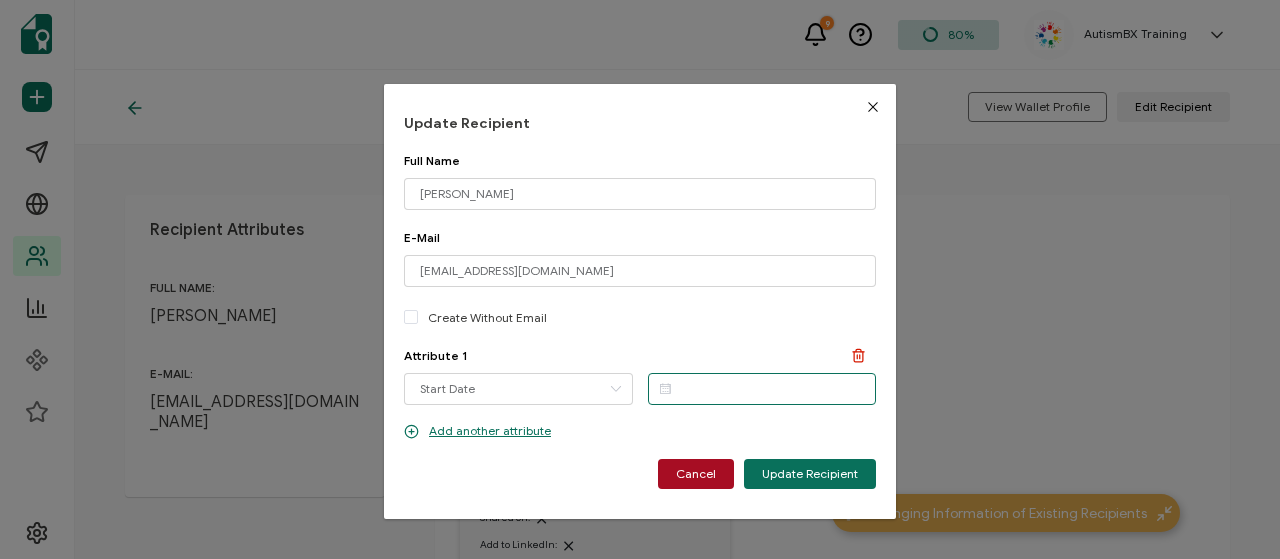 click at bounding box center (762, 389) 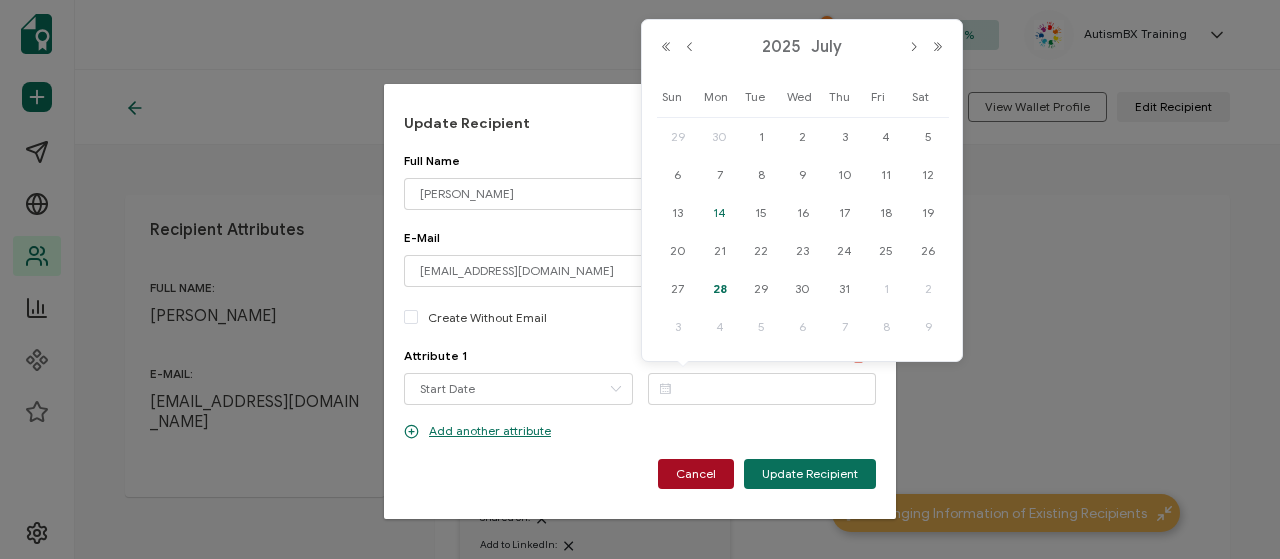 click on "14" at bounding box center [720, 213] 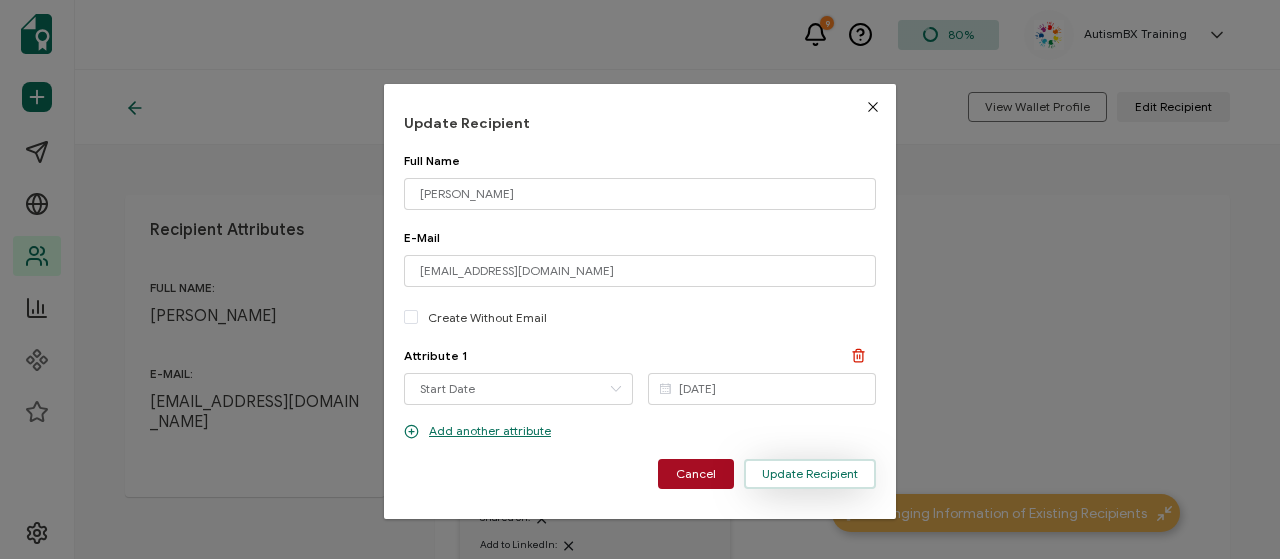 click on "Update Recipient" at bounding box center (810, 474) 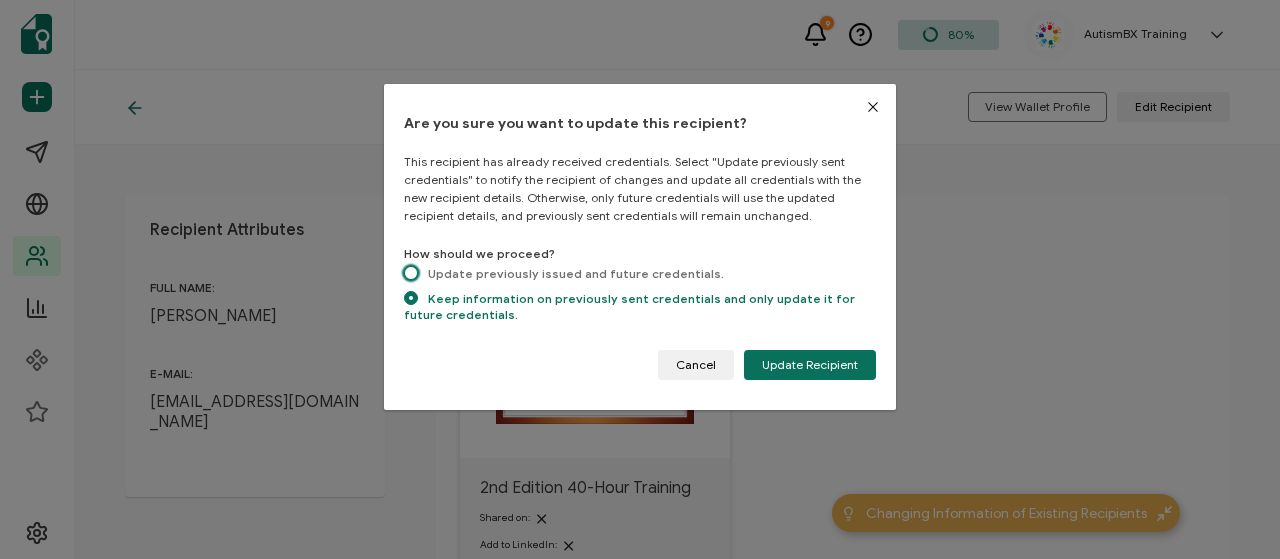 click at bounding box center [411, 273] 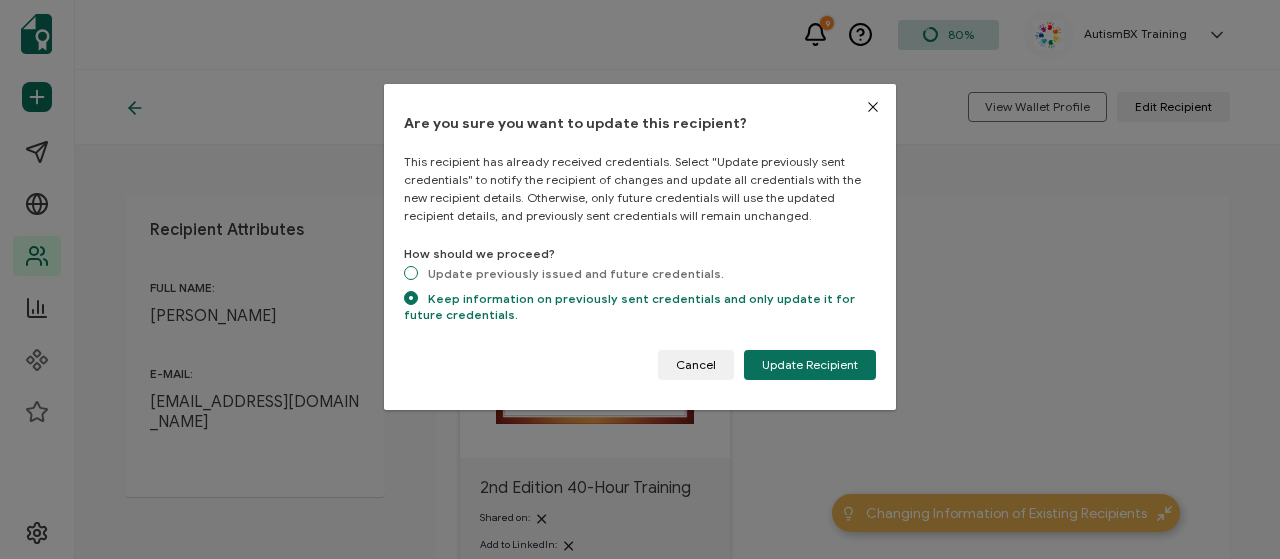 click on "Update previously issued and future credentials." at bounding box center [411, 274] 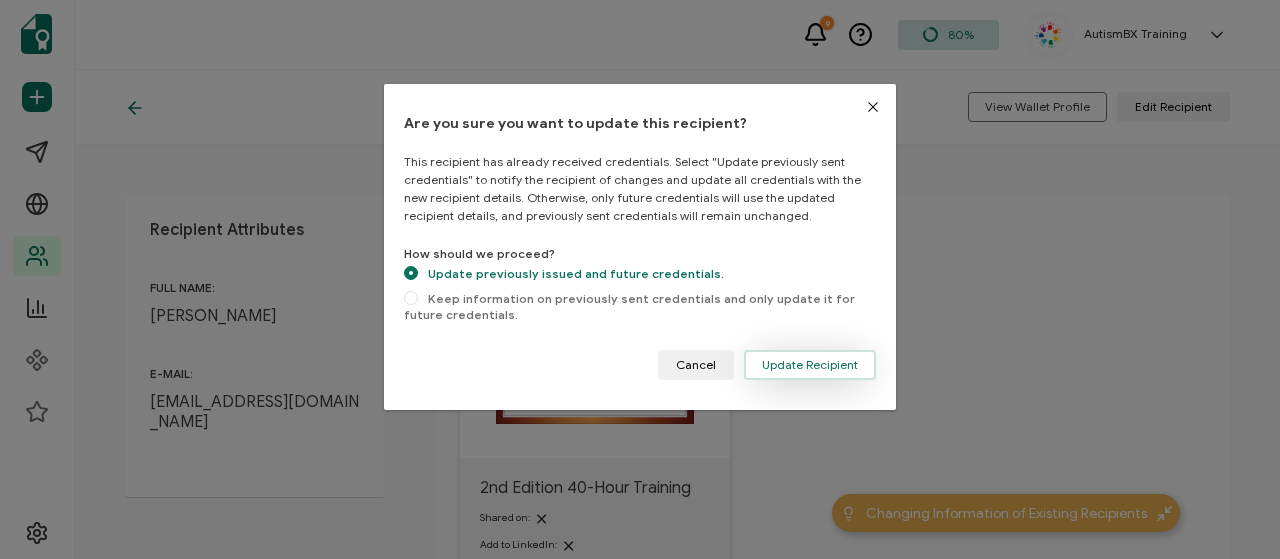 click on "Update Recipient" at bounding box center [810, 365] 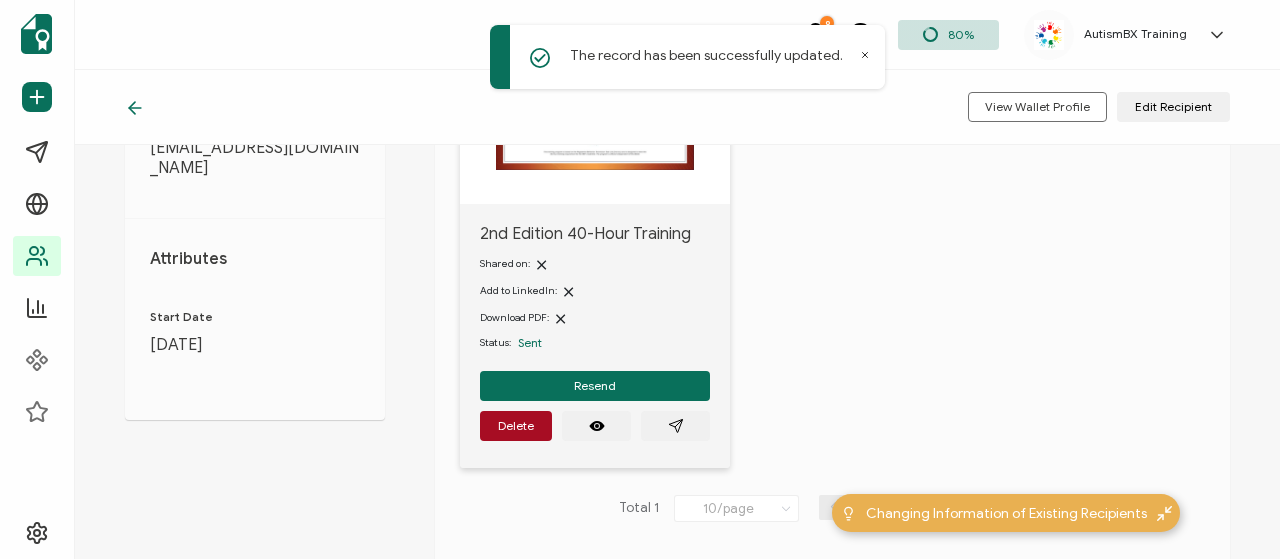 scroll, scrollTop: 300, scrollLeft: 0, axis: vertical 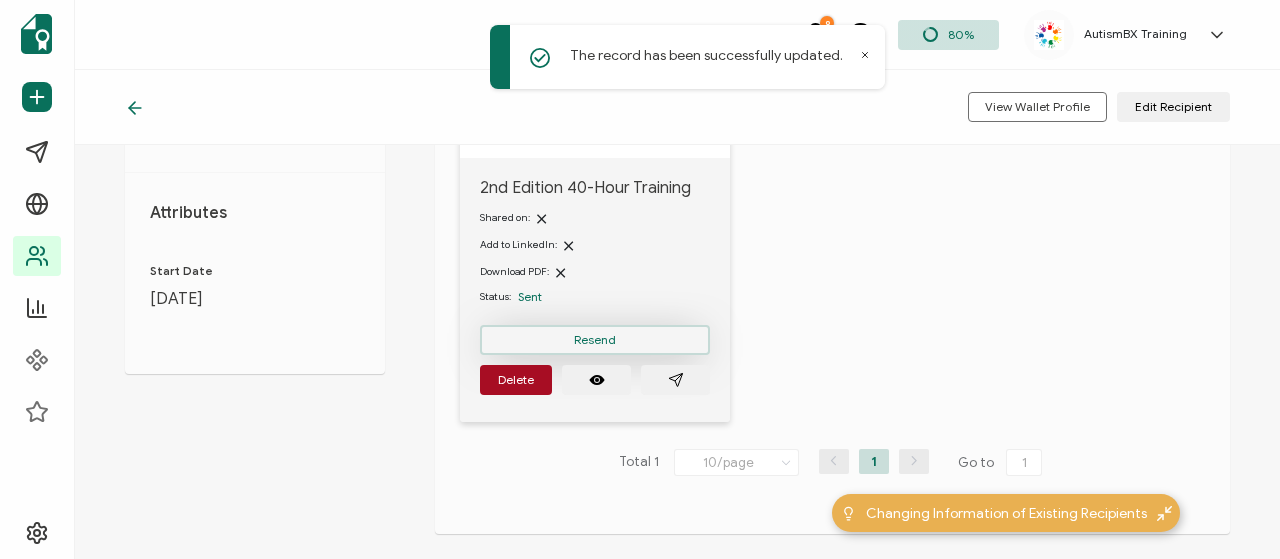 click on "Resend" at bounding box center (595, 340) 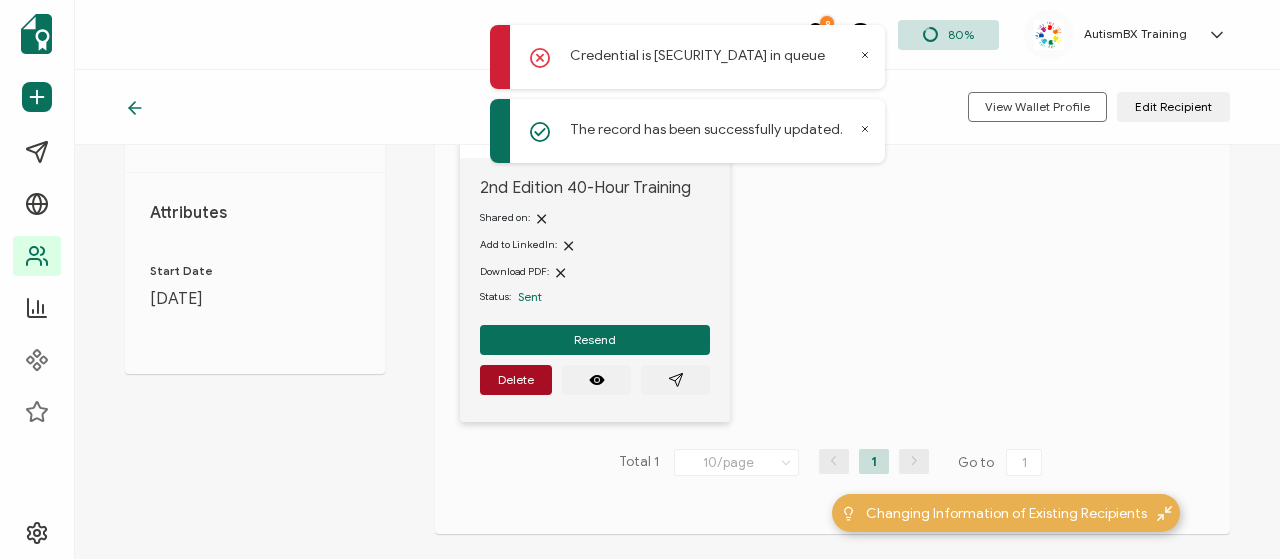 click 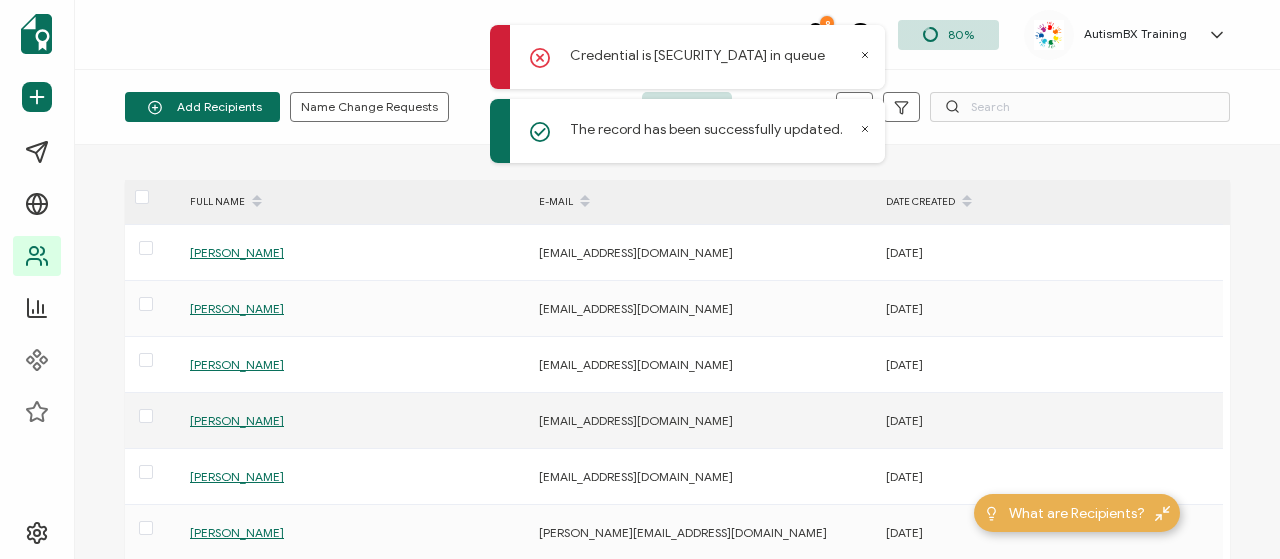 click on "[PERSON_NAME]" at bounding box center [237, 420] 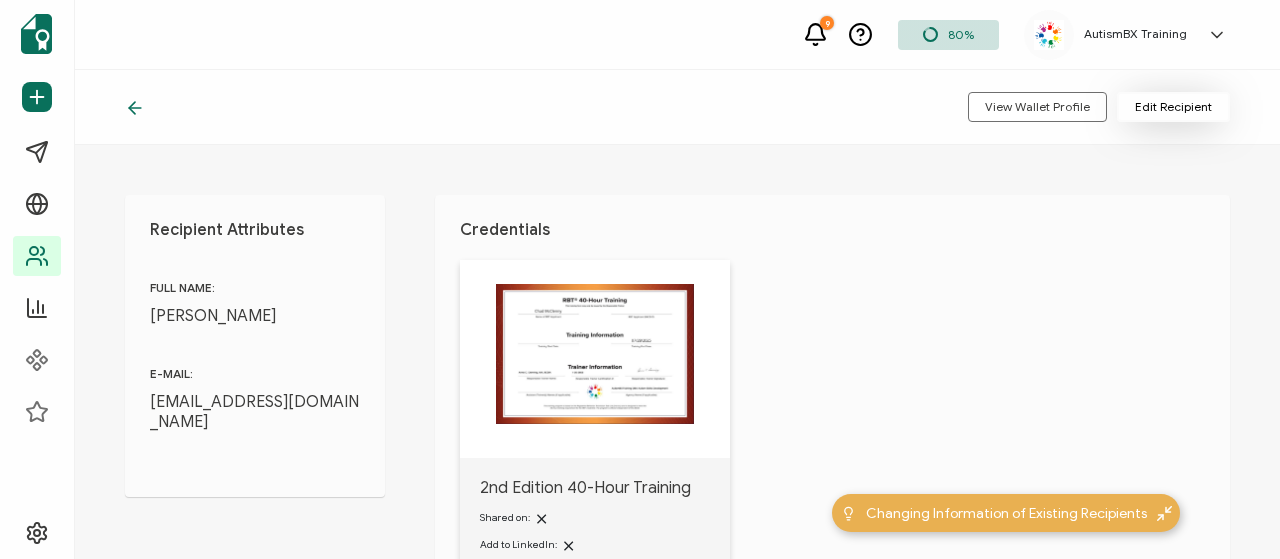 click on "Edit Recipient" at bounding box center [1173, 107] 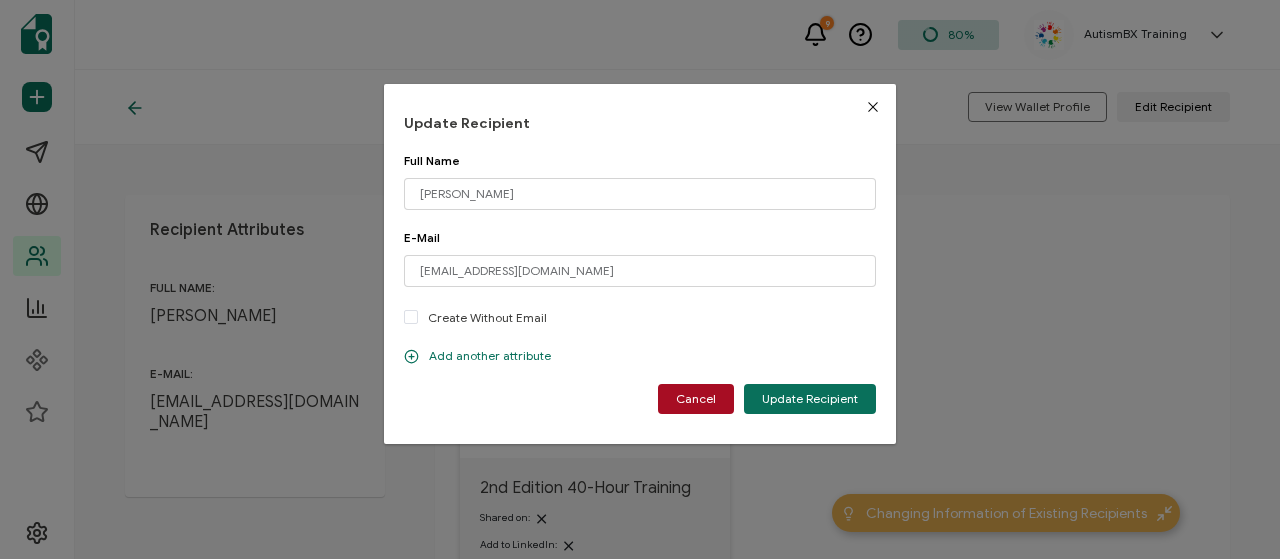click on "E-Mail
[EMAIL_ADDRESS][DOMAIN_NAME]   Please enter a valid email address.
Create Without Email" at bounding box center (640, 289) 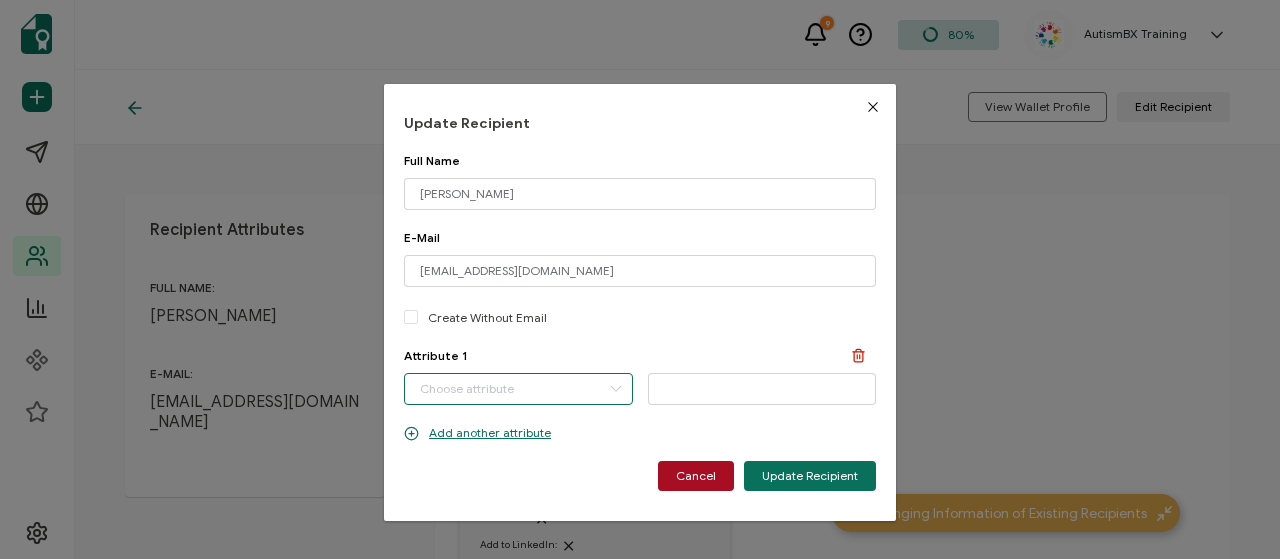 click at bounding box center (518, 389) 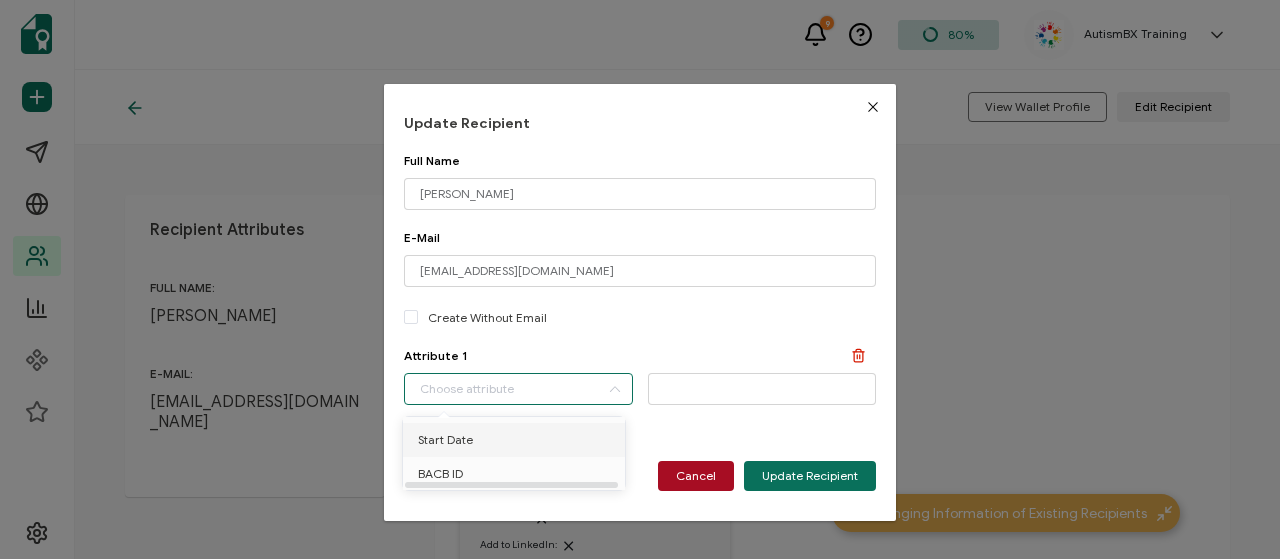 click on "Start Date" at bounding box center (445, 440) 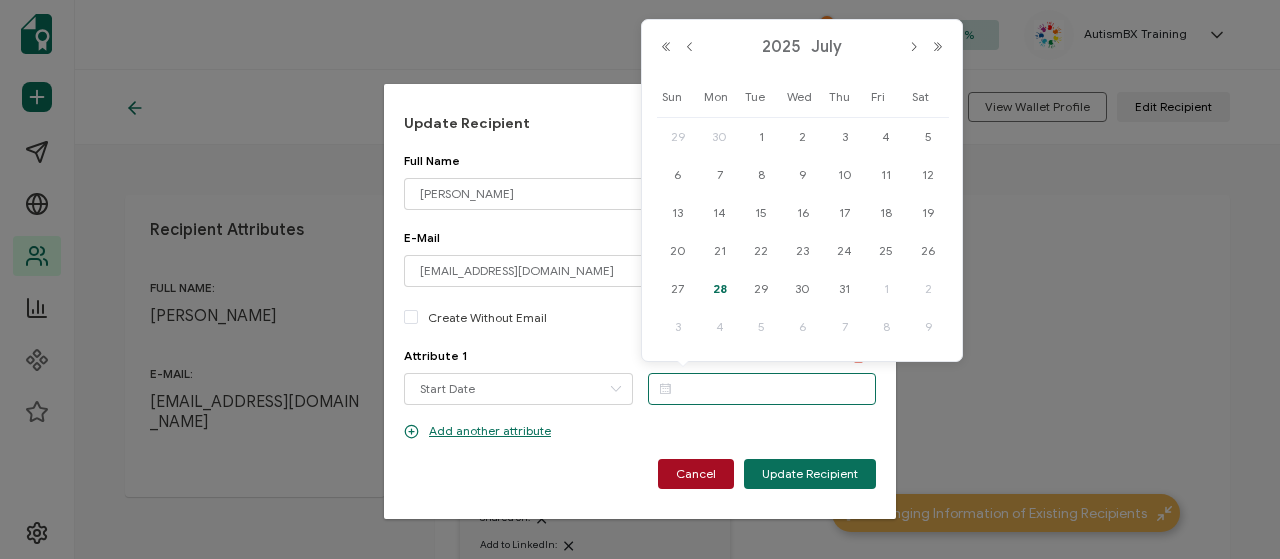 drag, startPoint x: 720, startPoint y: 376, endPoint x: 719, endPoint y: 411, distance: 35.014282 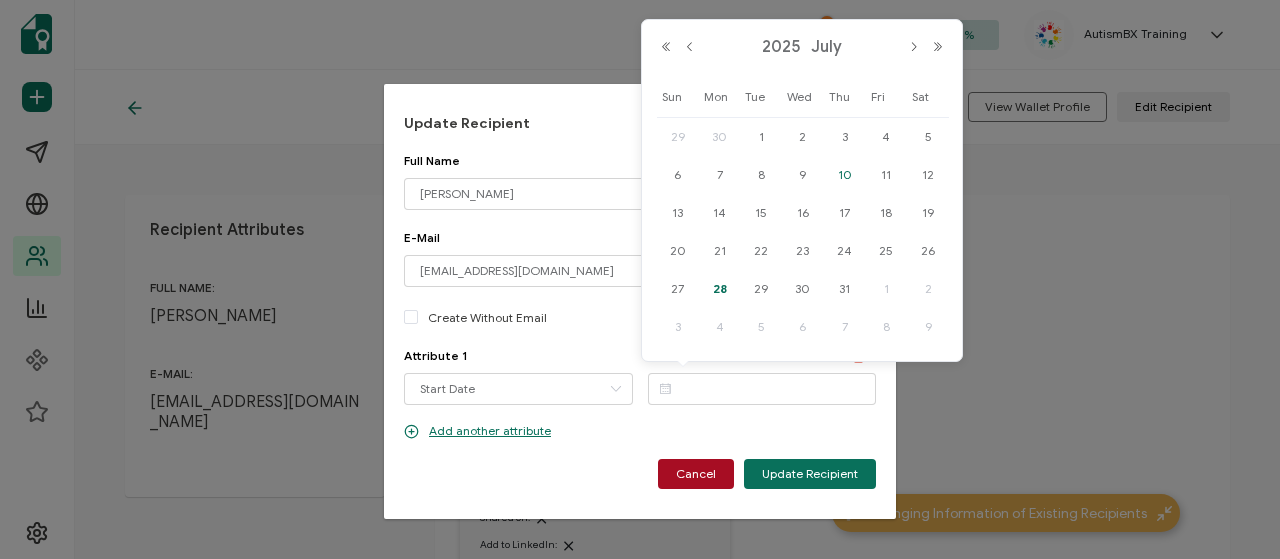 click on "10" at bounding box center (845, 175) 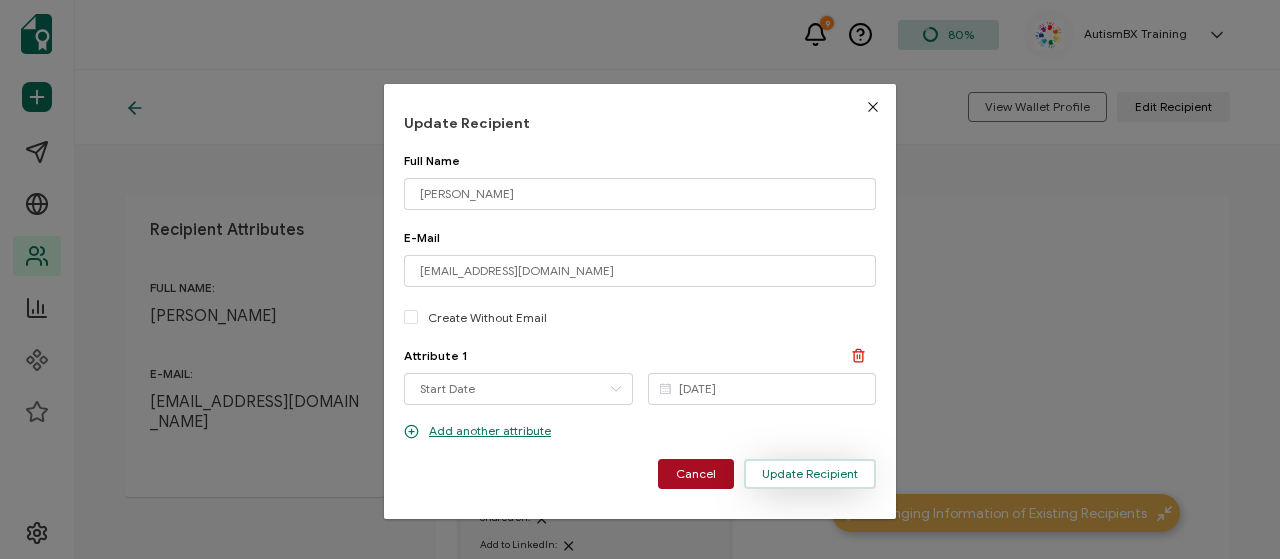 click on "Update Recipient" at bounding box center [810, 474] 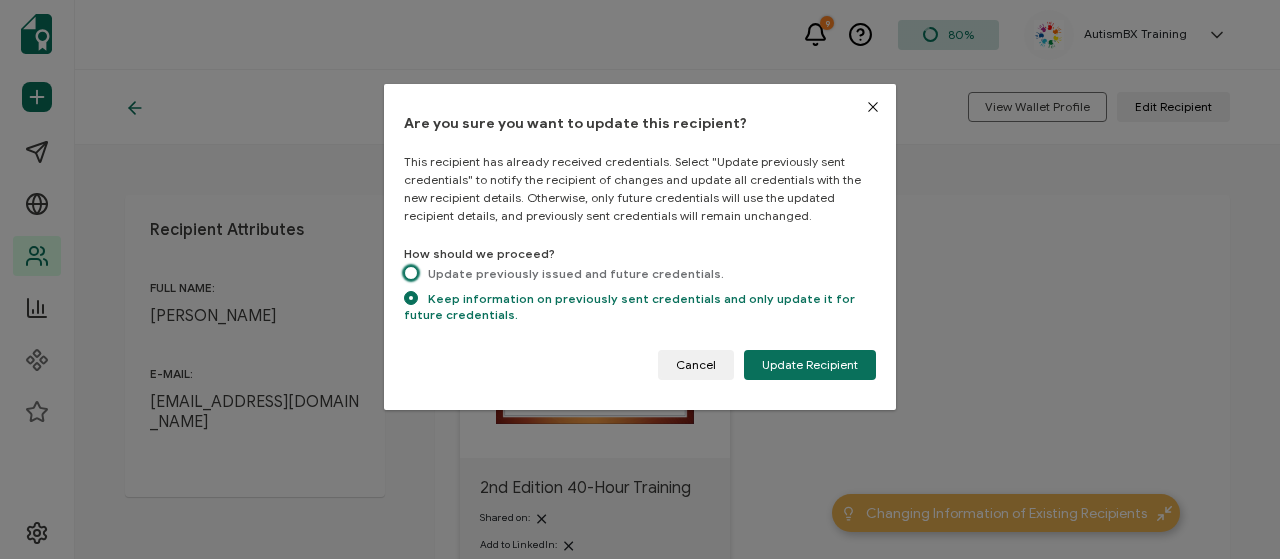 click at bounding box center (411, 273) 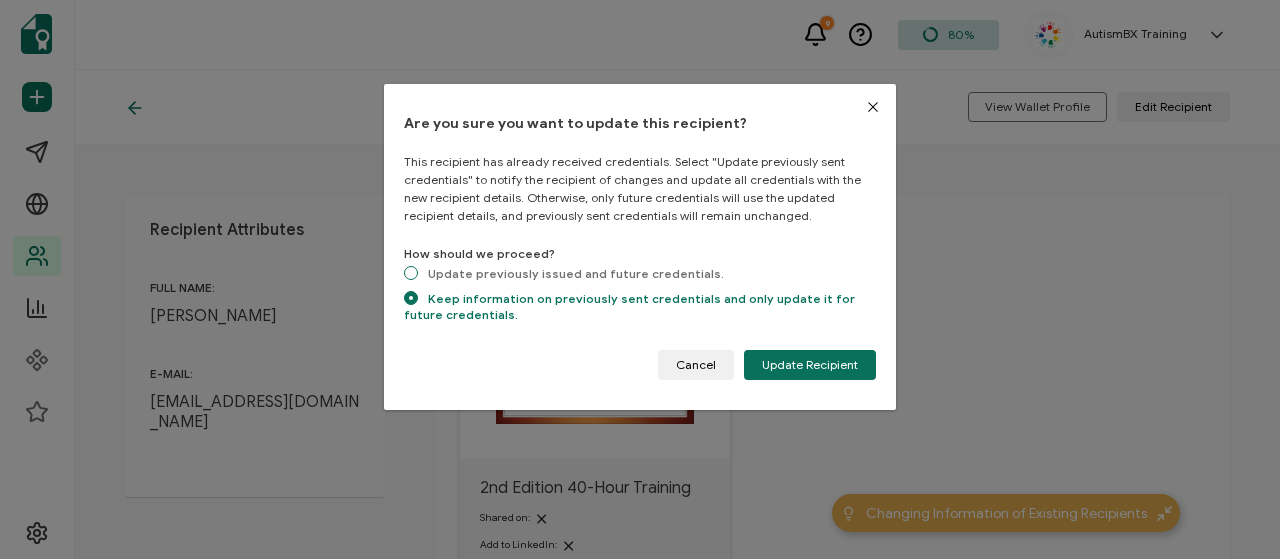 click on "Update previously issued and future credentials." at bounding box center [411, 274] 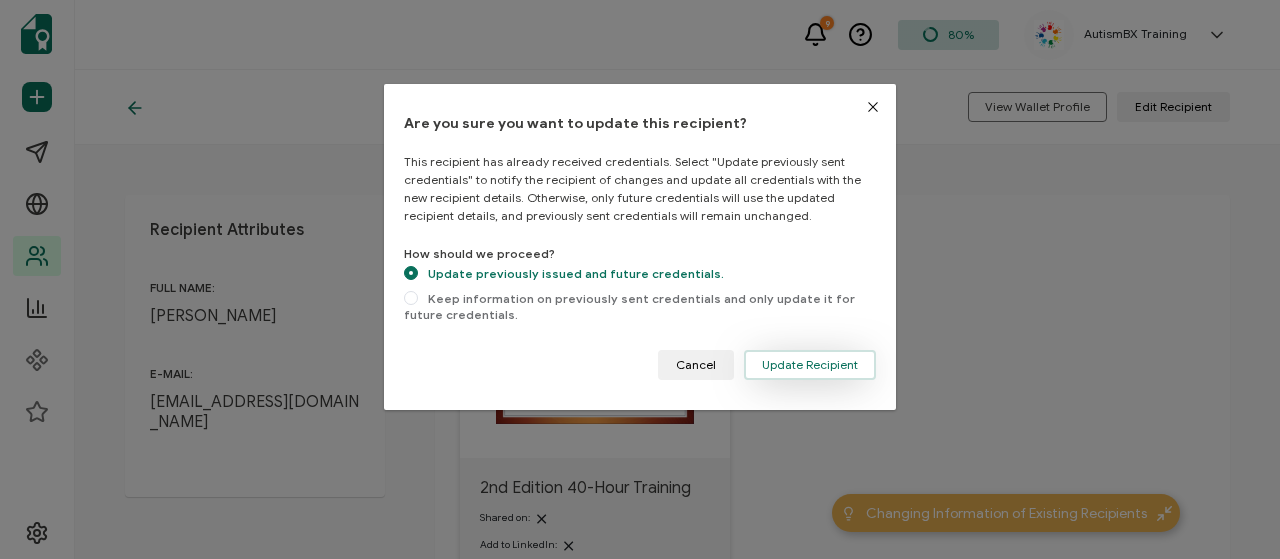 click on "Update Recipient" at bounding box center (810, 365) 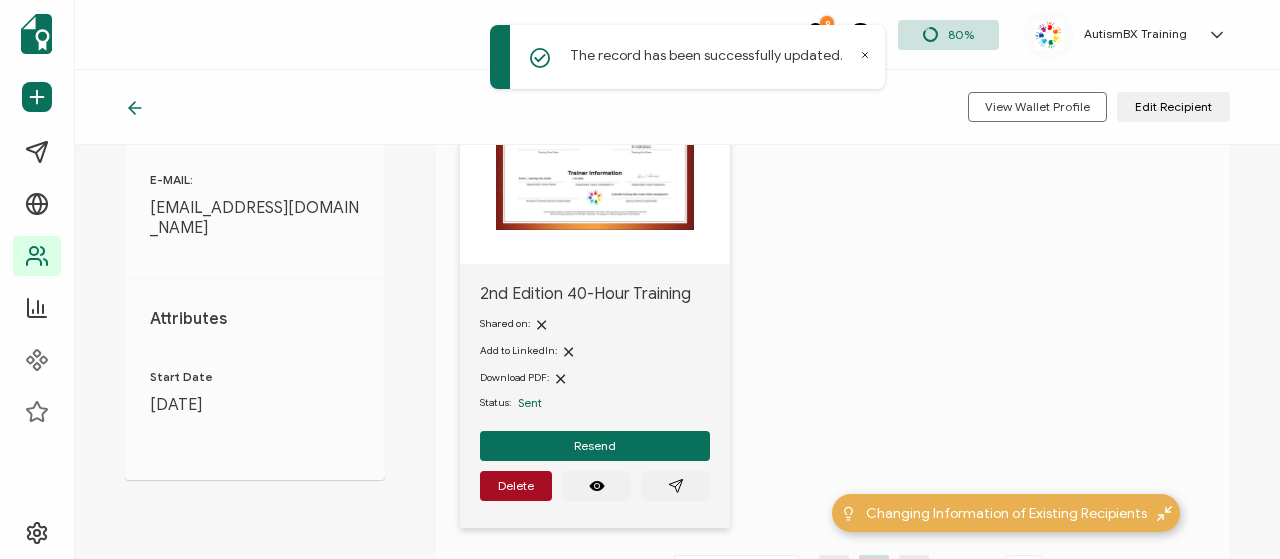 scroll, scrollTop: 200, scrollLeft: 0, axis: vertical 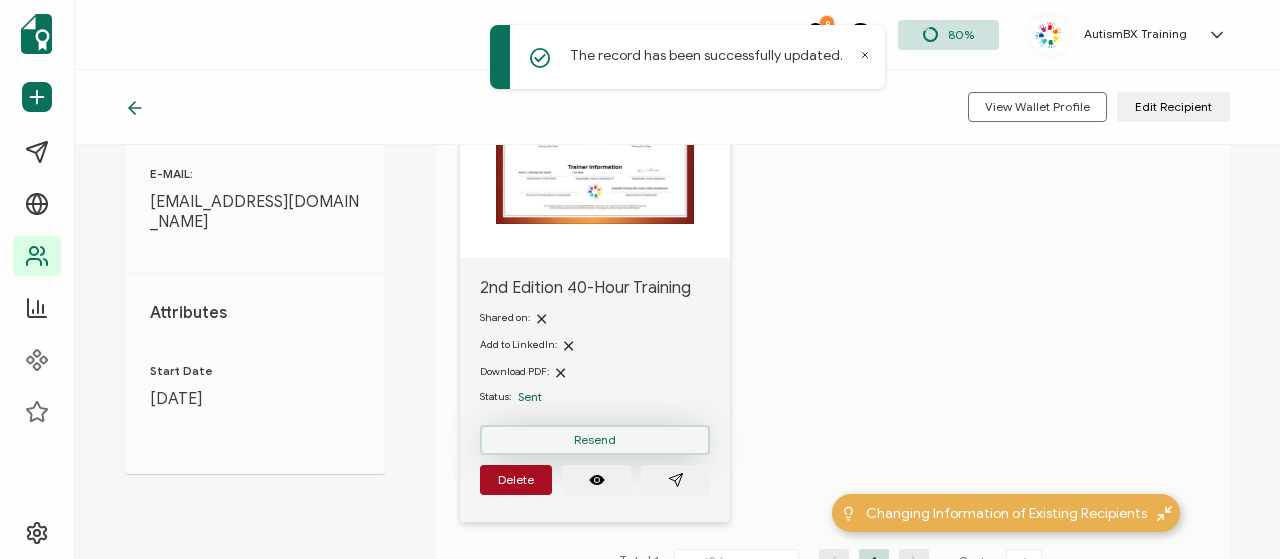 click on "Resend" at bounding box center [595, 440] 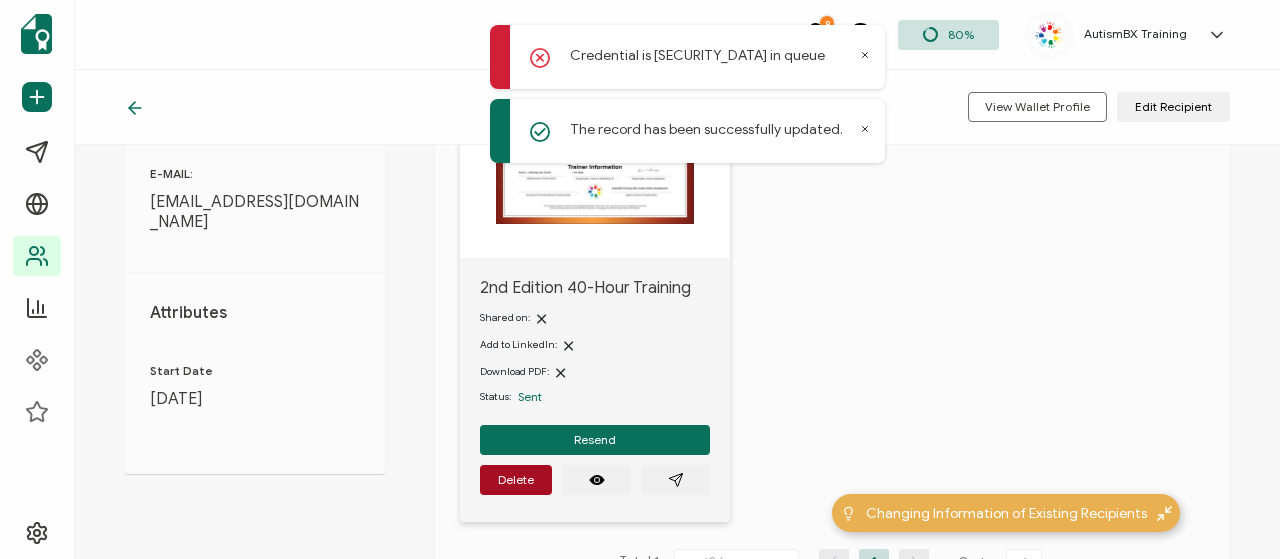 click 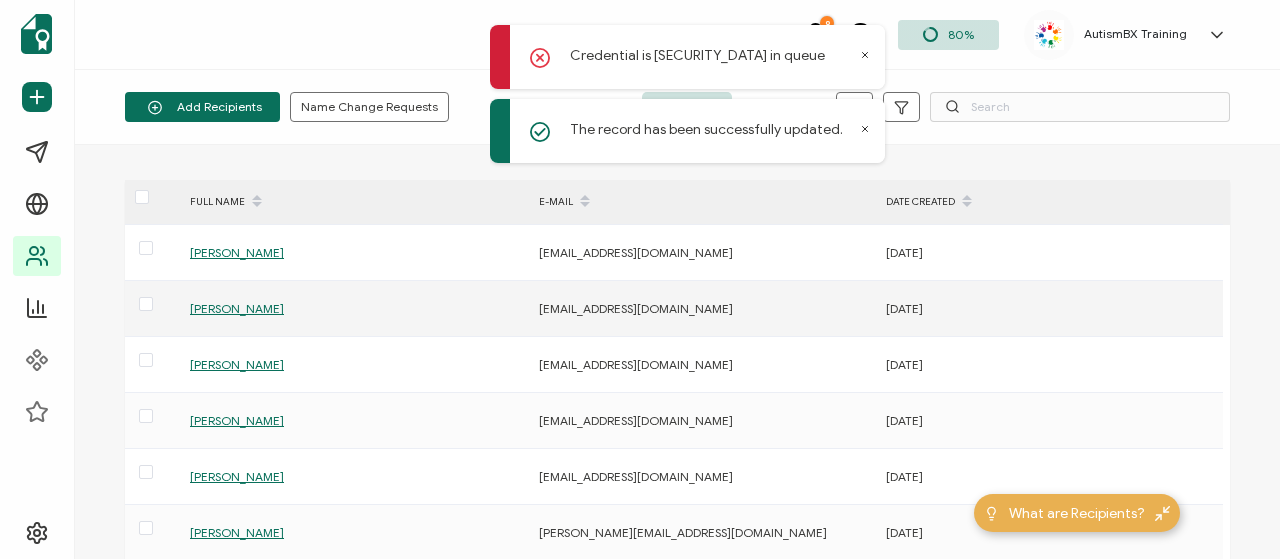 scroll, scrollTop: 100, scrollLeft: 0, axis: vertical 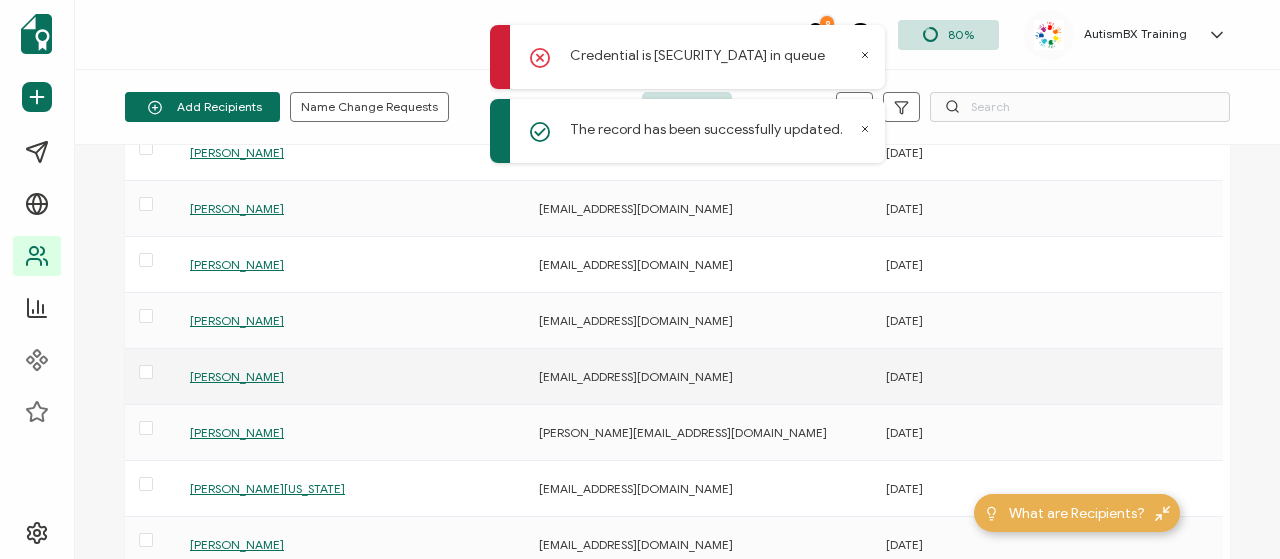 click on "[PERSON_NAME]" at bounding box center [237, 376] 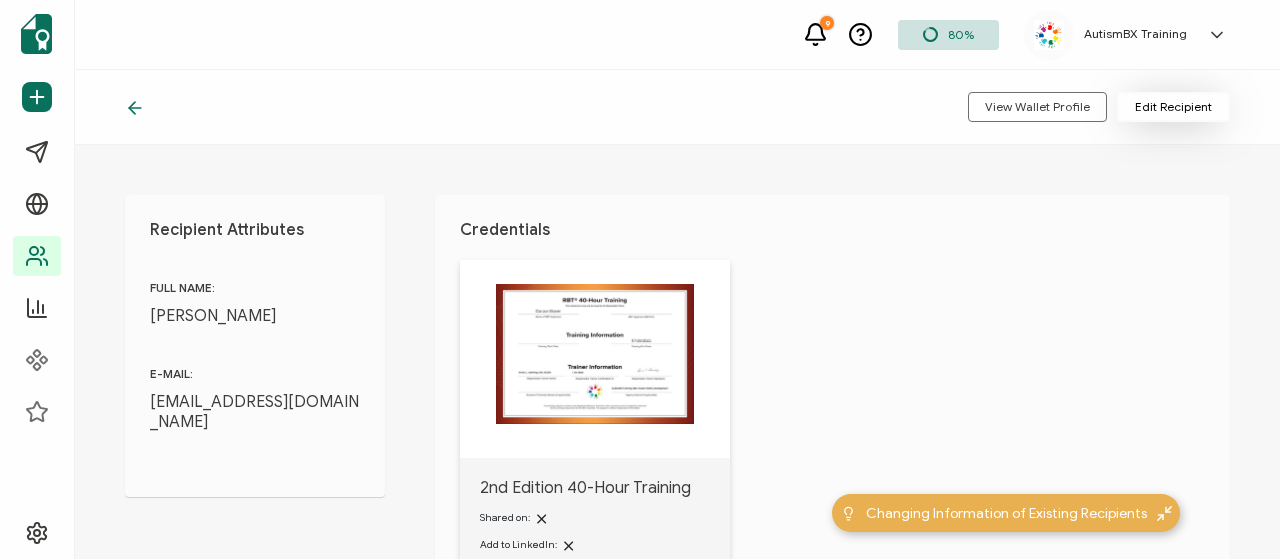 click on "Edit Recipient" at bounding box center [1173, 107] 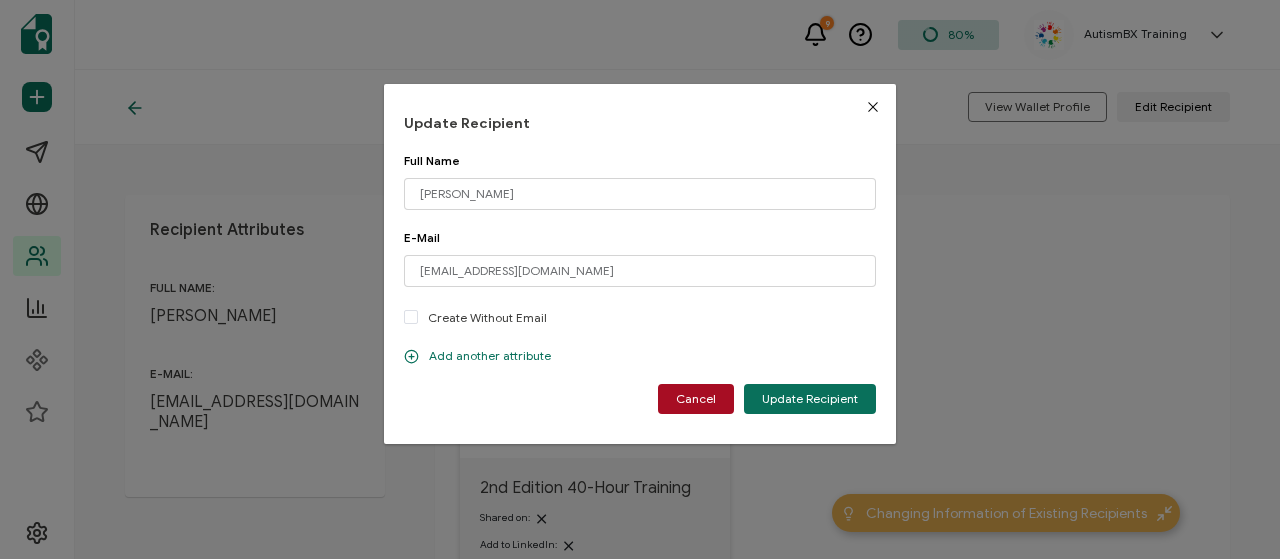 click on "Add another attribute" at bounding box center [477, 356] 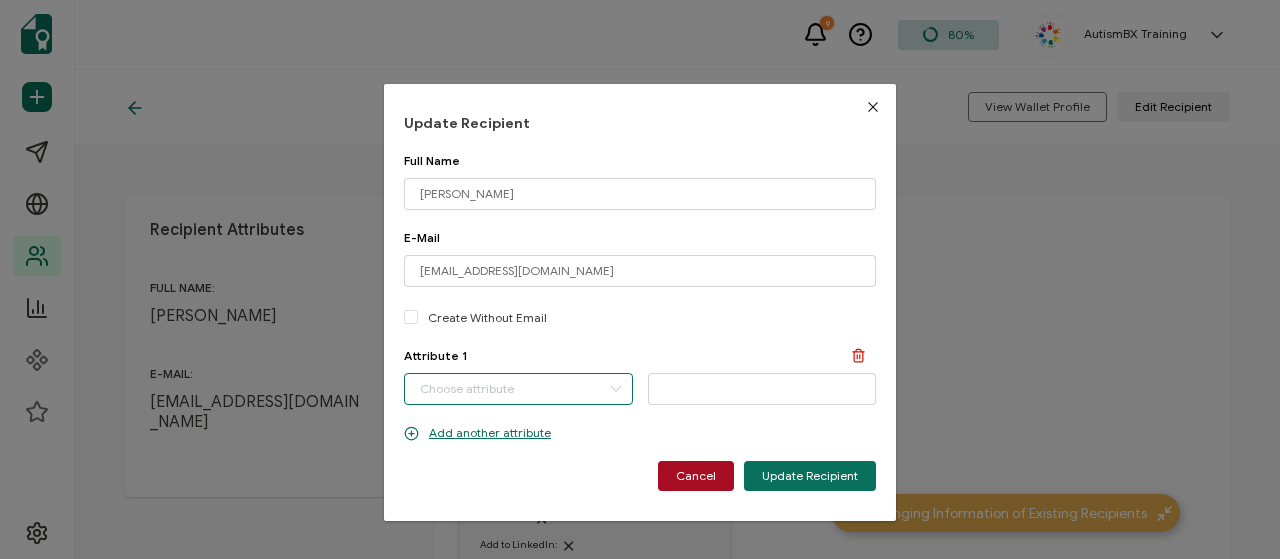 click at bounding box center [518, 389] 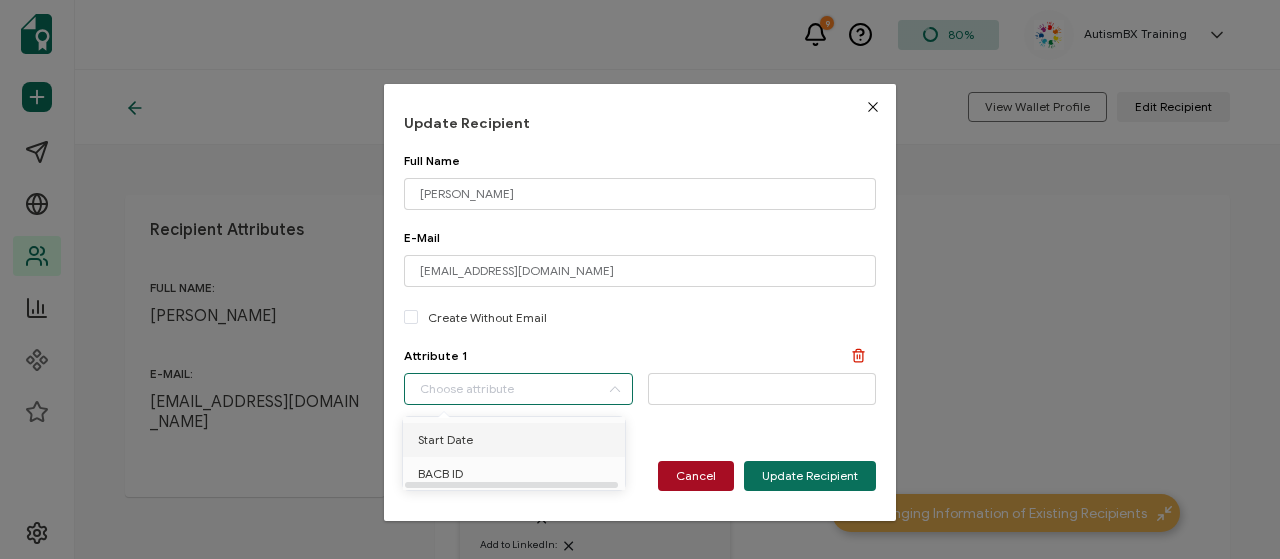 click on "Start Date" at bounding box center [445, 440] 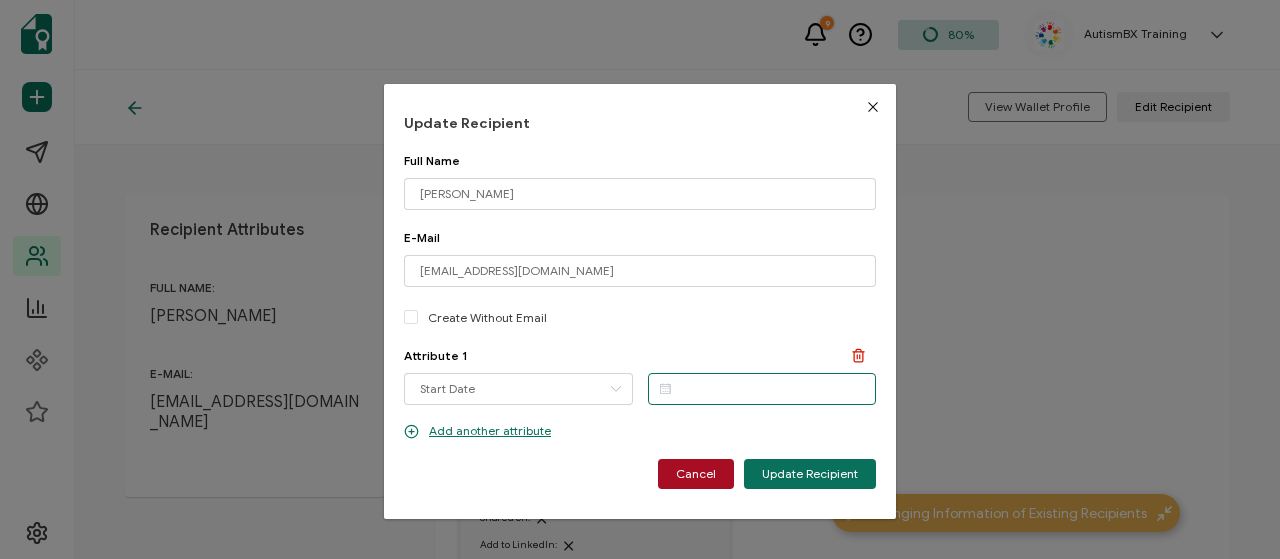 click at bounding box center [762, 389] 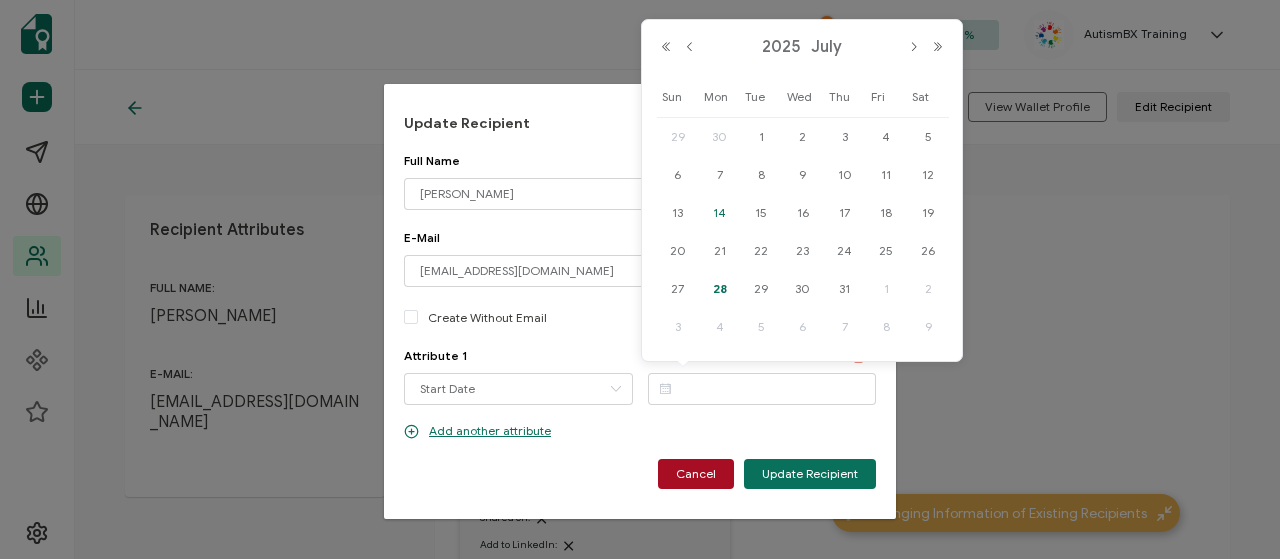 click on "14" at bounding box center [720, 213] 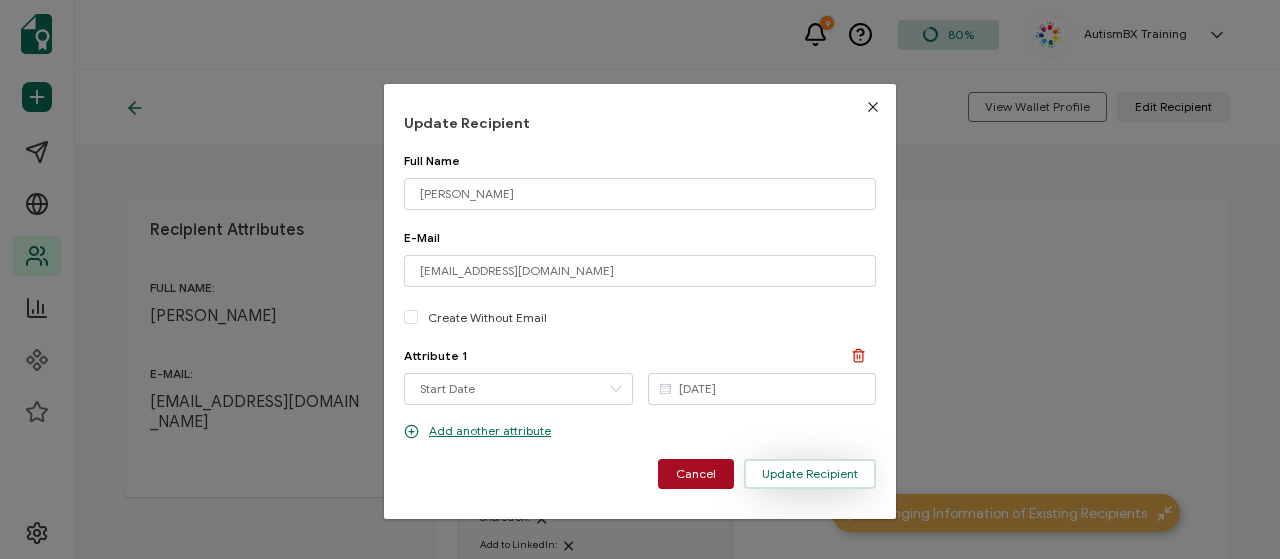 click on "Update Recipient" at bounding box center (810, 474) 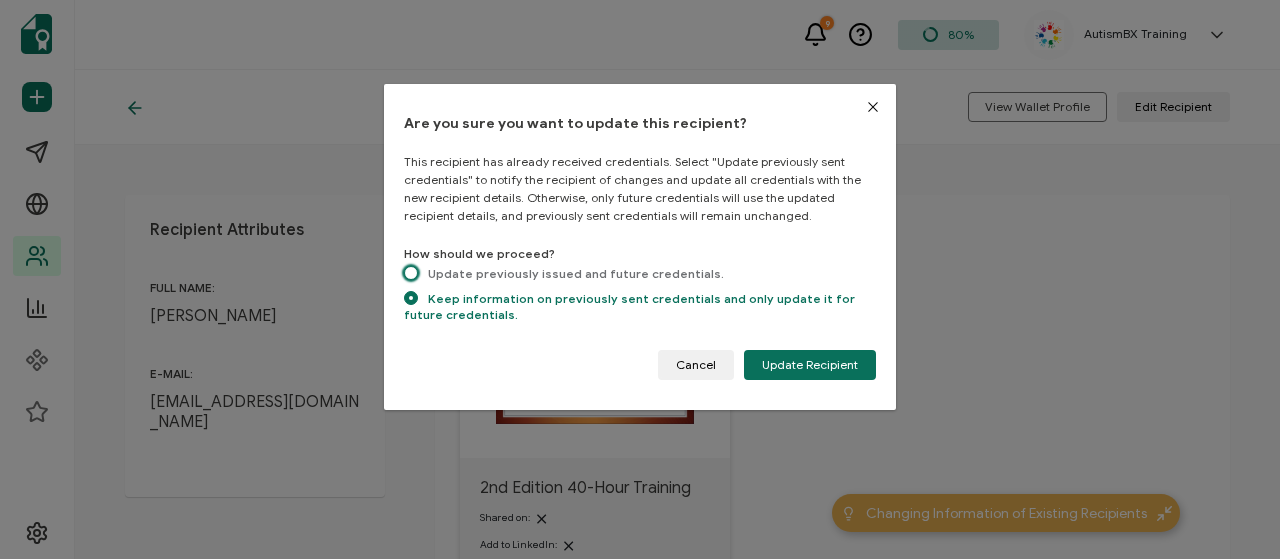 click at bounding box center [411, 273] 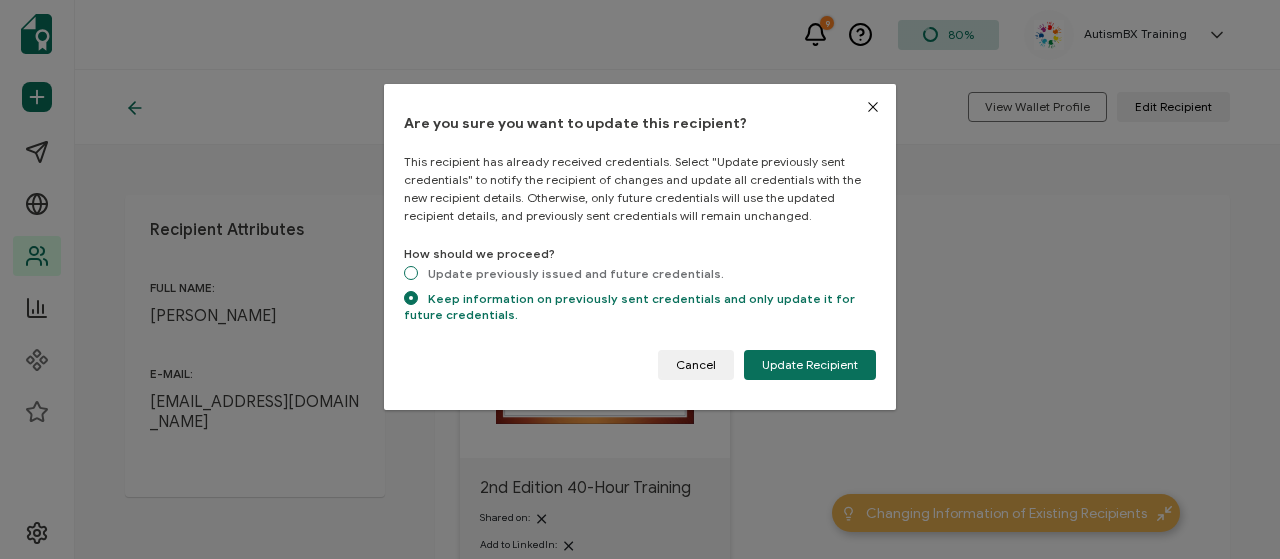 click on "Update previously issued and future credentials." at bounding box center (411, 274) 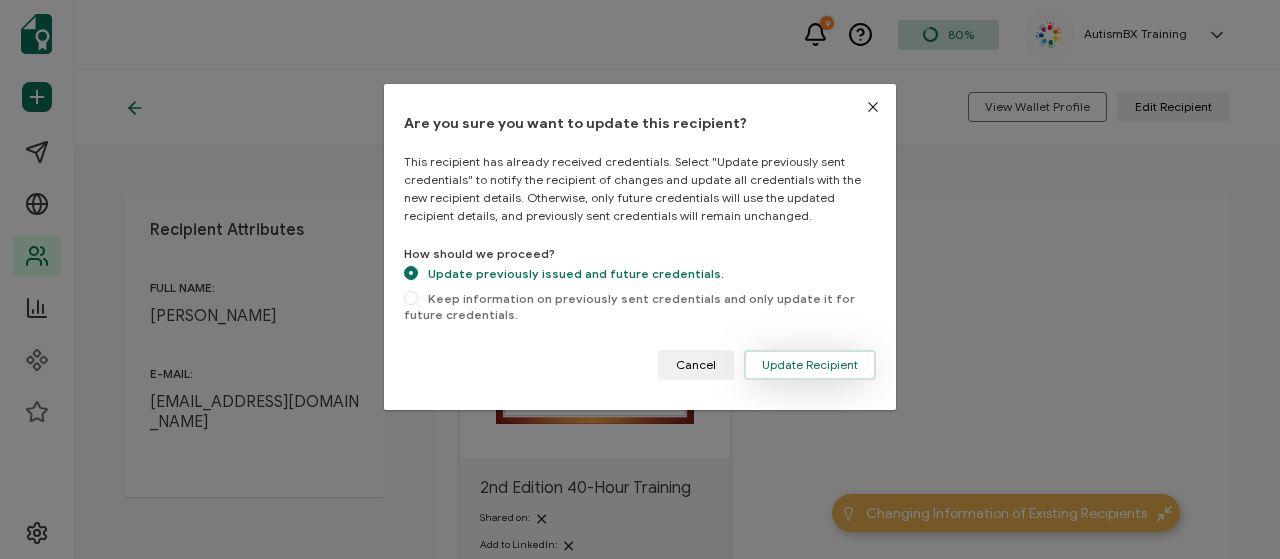 click on "Update Recipient" at bounding box center [810, 365] 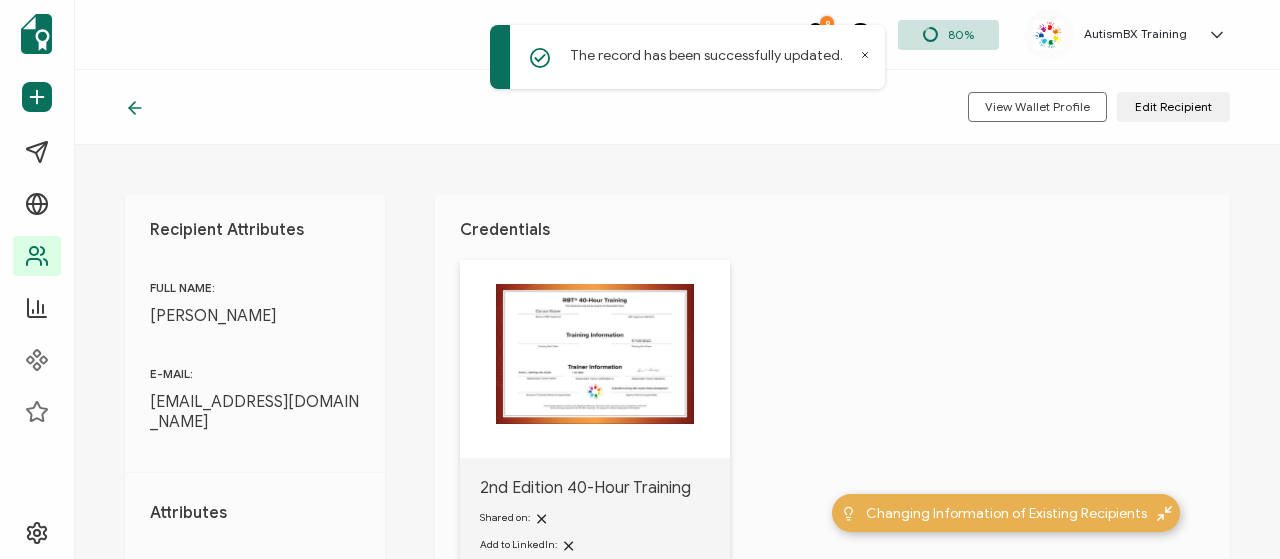 scroll, scrollTop: 100, scrollLeft: 0, axis: vertical 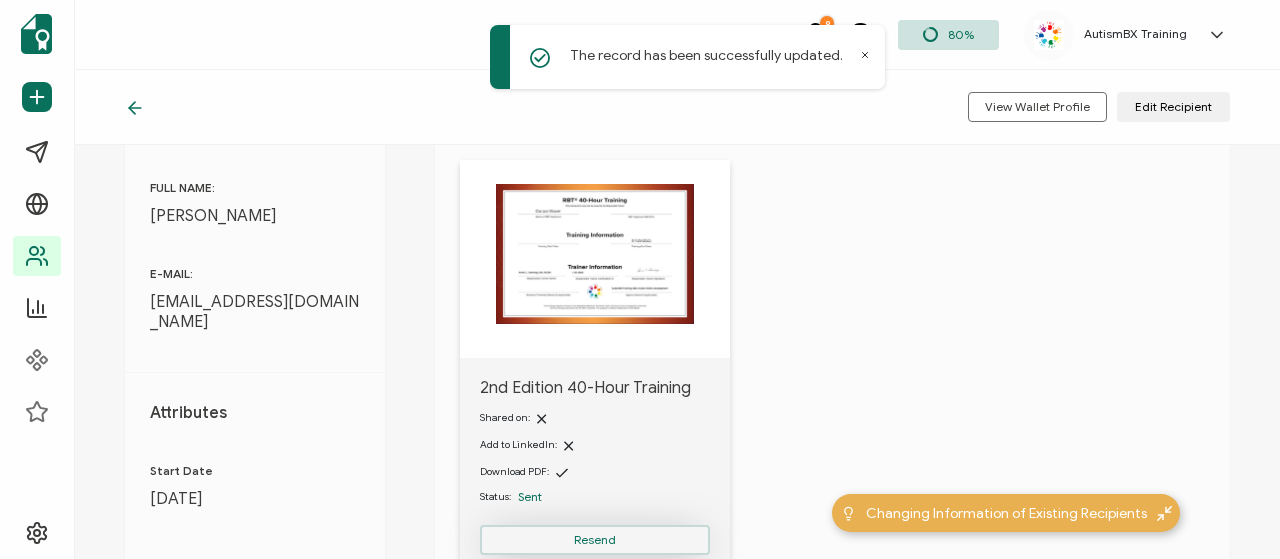 click on "Resend" at bounding box center (595, 540) 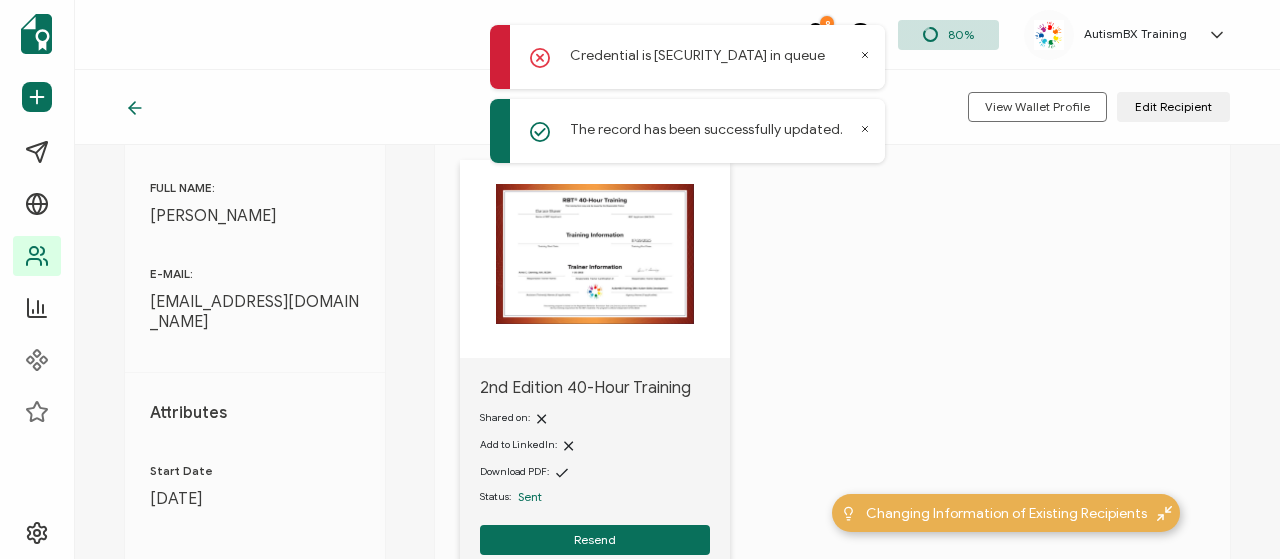 click 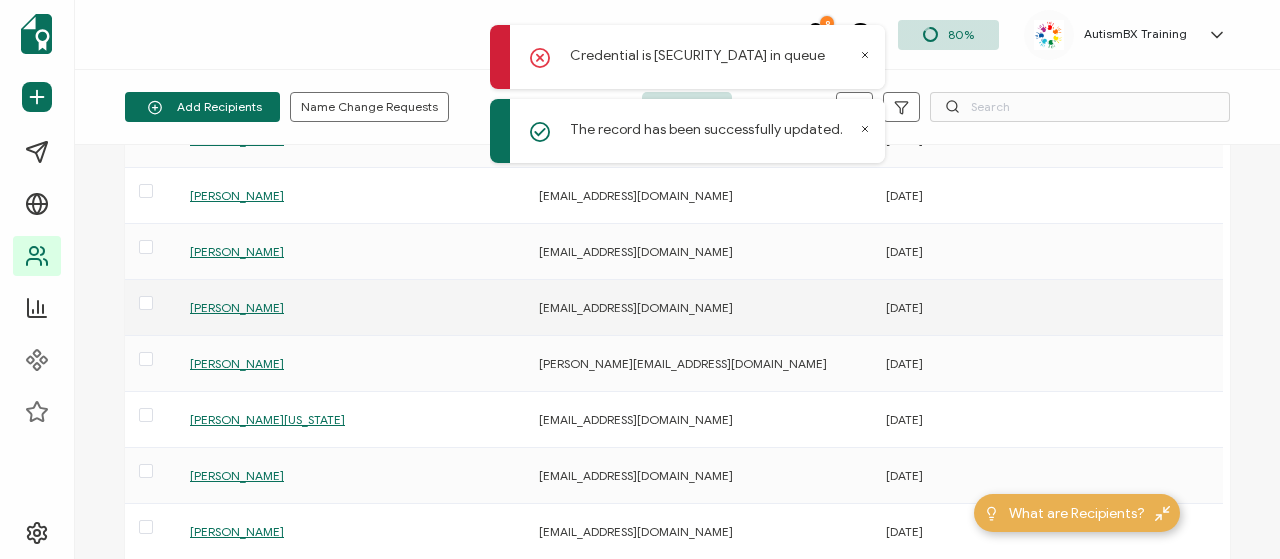 scroll, scrollTop: 200, scrollLeft: 0, axis: vertical 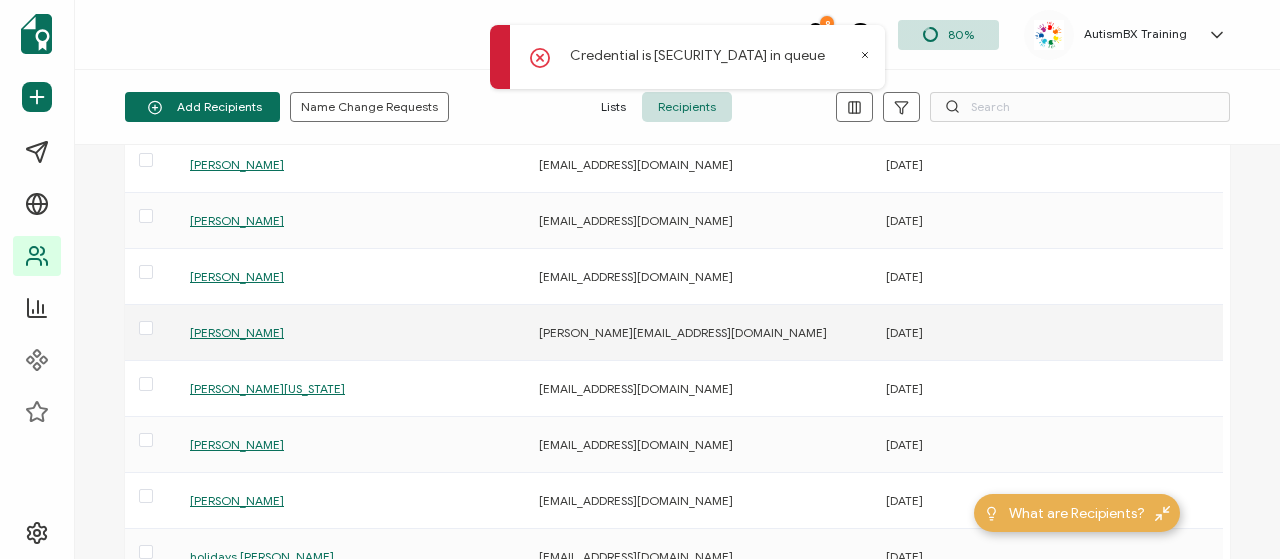 click on "[PERSON_NAME]" at bounding box center (237, 332) 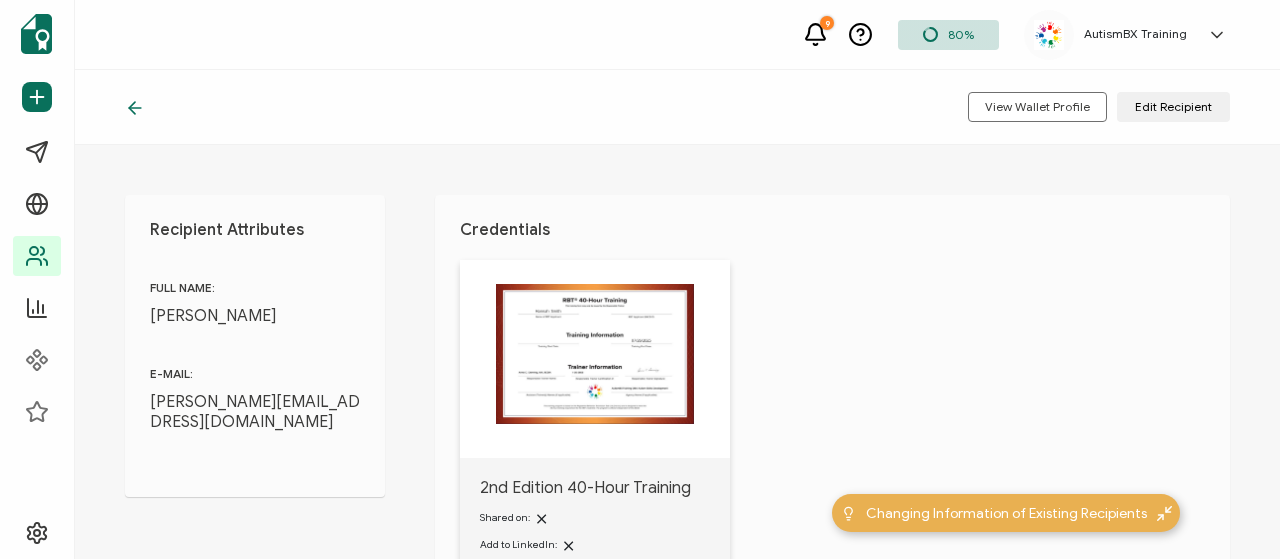 click on "Edit Recipient" at bounding box center [1173, 107] 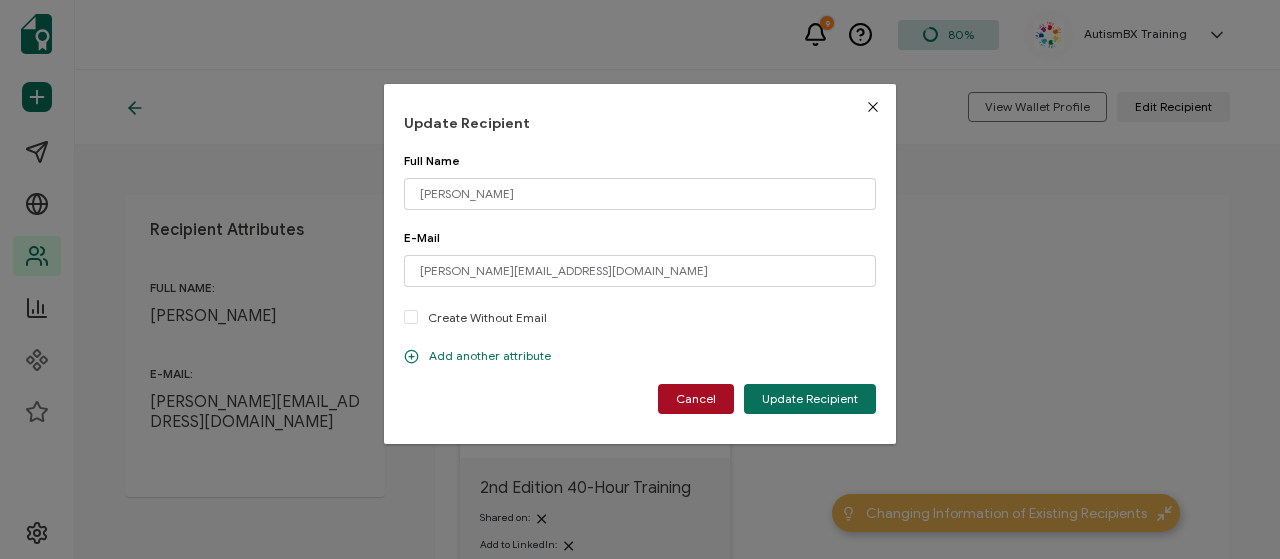 click on "Add another attribute" at bounding box center (477, 356) 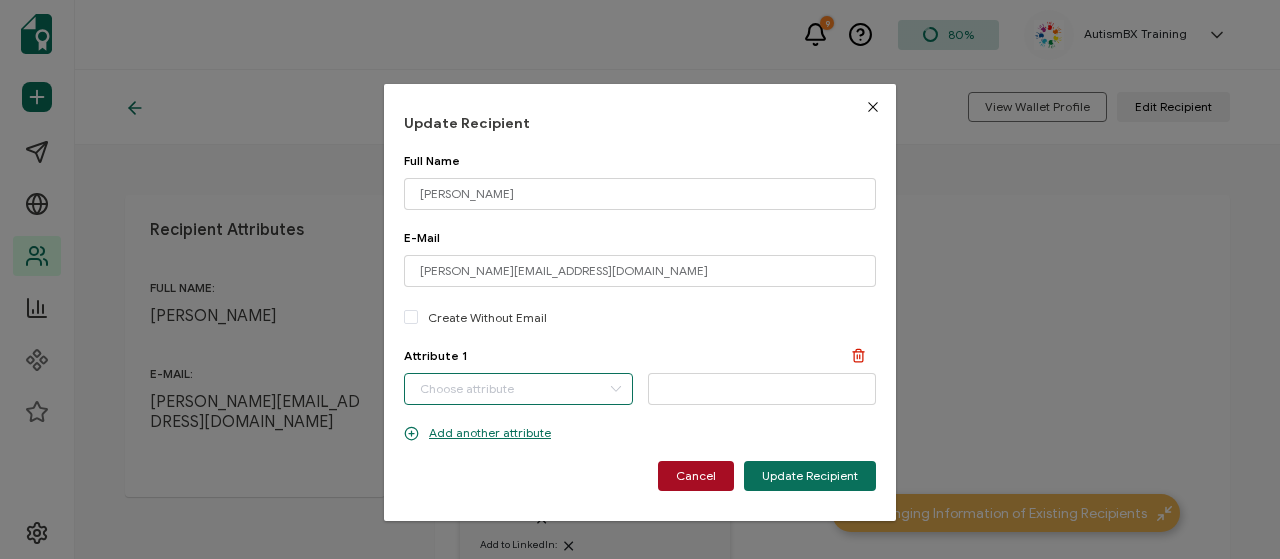 click at bounding box center [518, 389] 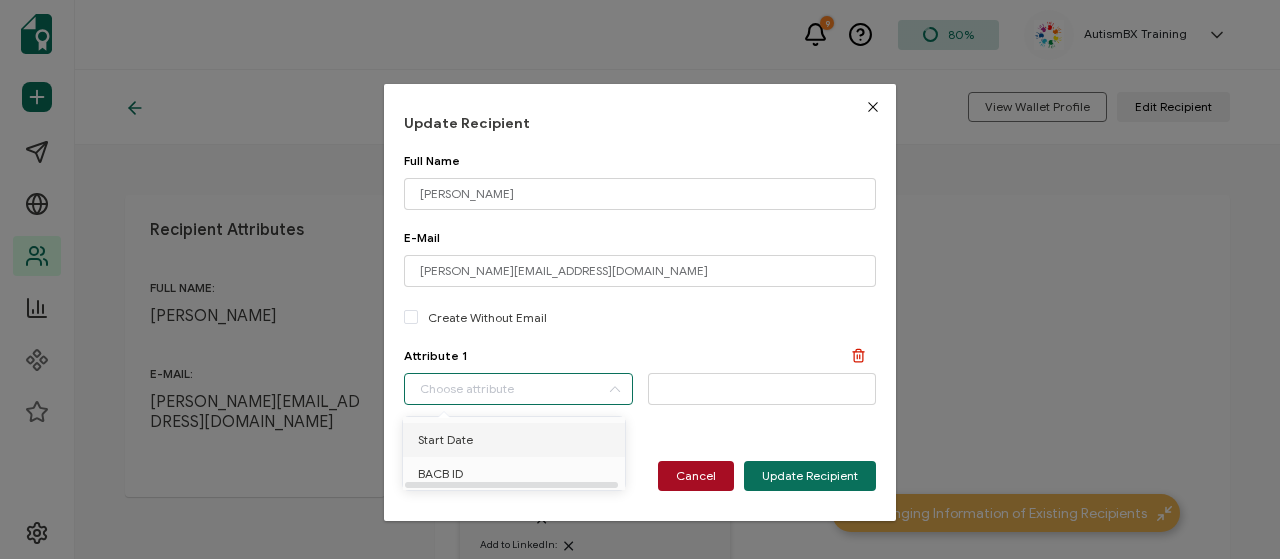 click on "Start Date" at bounding box center [445, 440] 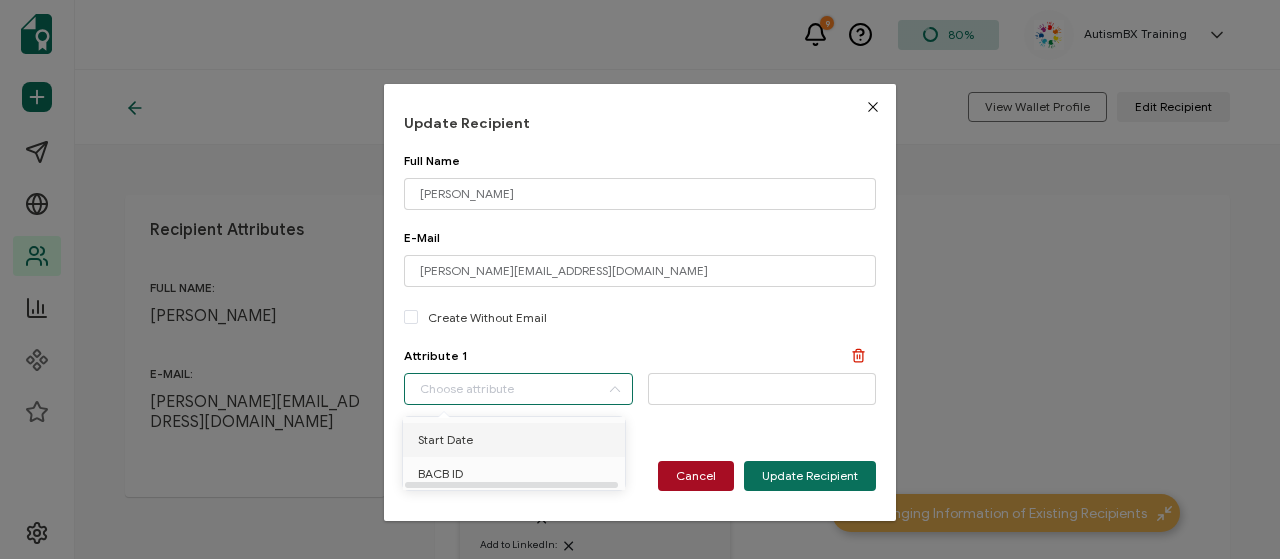 type on "Start Date" 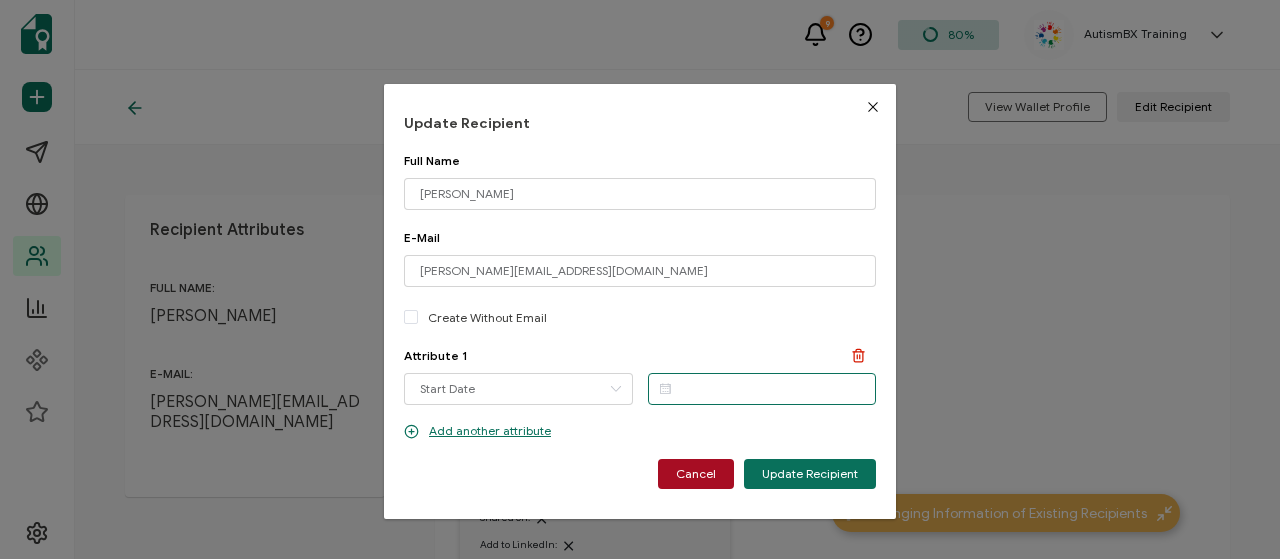 click at bounding box center (762, 389) 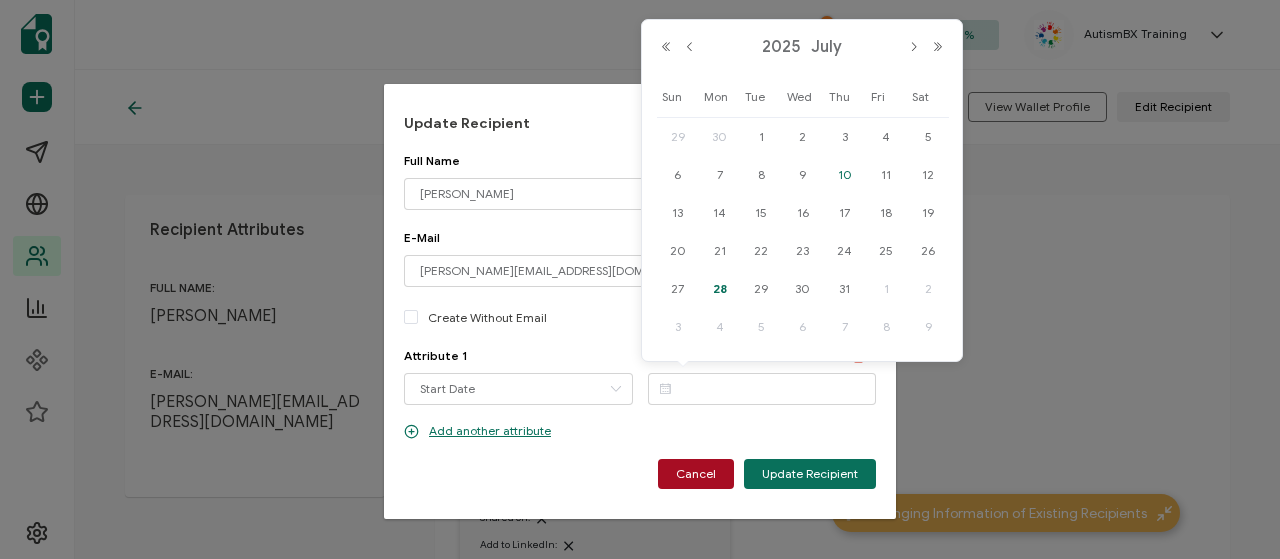 click on "10" at bounding box center (845, 175) 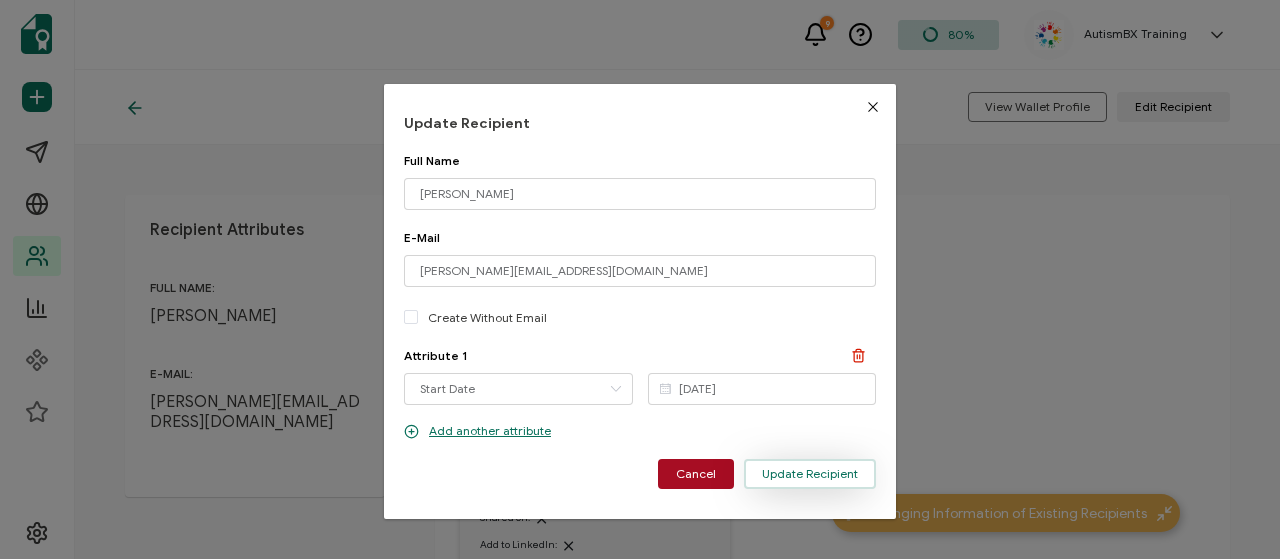 click on "Update Recipient" at bounding box center (810, 474) 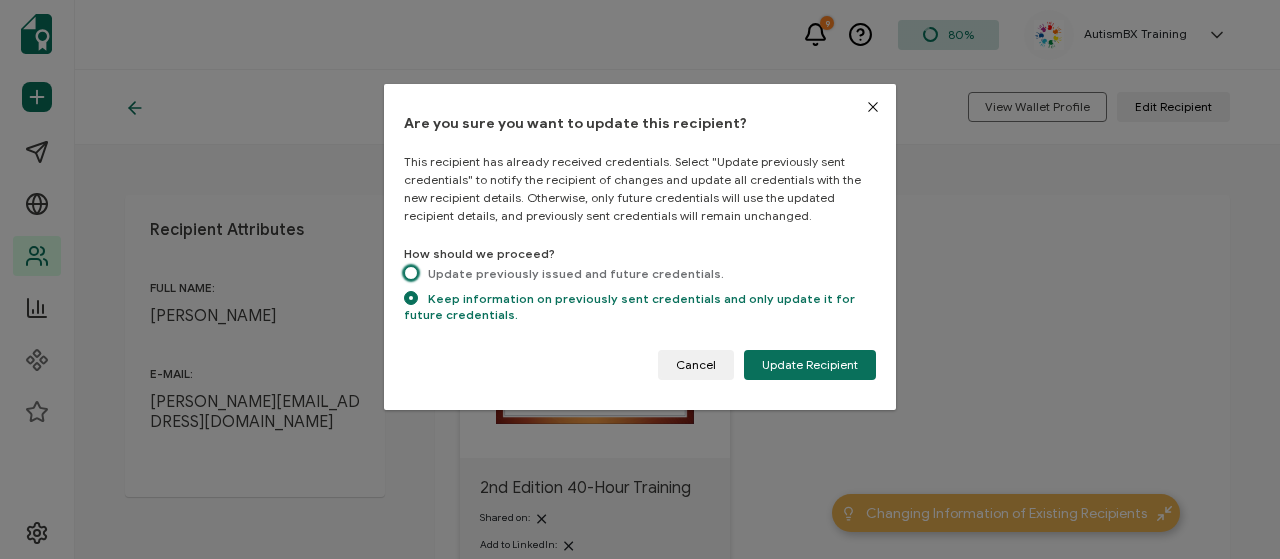 click at bounding box center (411, 273) 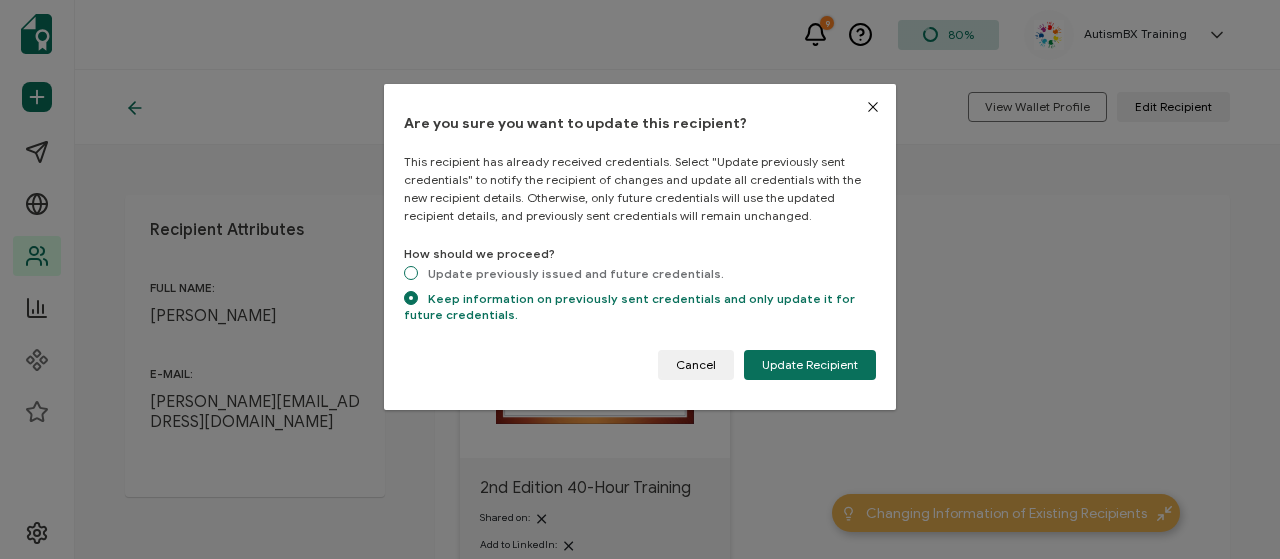 click on "Update previously issued and future credentials." at bounding box center (411, 274) 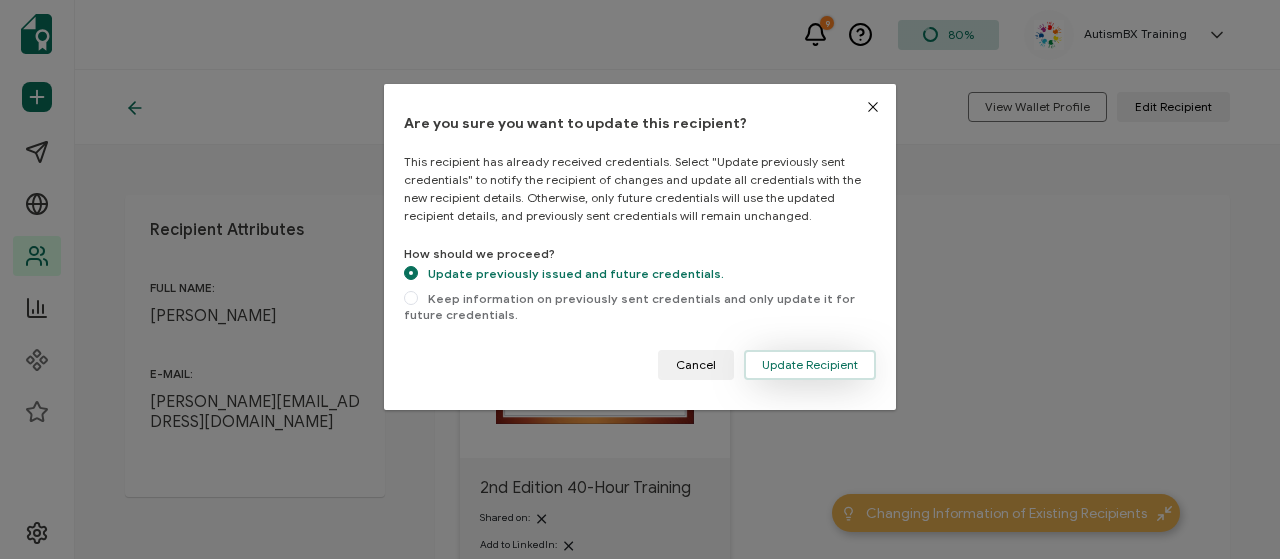 click on "Update Recipient" at bounding box center (810, 365) 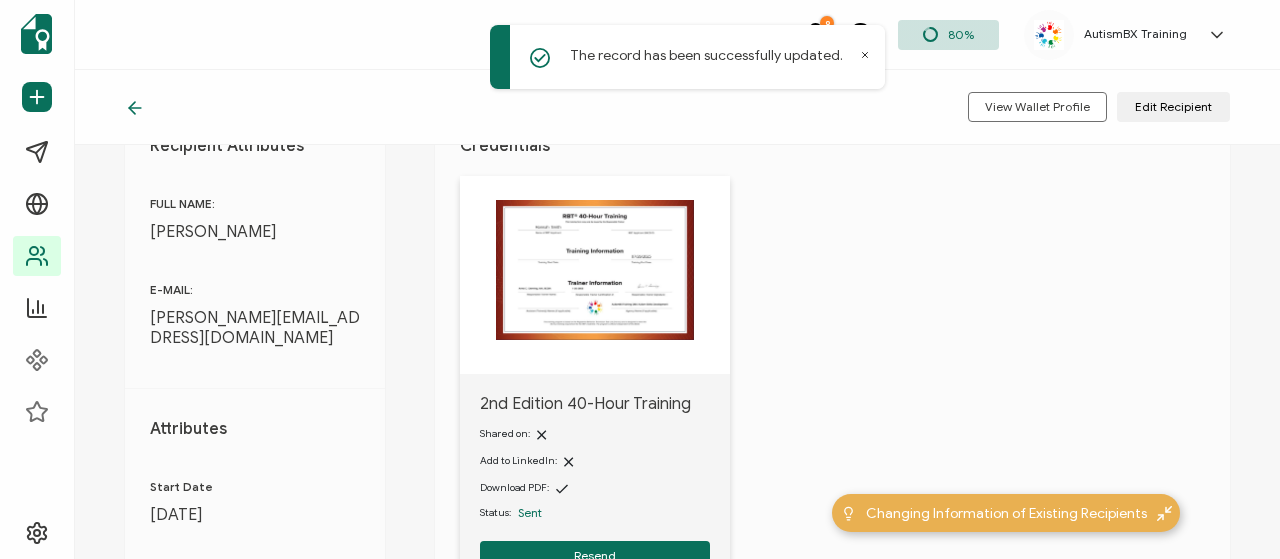 scroll, scrollTop: 200, scrollLeft: 0, axis: vertical 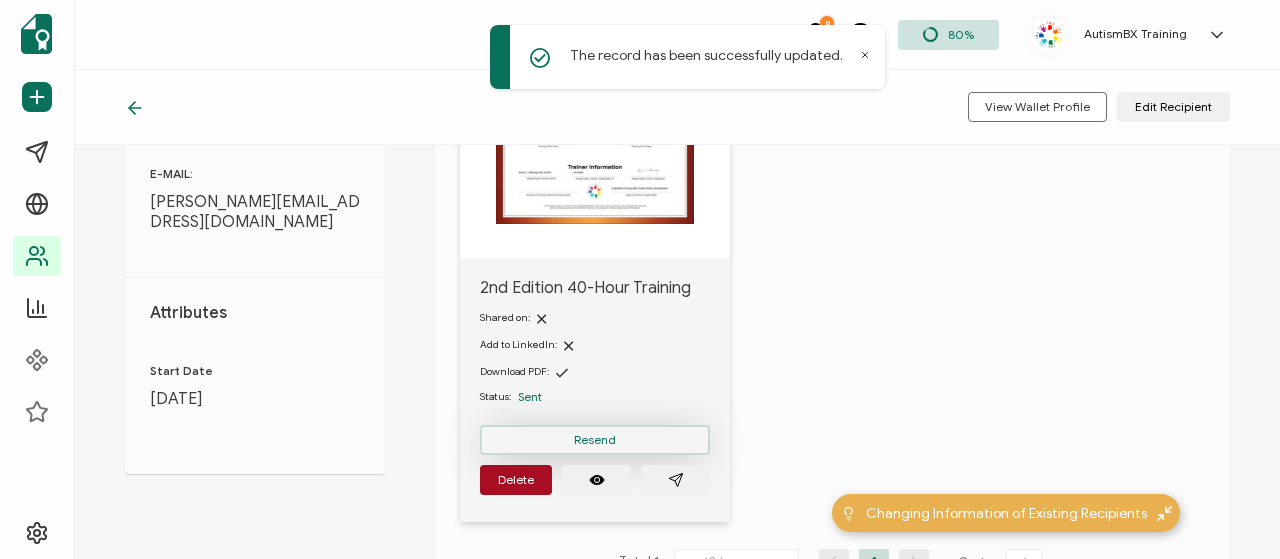 click on "Resend" at bounding box center [595, 440] 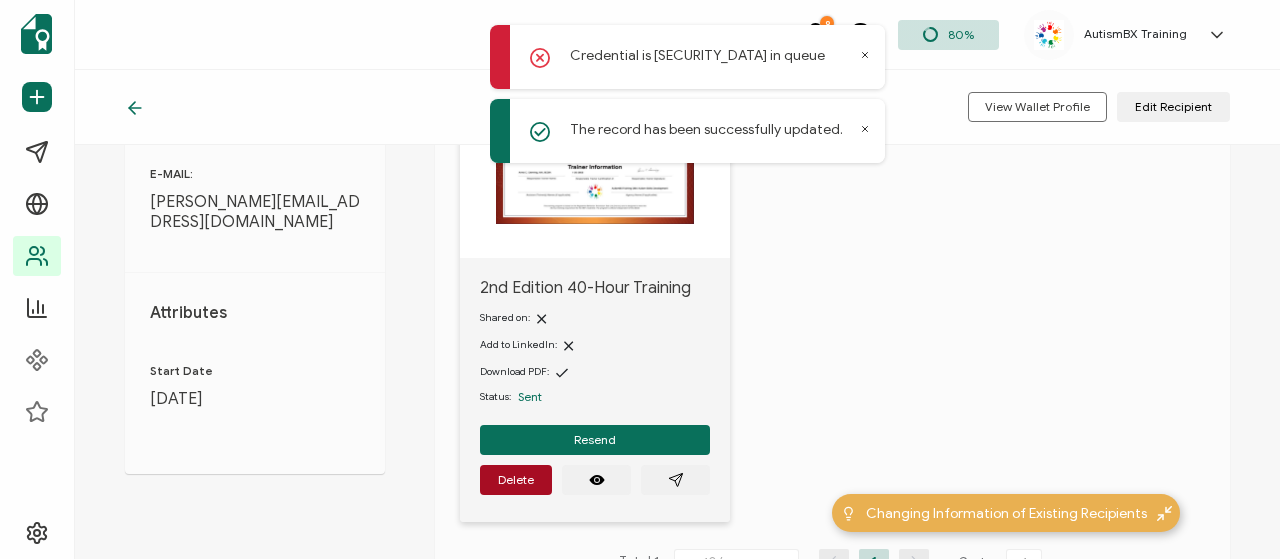 click 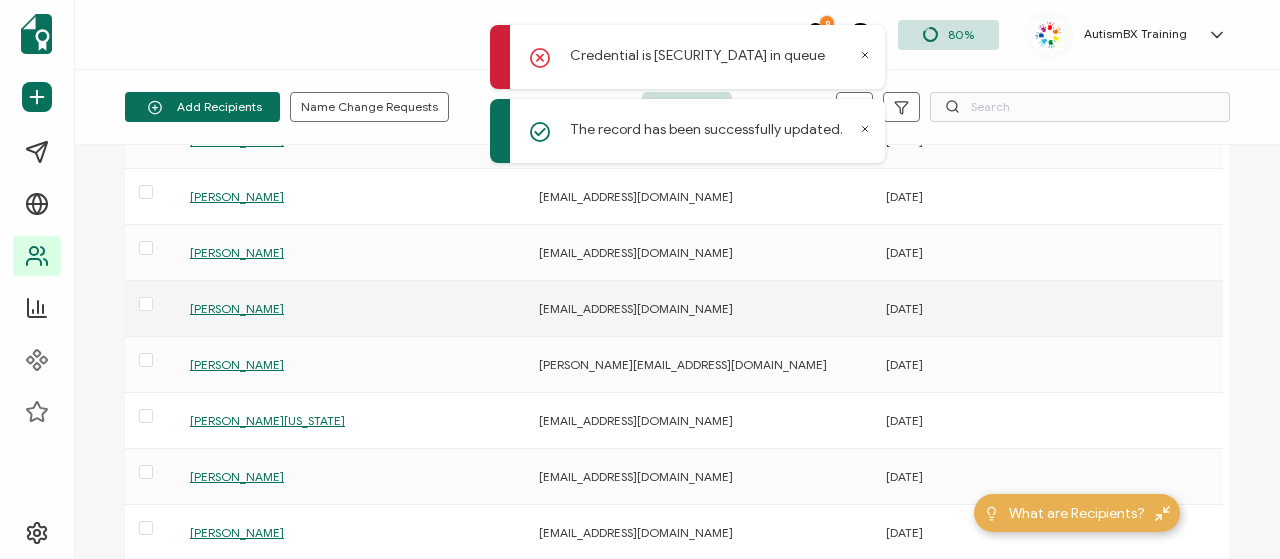scroll, scrollTop: 200, scrollLeft: 0, axis: vertical 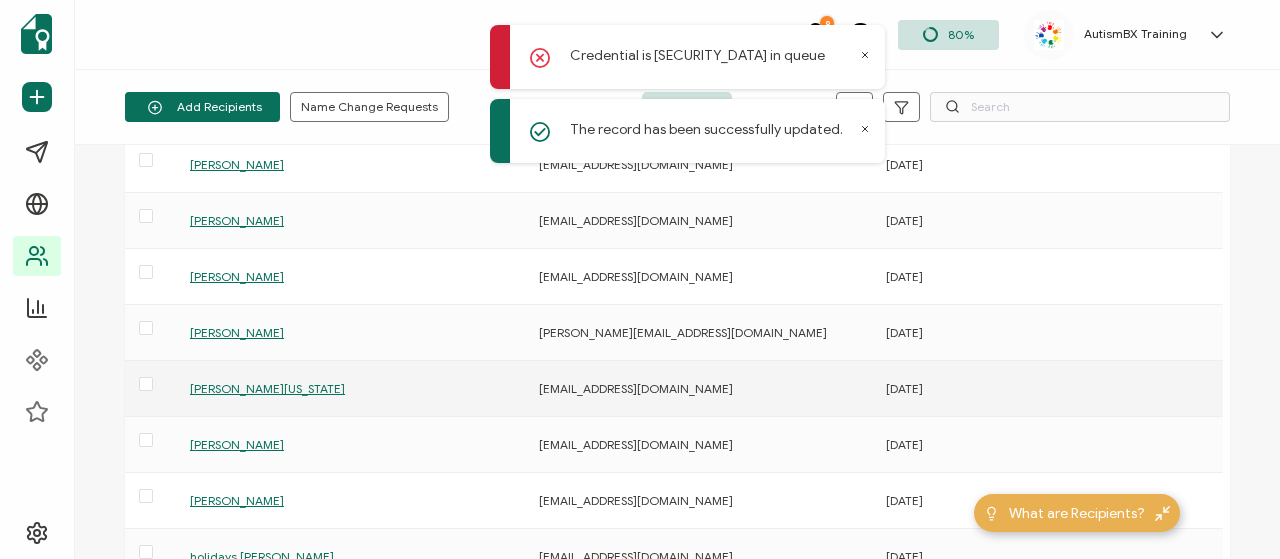 click on "[PERSON_NAME][US_STATE]" at bounding box center [267, 388] 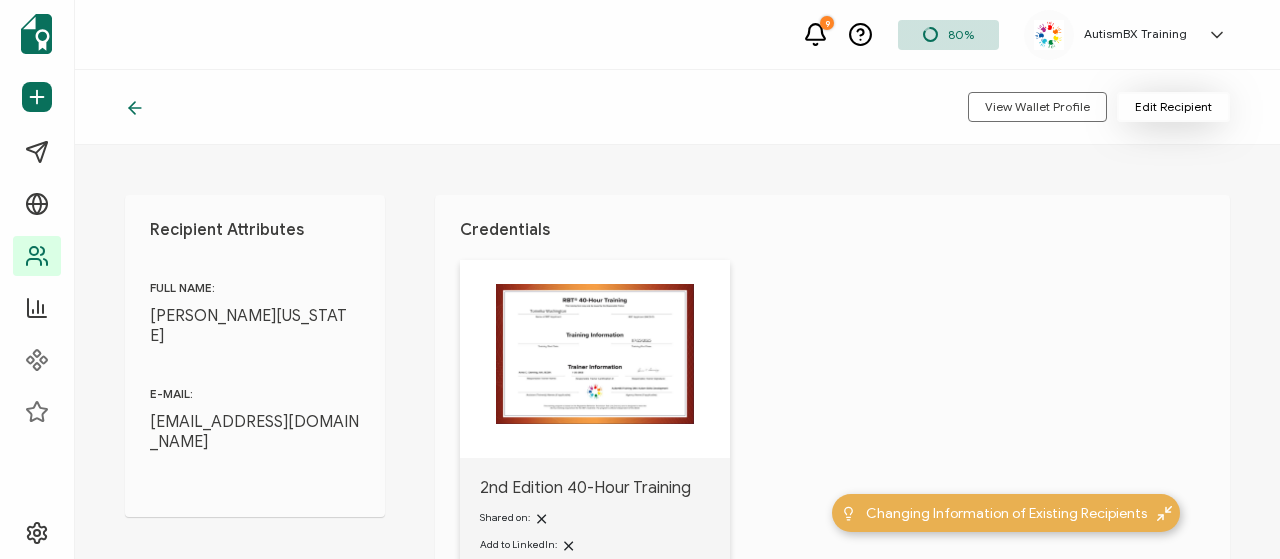 click on "Edit Recipient" at bounding box center [1173, 107] 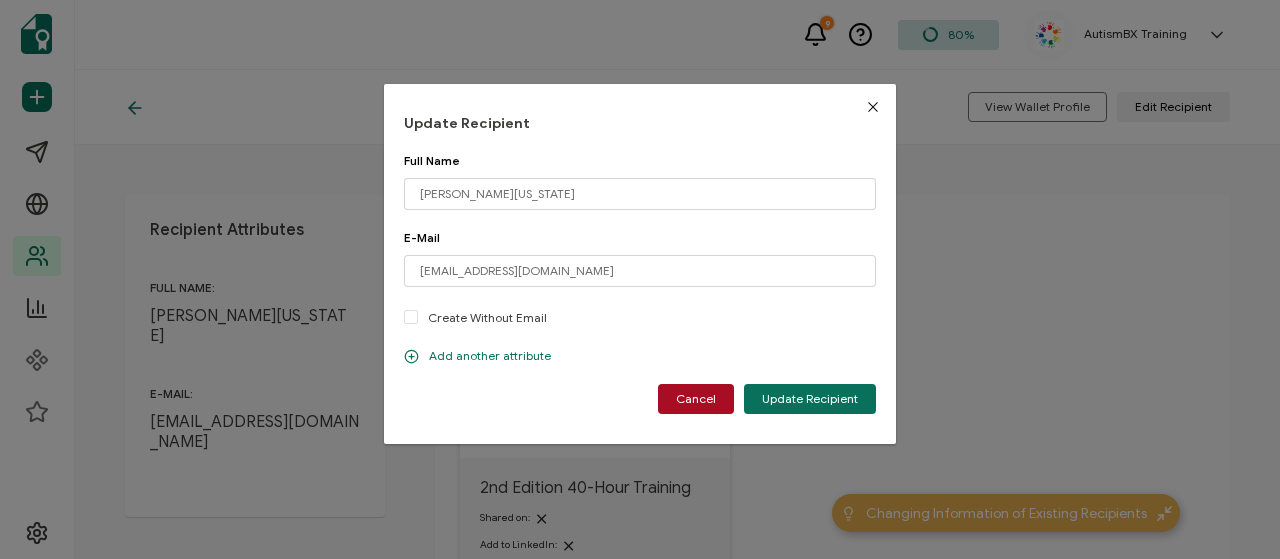 click on "Add another attribute" at bounding box center [477, 356] 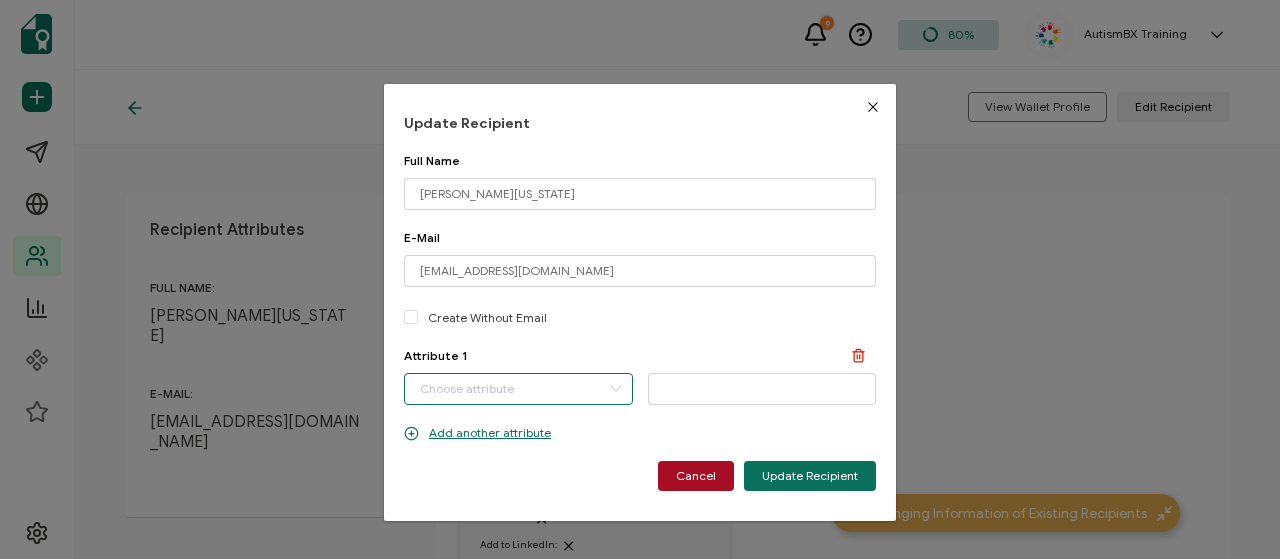 drag, startPoint x: 478, startPoint y: 383, endPoint x: 479, endPoint y: 416, distance: 33.01515 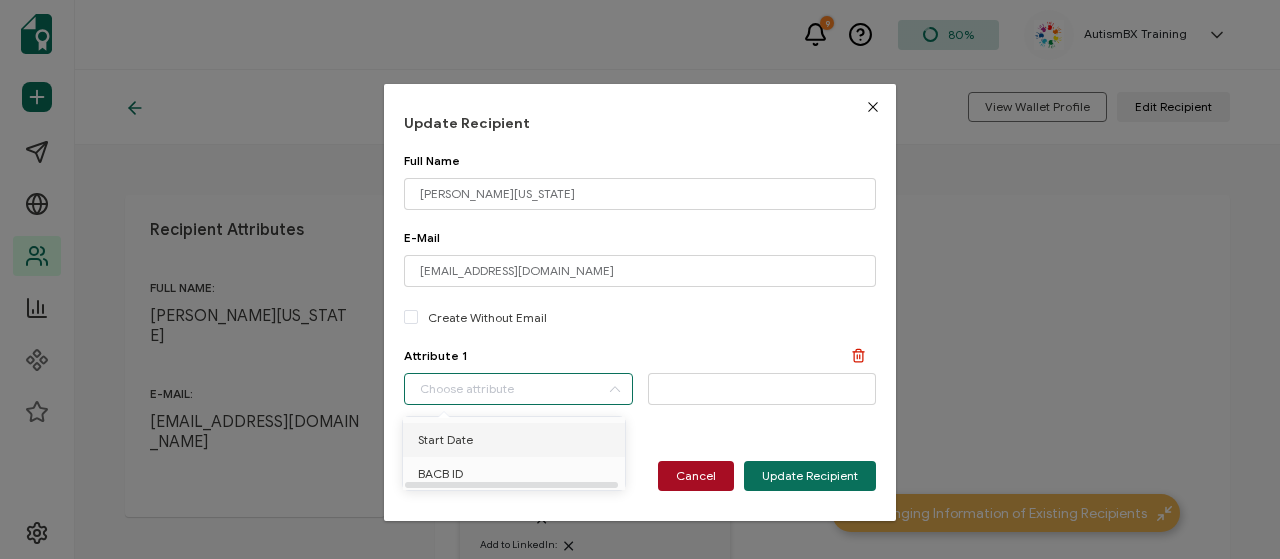 click on "Start Date" at bounding box center (445, 440) 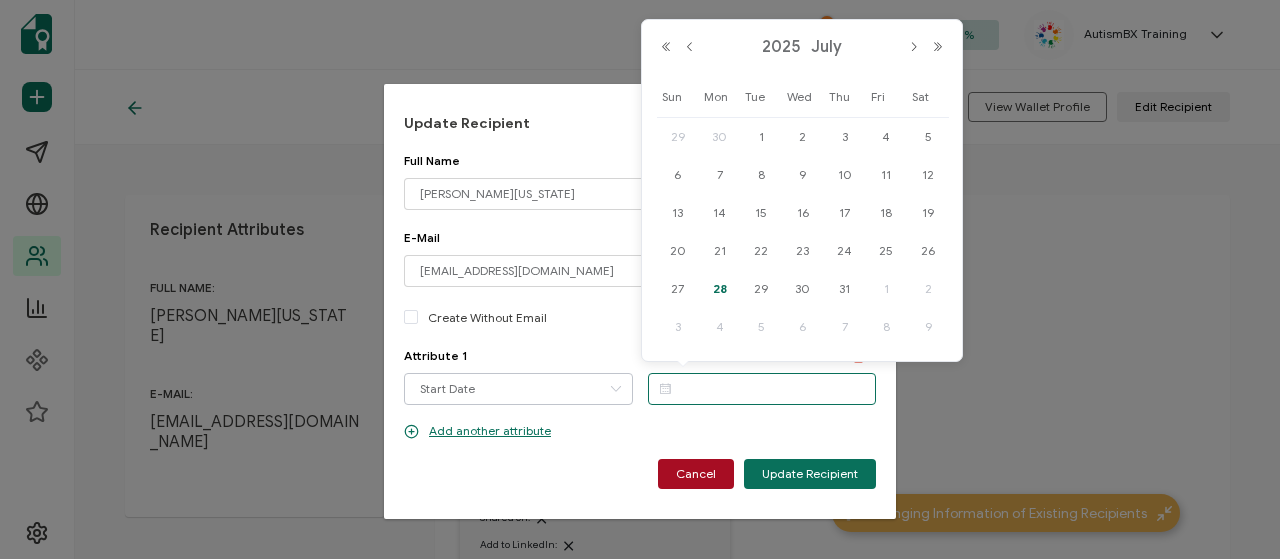 click at bounding box center (762, 389) 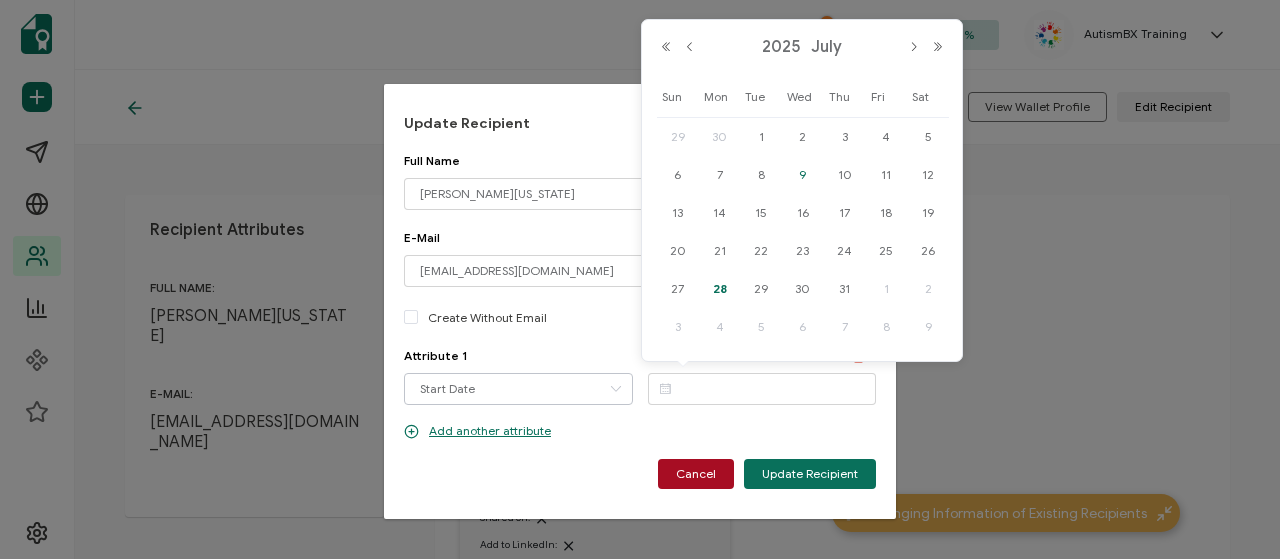 click on "9" at bounding box center (803, 175) 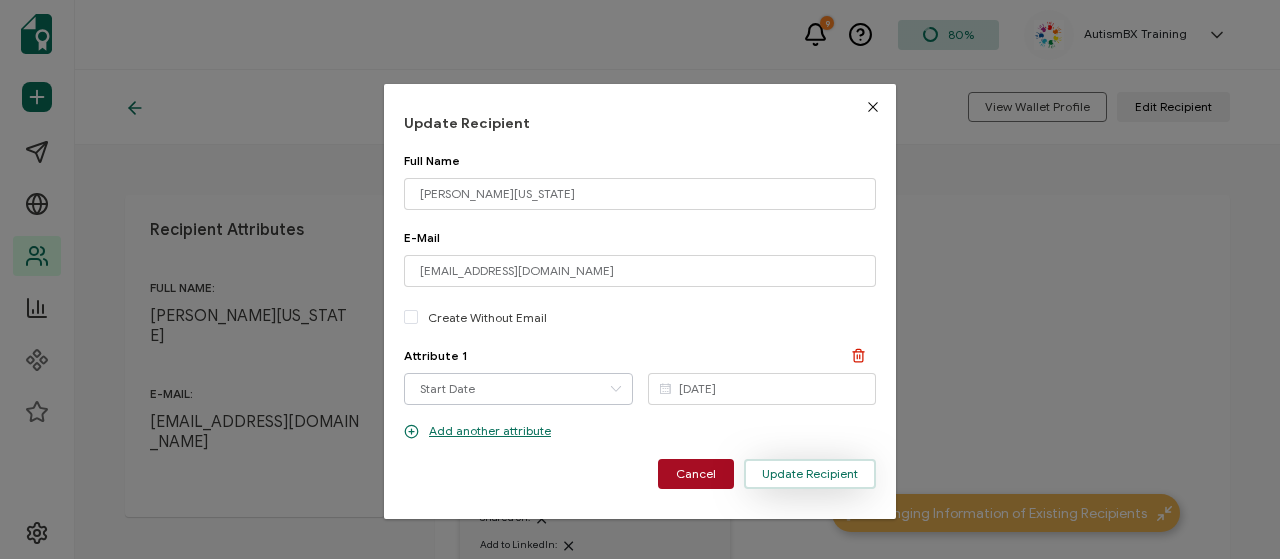 click on "Update Recipient" at bounding box center [810, 474] 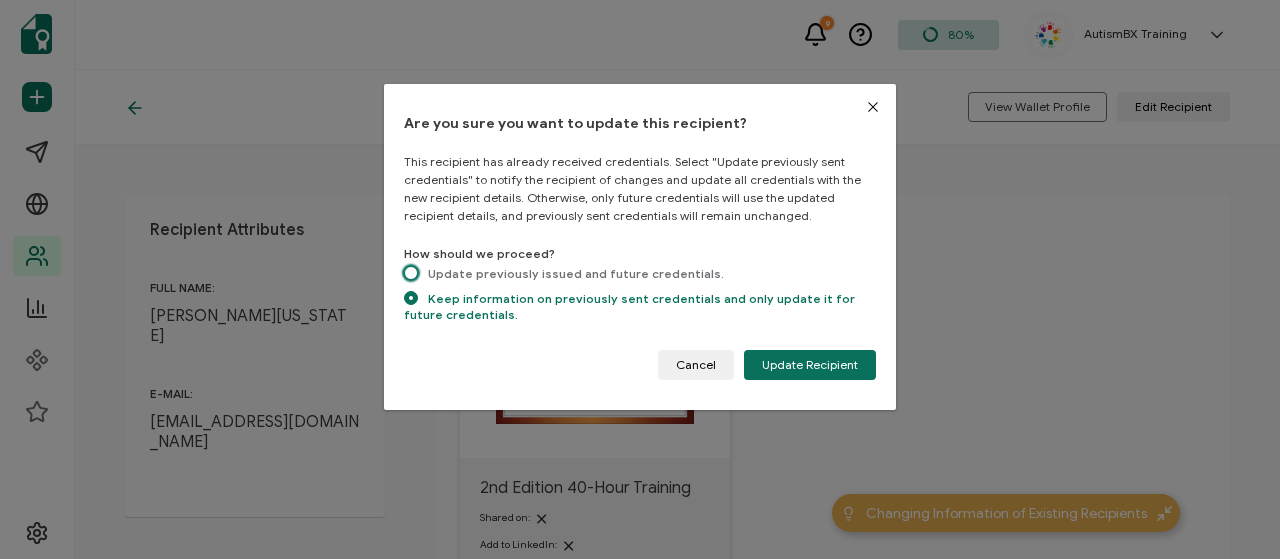 click at bounding box center [411, 273] 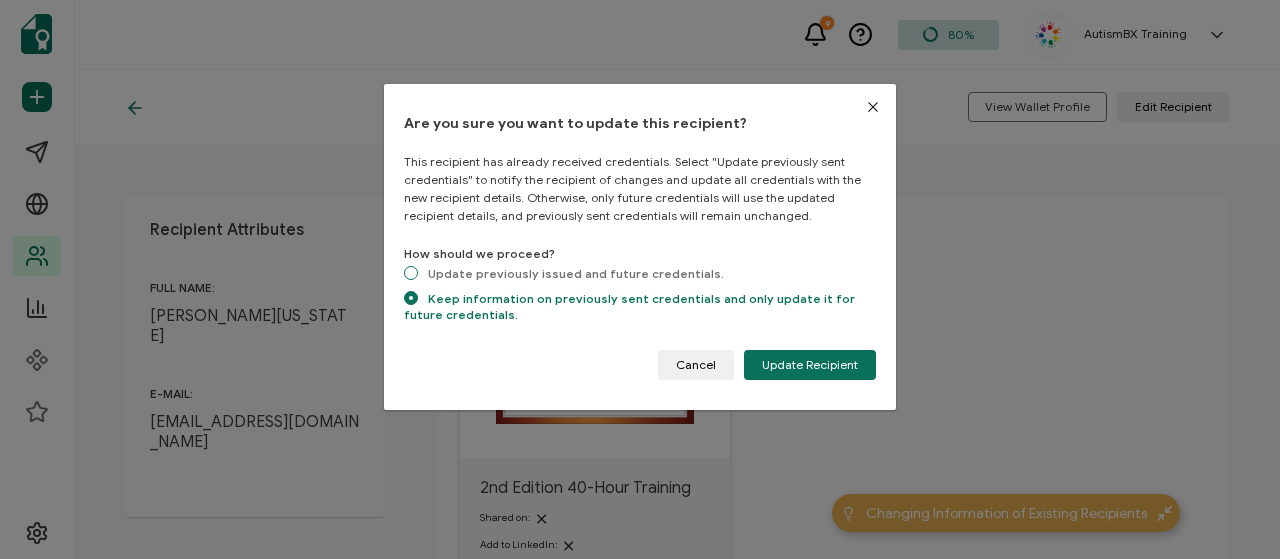 click on "Update previously issued and future credentials." at bounding box center (411, 274) 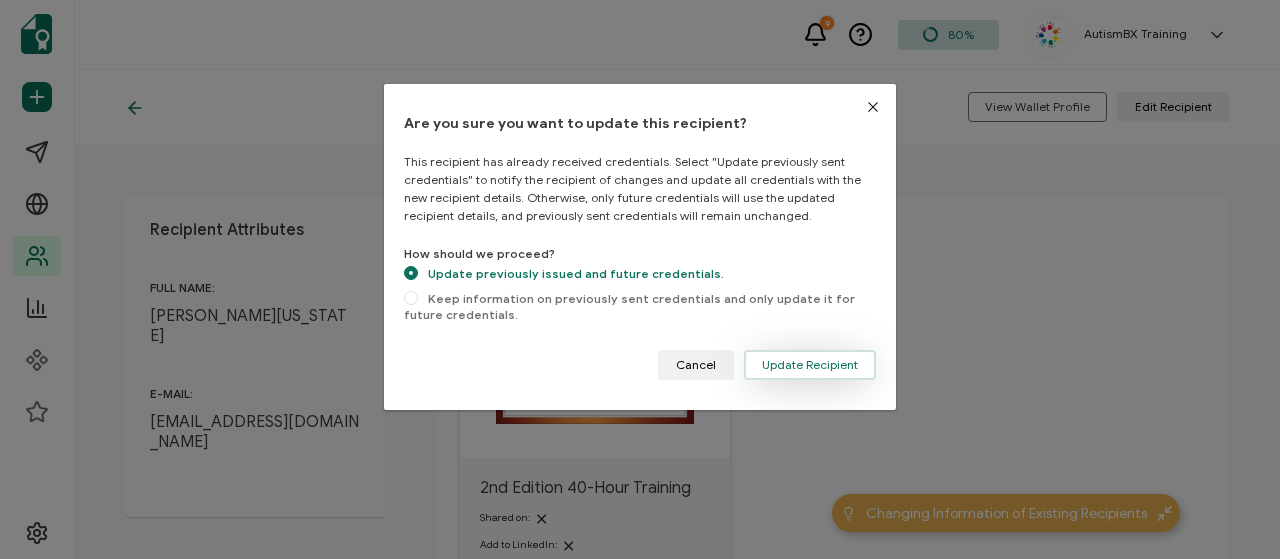 click on "Update Recipient" at bounding box center [810, 365] 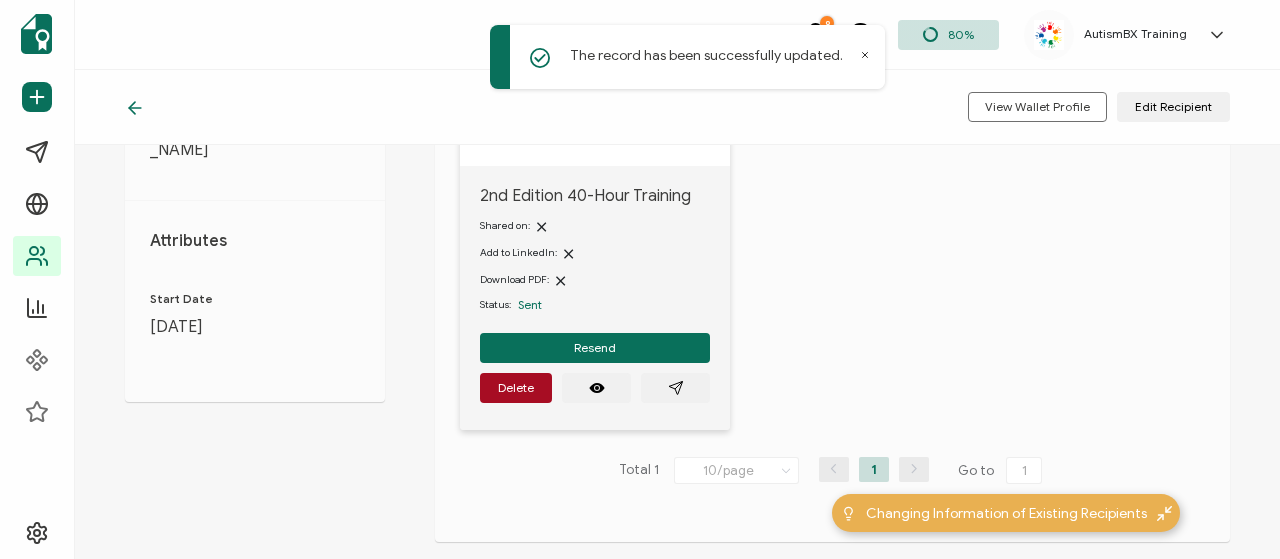 scroll, scrollTop: 300, scrollLeft: 0, axis: vertical 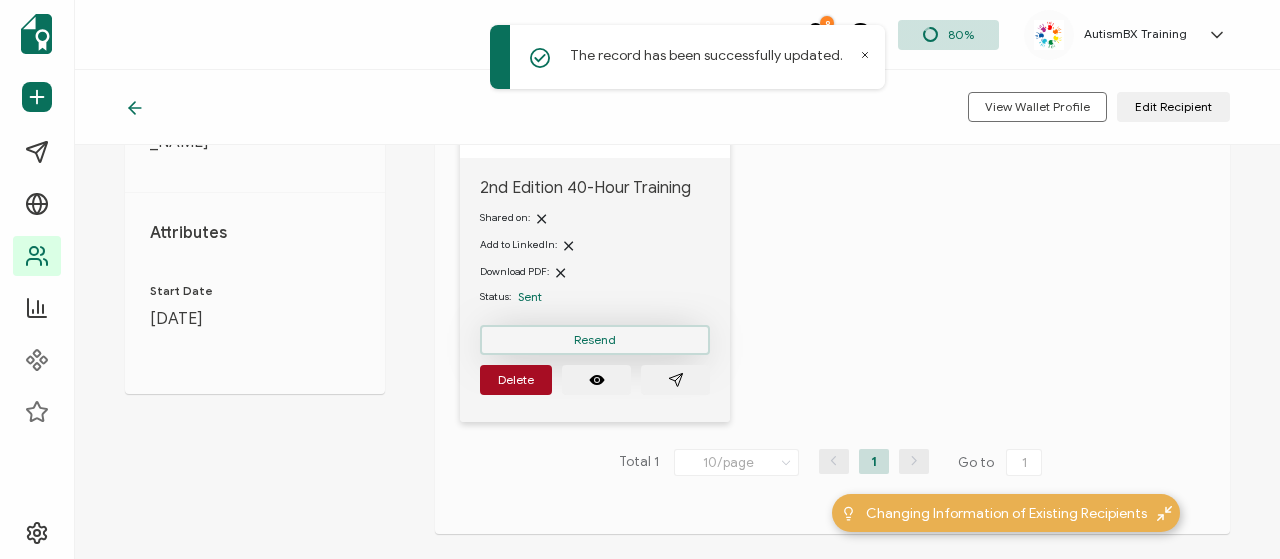 click on "Resend" at bounding box center [595, 340] 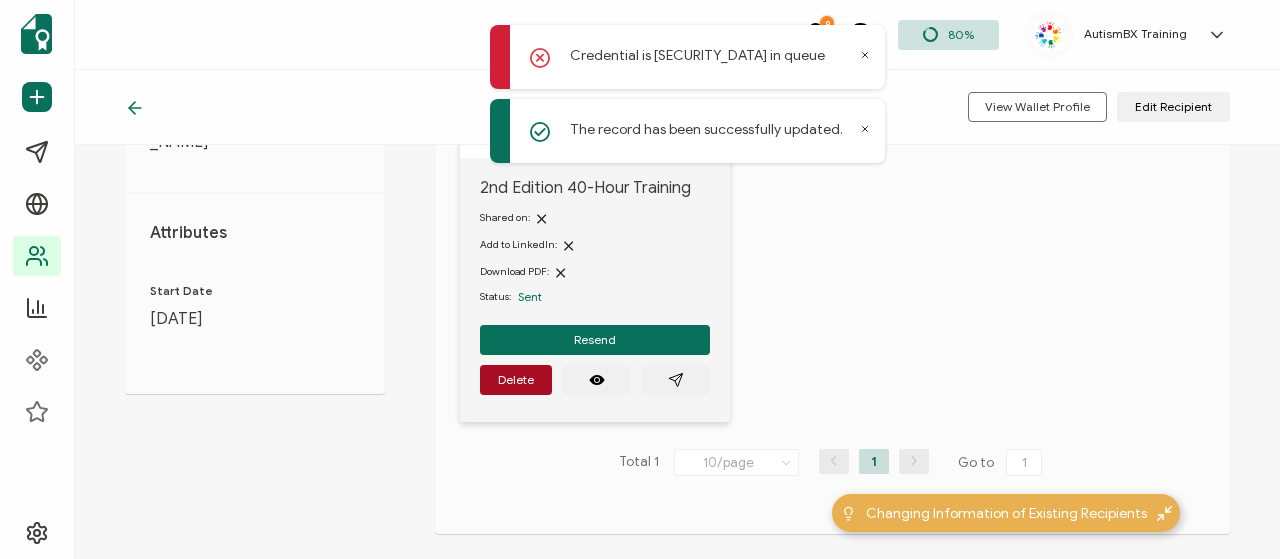 click 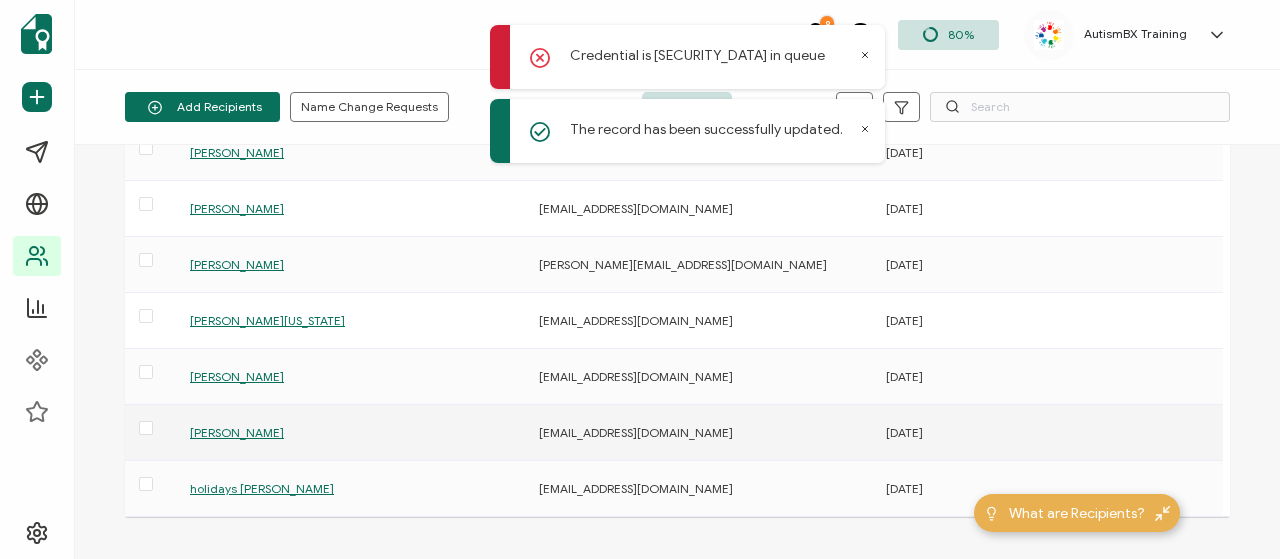 scroll, scrollTop: 300, scrollLeft: 0, axis: vertical 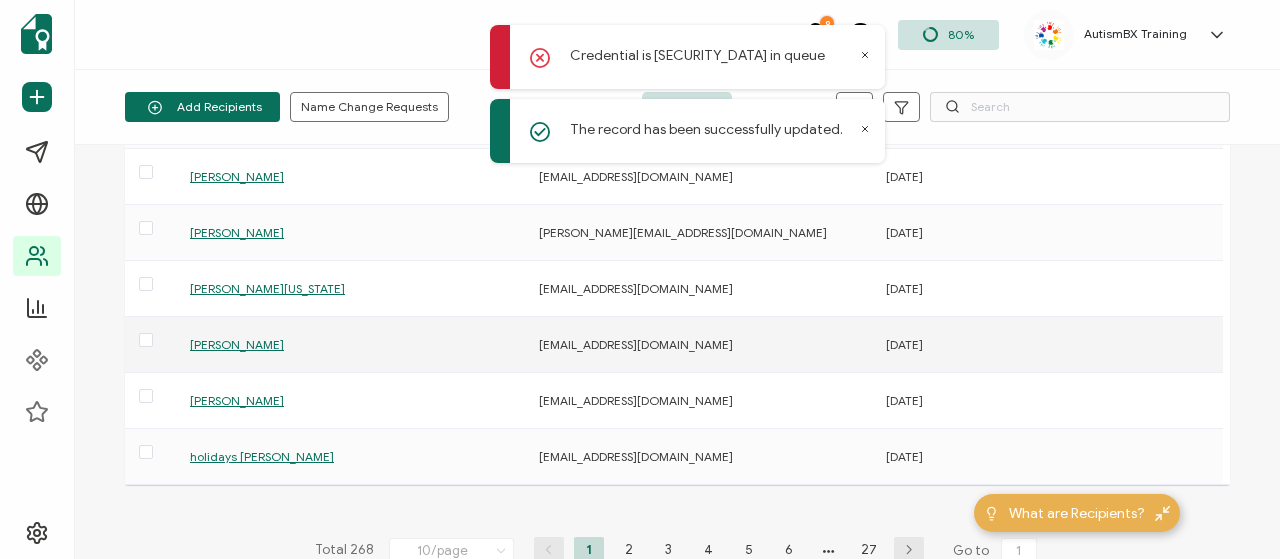 click on "[PERSON_NAME]" at bounding box center [237, 344] 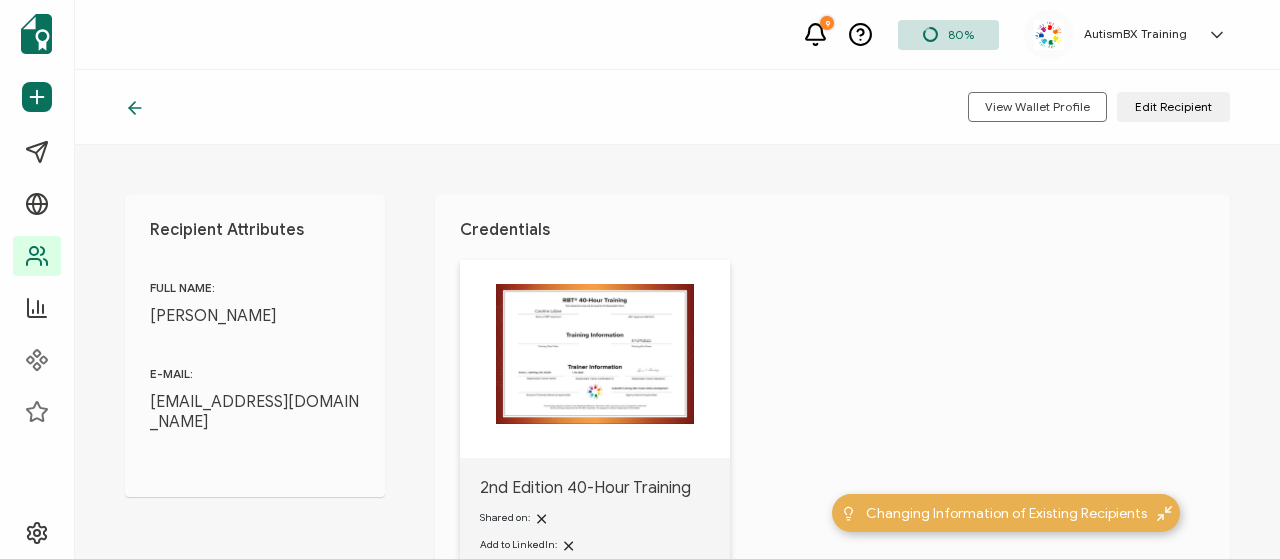 click on "View Wallet Profile
Edit Recipient" at bounding box center (677, 107) 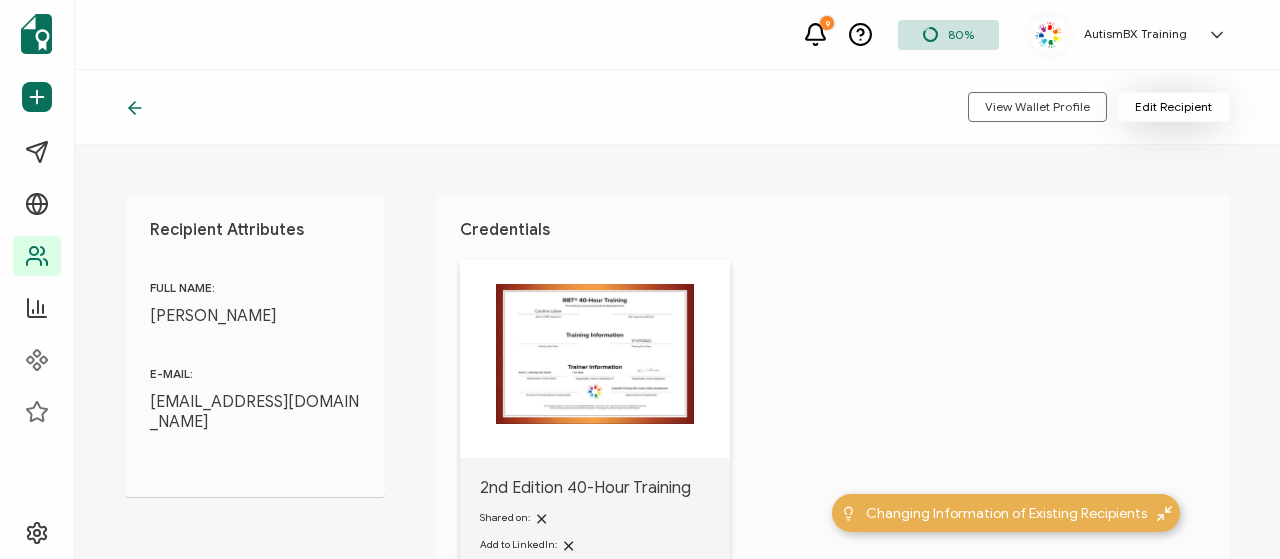 click on "Edit Recipient" at bounding box center [1173, 107] 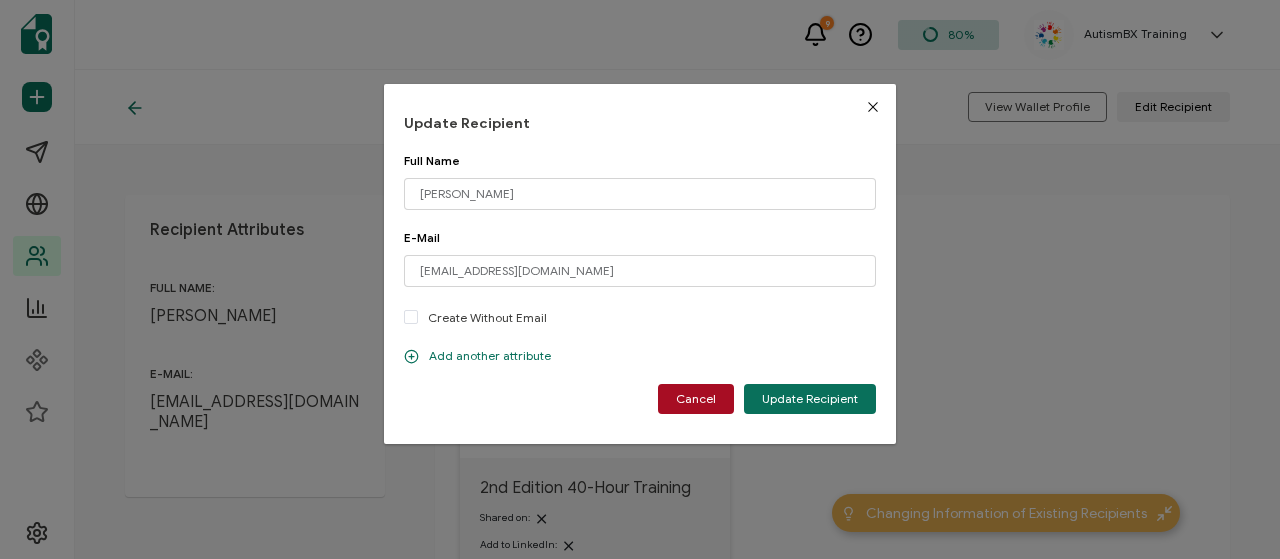 click on "Add another attribute" at bounding box center (477, 356) 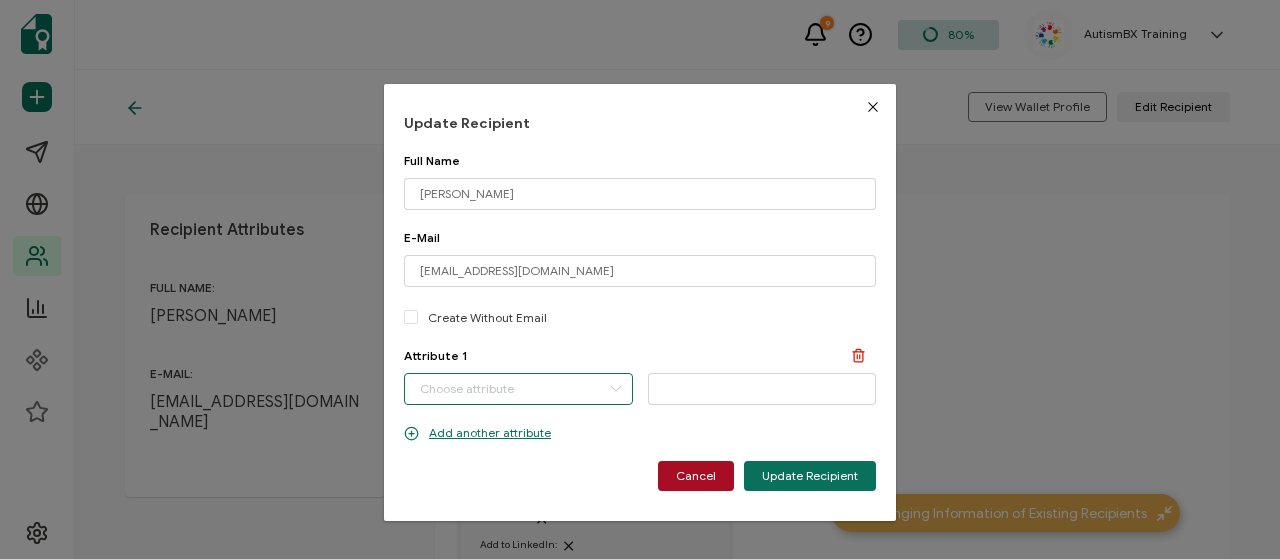 drag, startPoint x: 454, startPoint y: 393, endPoint x: 462, endPoint y: 430, distance: 37.85499 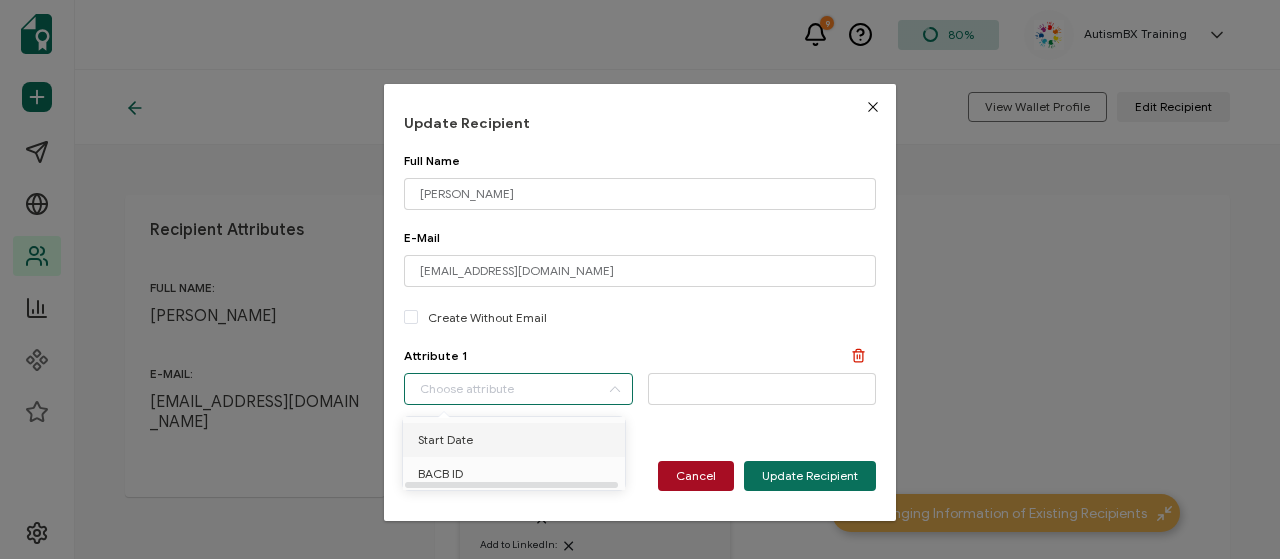 click on "Start Date" at bounding box center [445, 440] 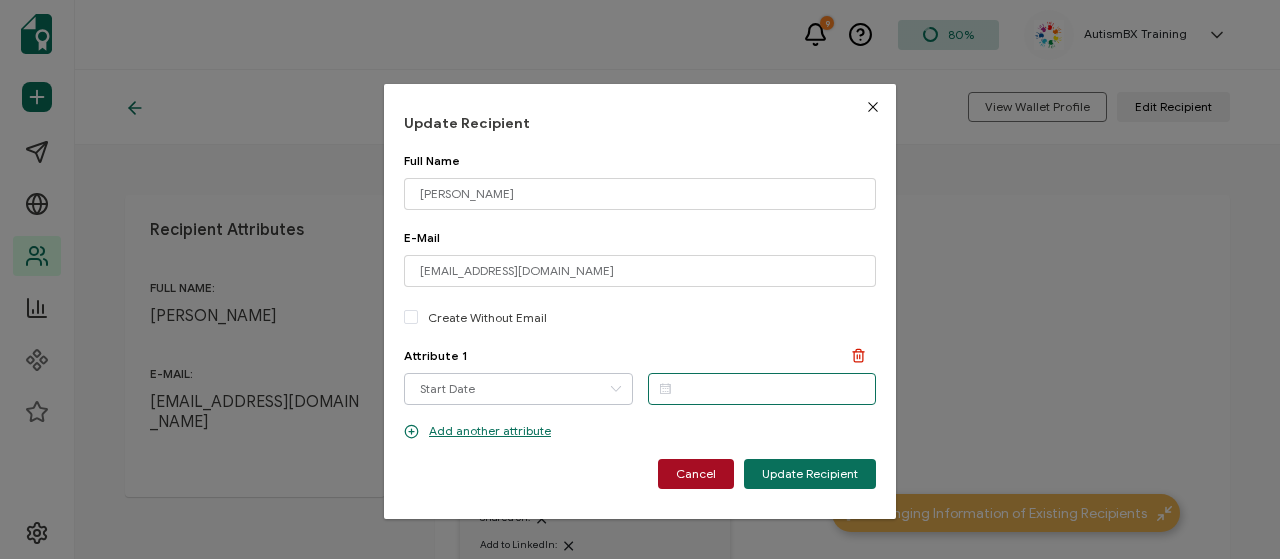 click at bounding box center [762, 389] 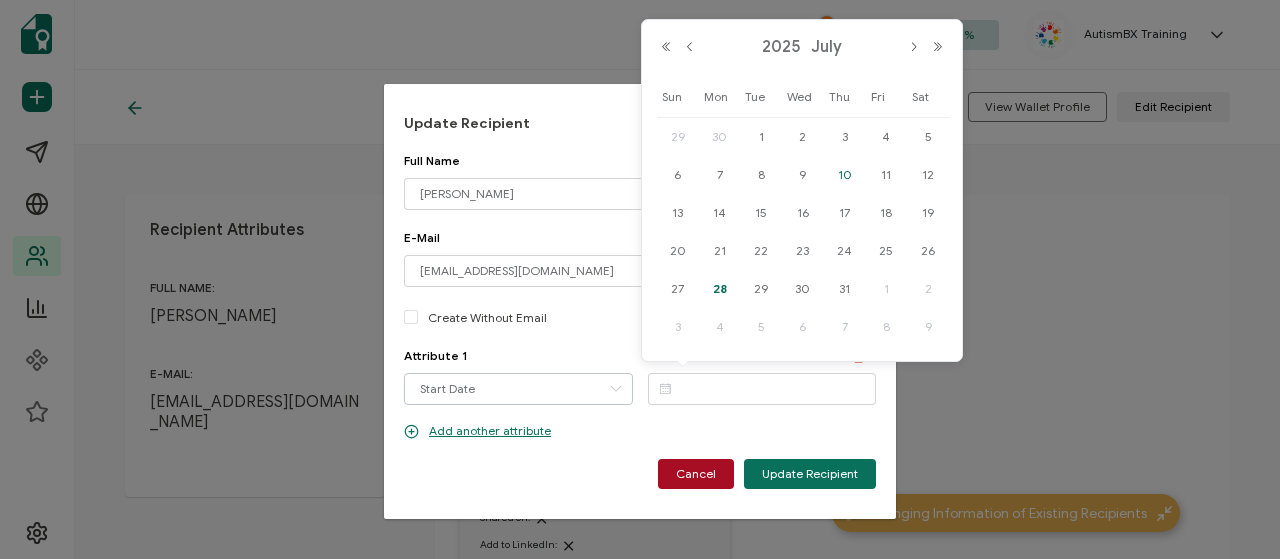 click on "10" at bounding box center (845, 175) 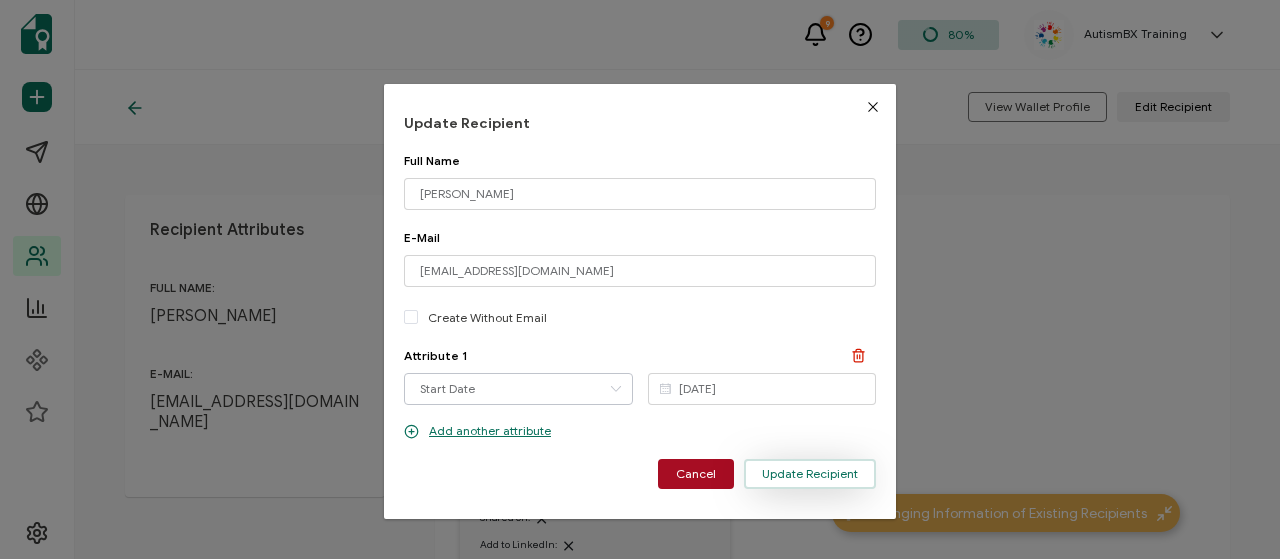 click on "Update Recipient" at bounding box center [810, 474] 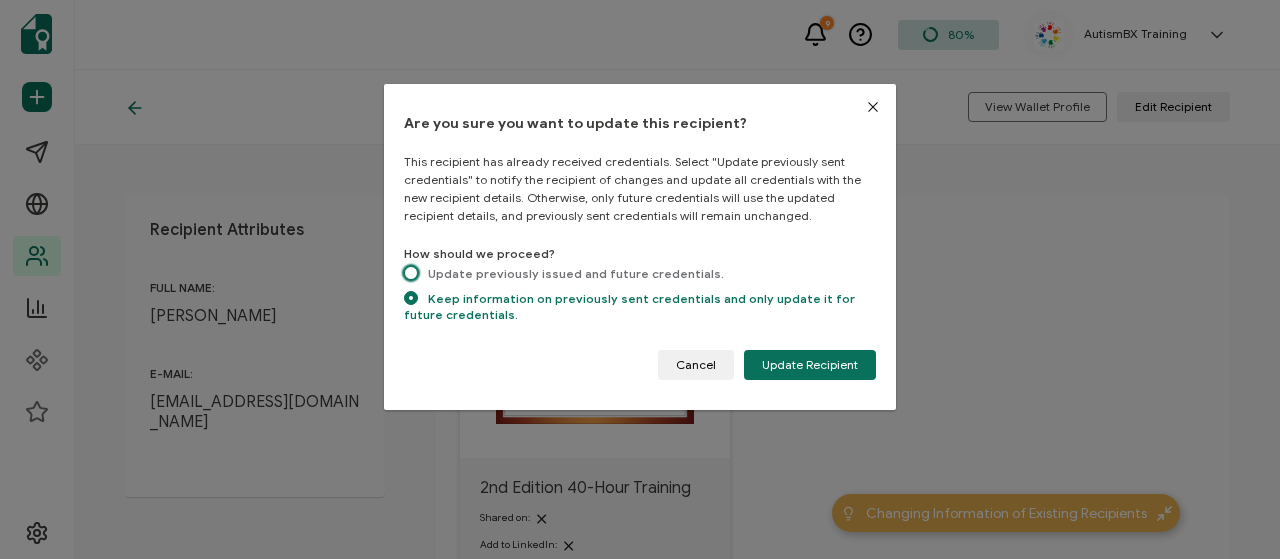 click at bounding box center (411, 273) 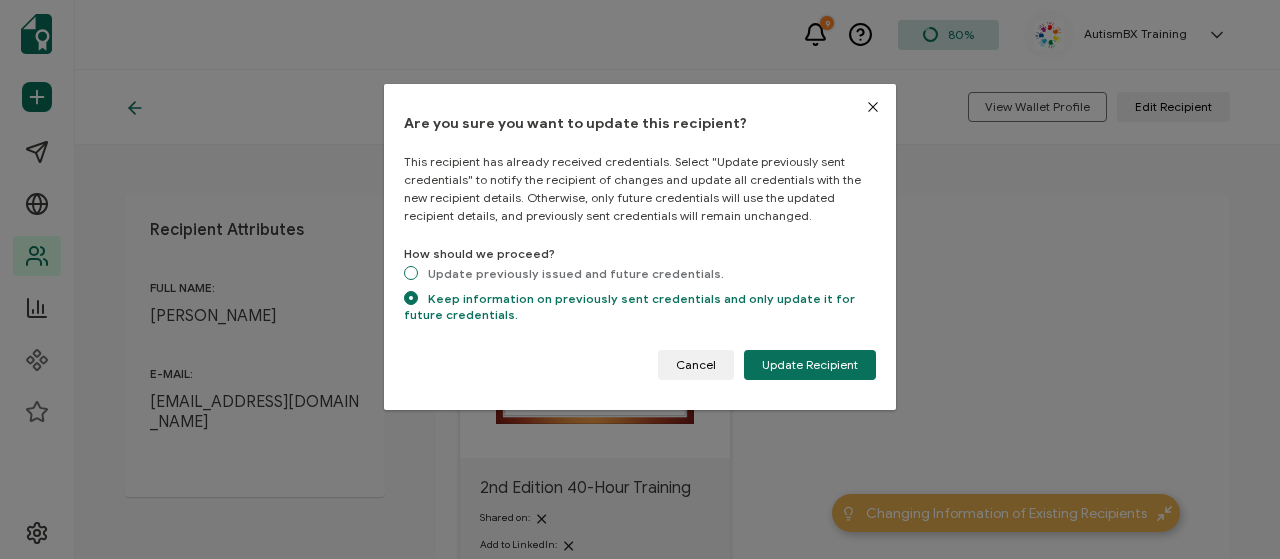click on "Update previously issued and future credentials." at bounding box center [411, 274] 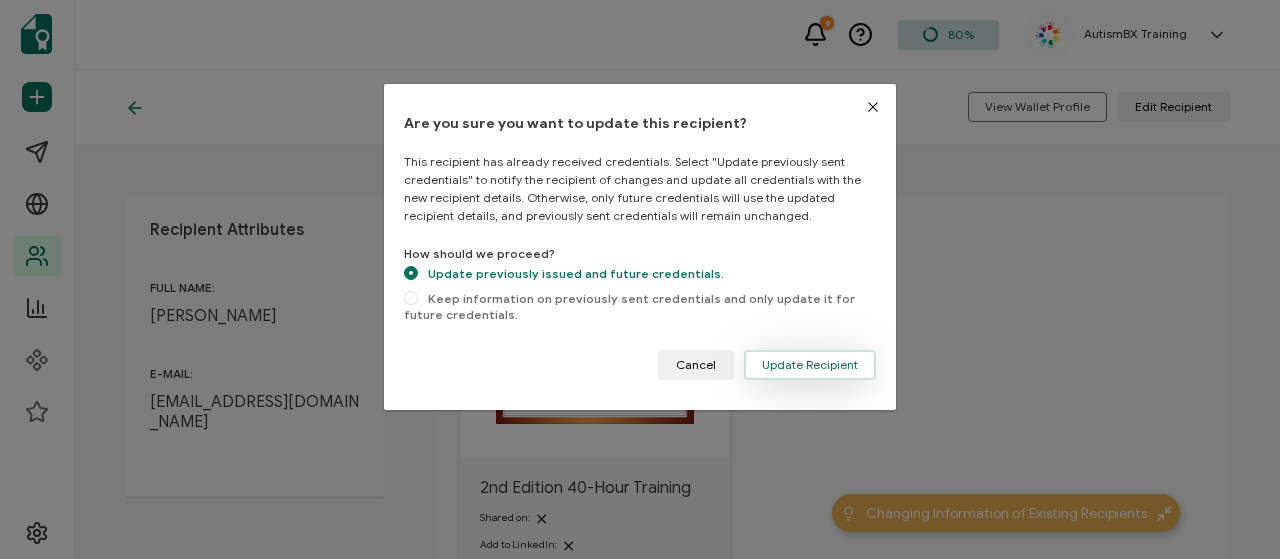 click on "Update Recipient" at bounding box center (810, 365) 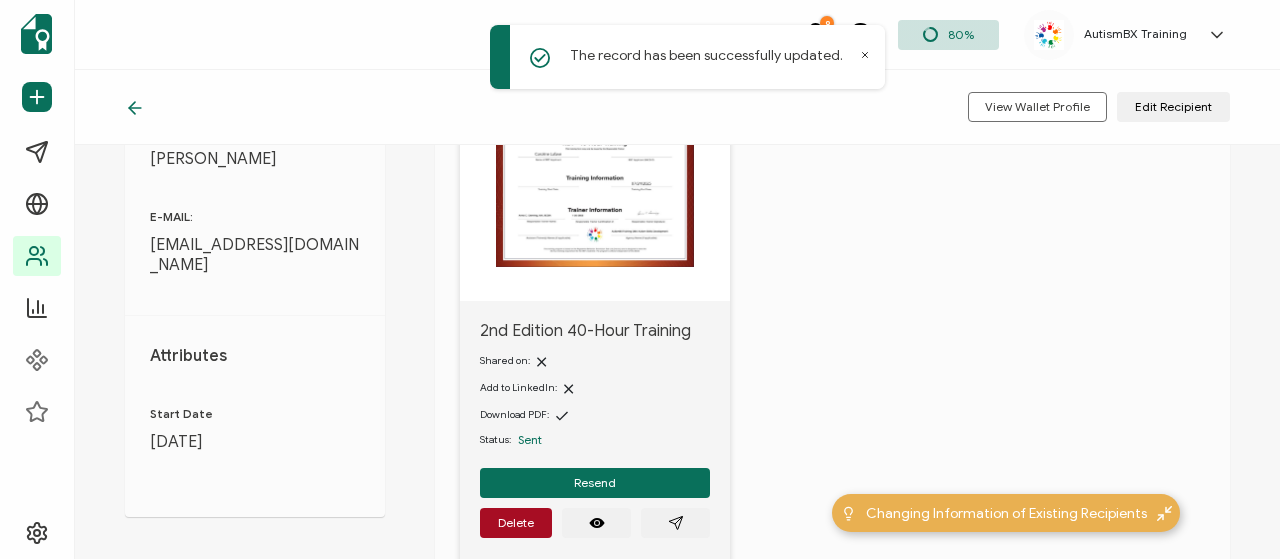 scroll, scrollTop: 200, scrollLeft: 0, axis: vertical 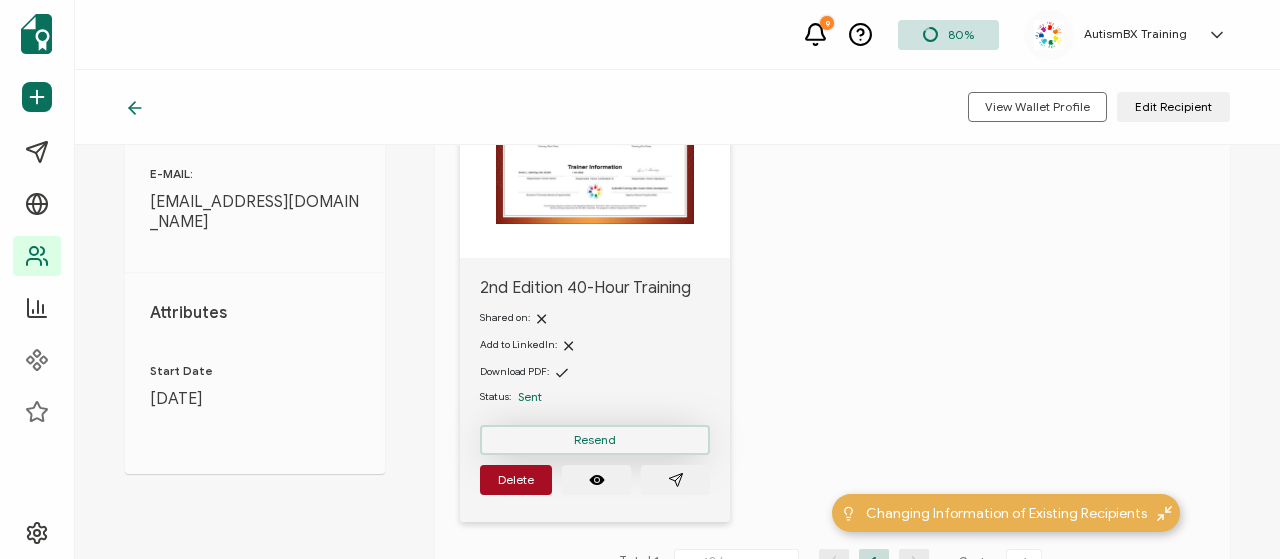 click on "Resend" at bounding box center [595, 440] 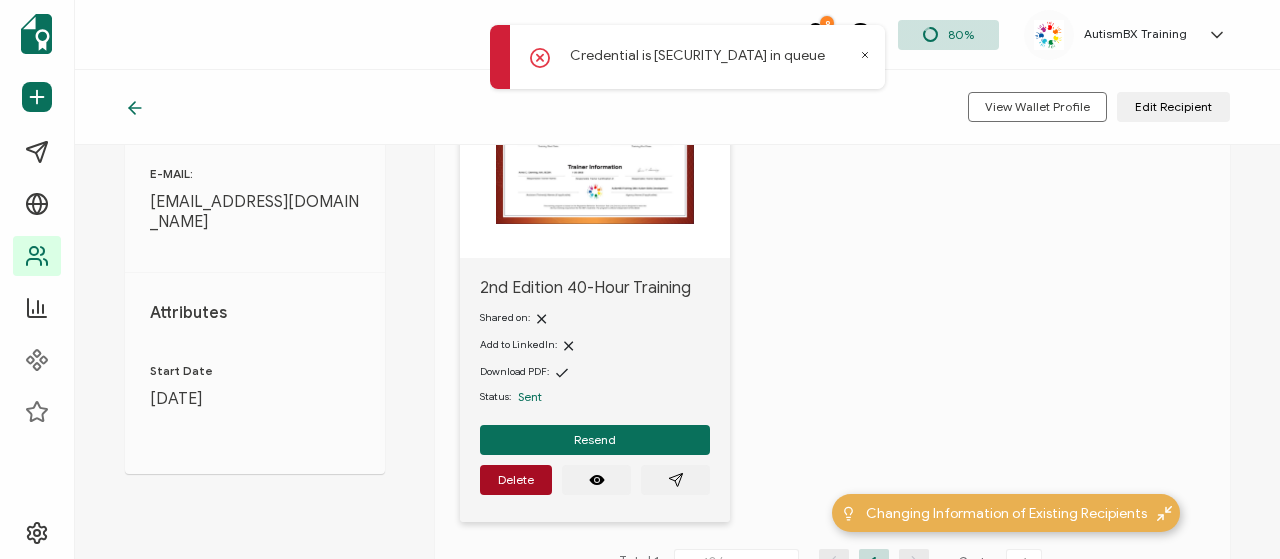 click 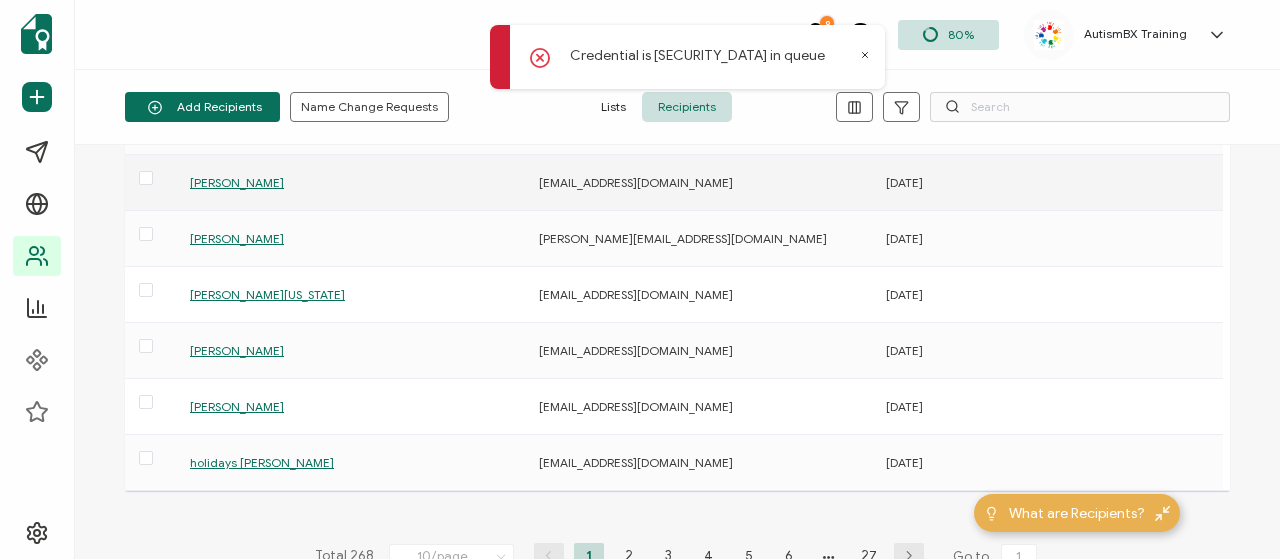 scroll, scrollTop: 300, scrollLeft: 0, axis: vertical 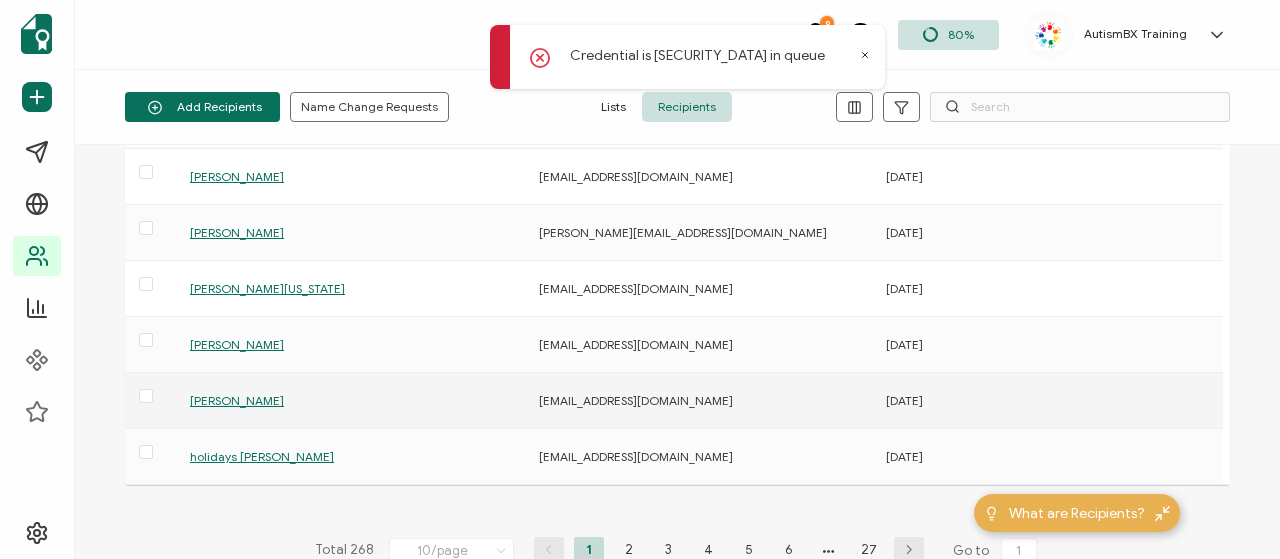 click on "[PERSON_NAME]" at bounding box center (237, 400) 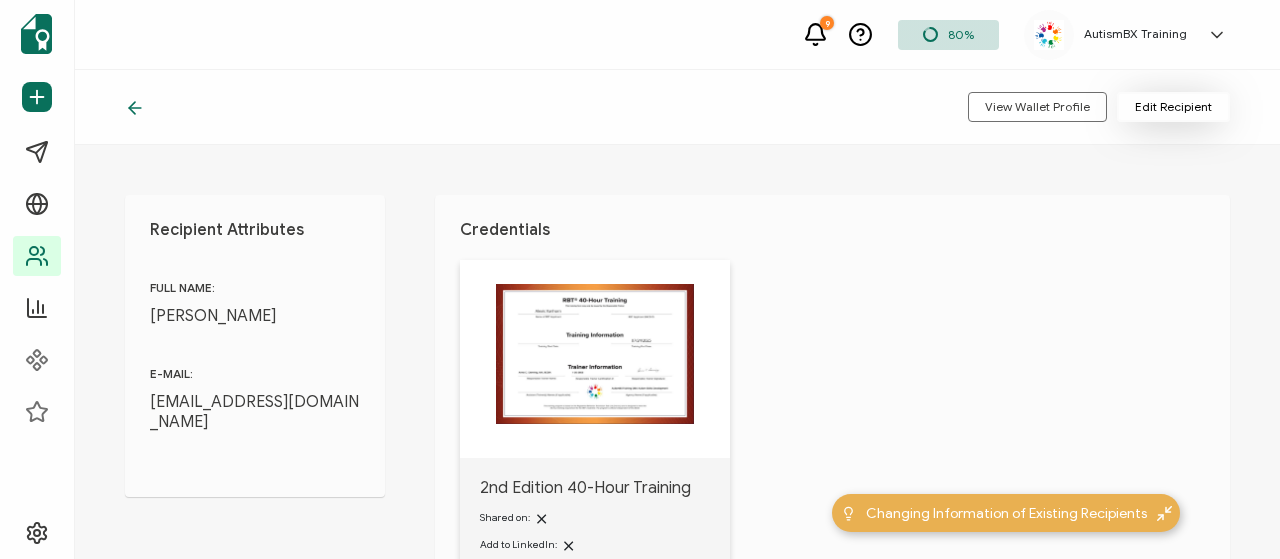 click on "Edit Recipient" at bounding box center (1173, 107) 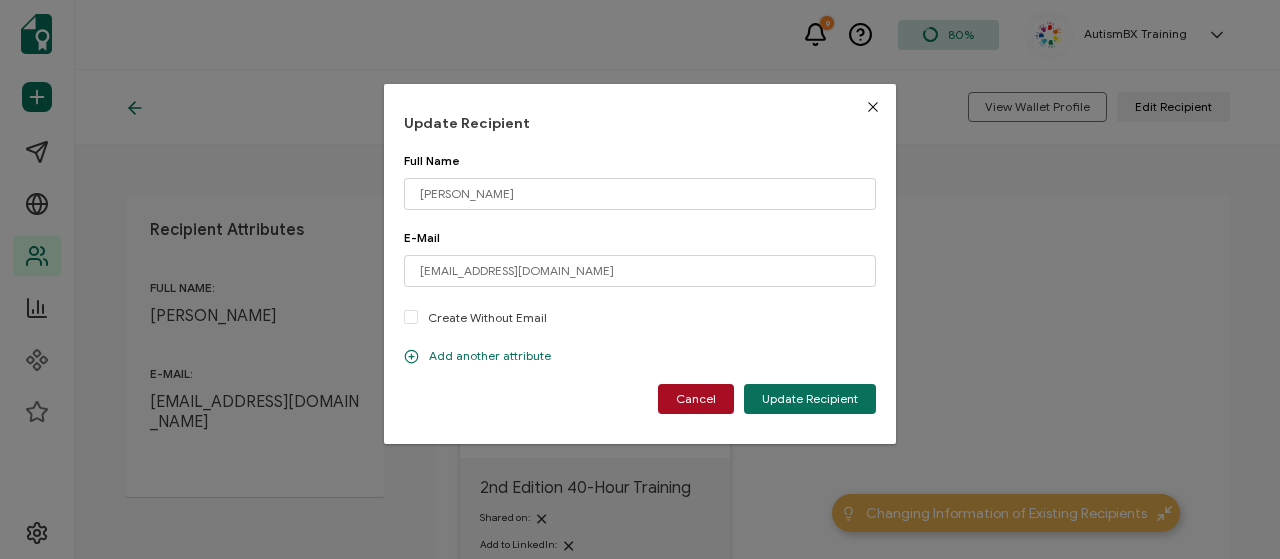 click on "Add another attribute" at bounding box center [477, 356] 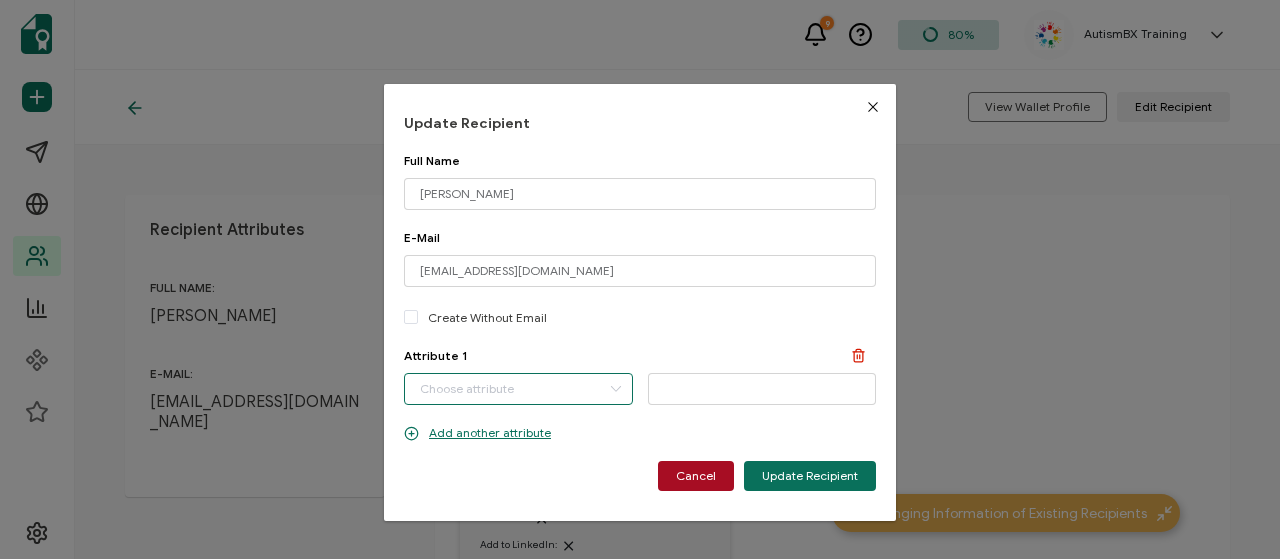 click at bounding box center [518, 389] 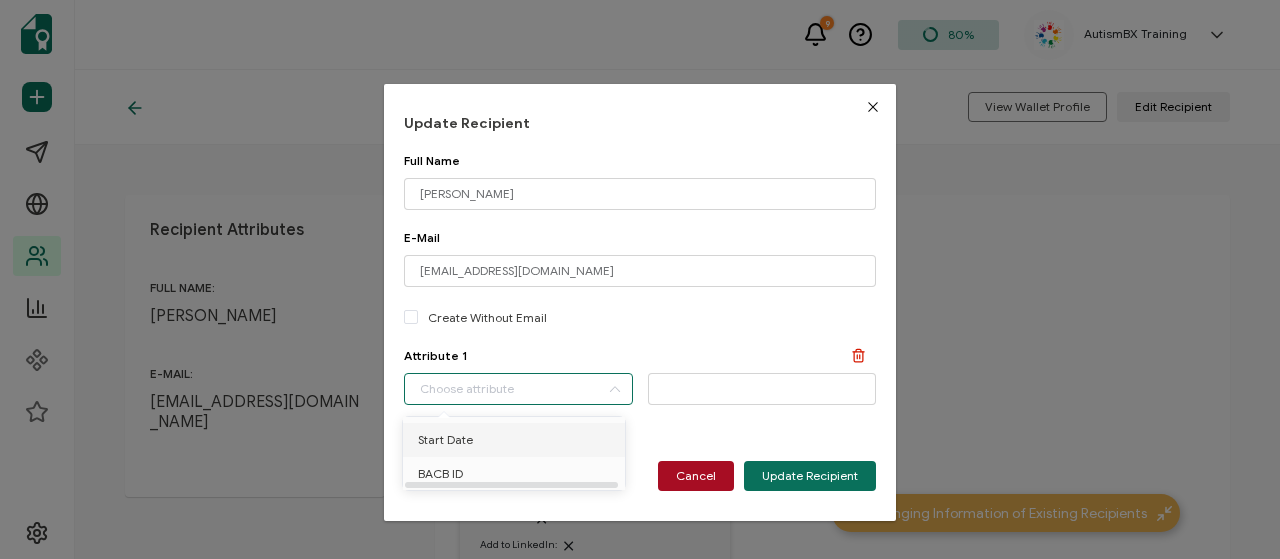 click on "Start Date" at bounding box center [517, 440] 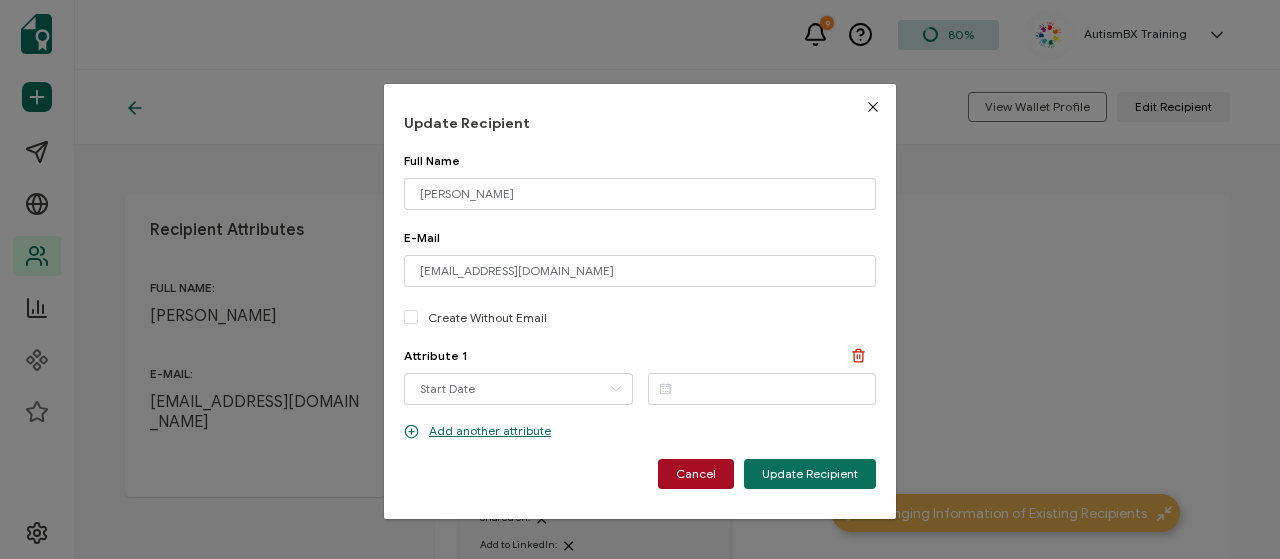 click at bounding box center [665, 388] 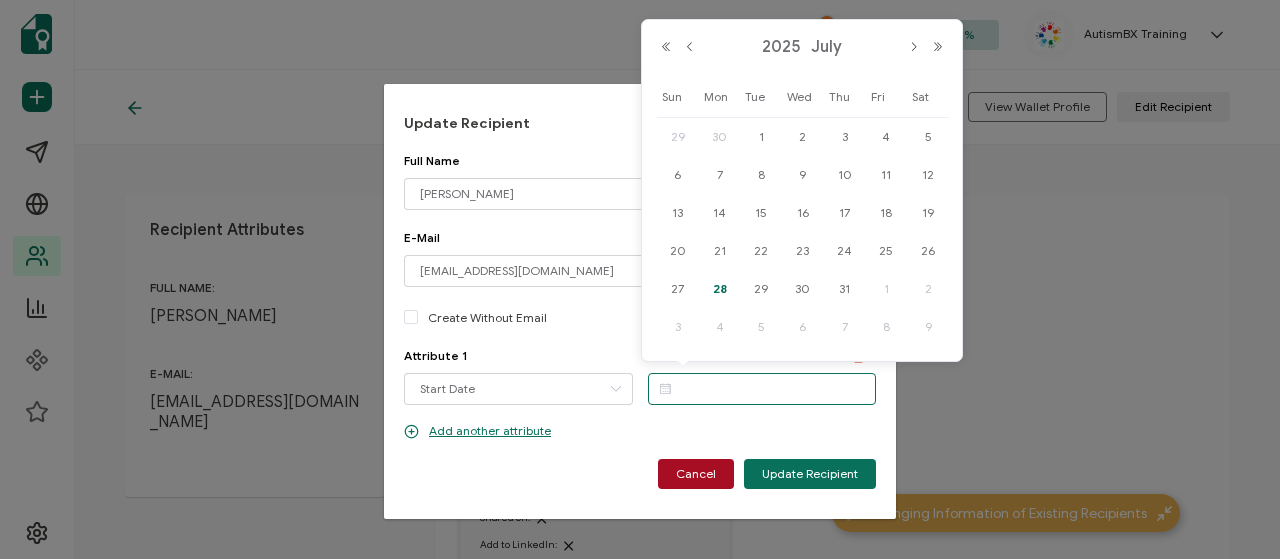 click at bounding box center [762, 389] 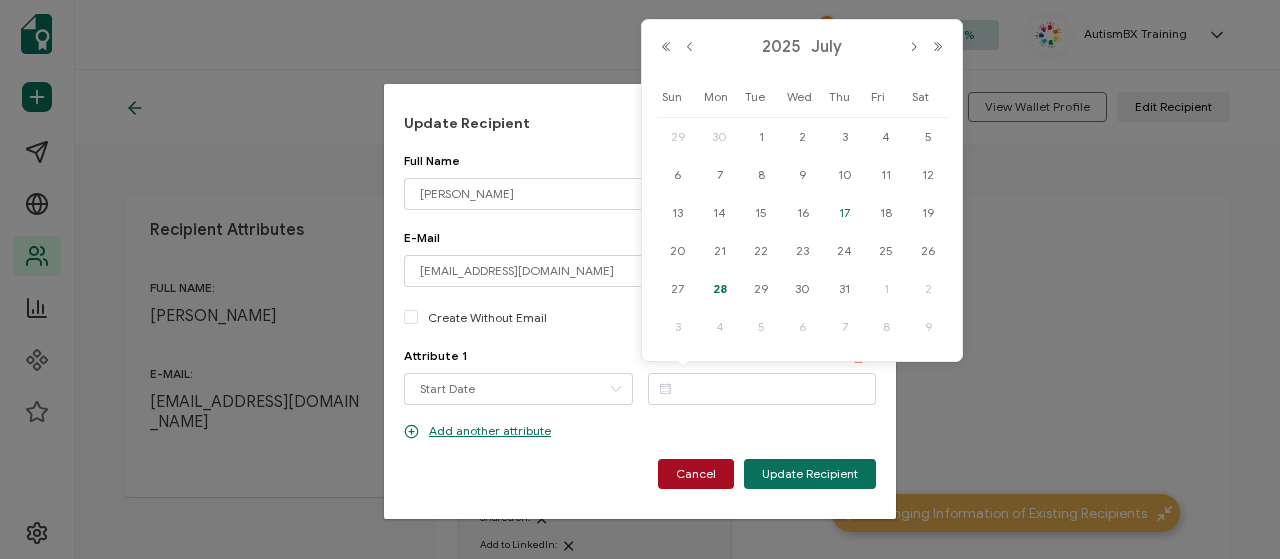 click on "17" at bounding box center [845, 213] 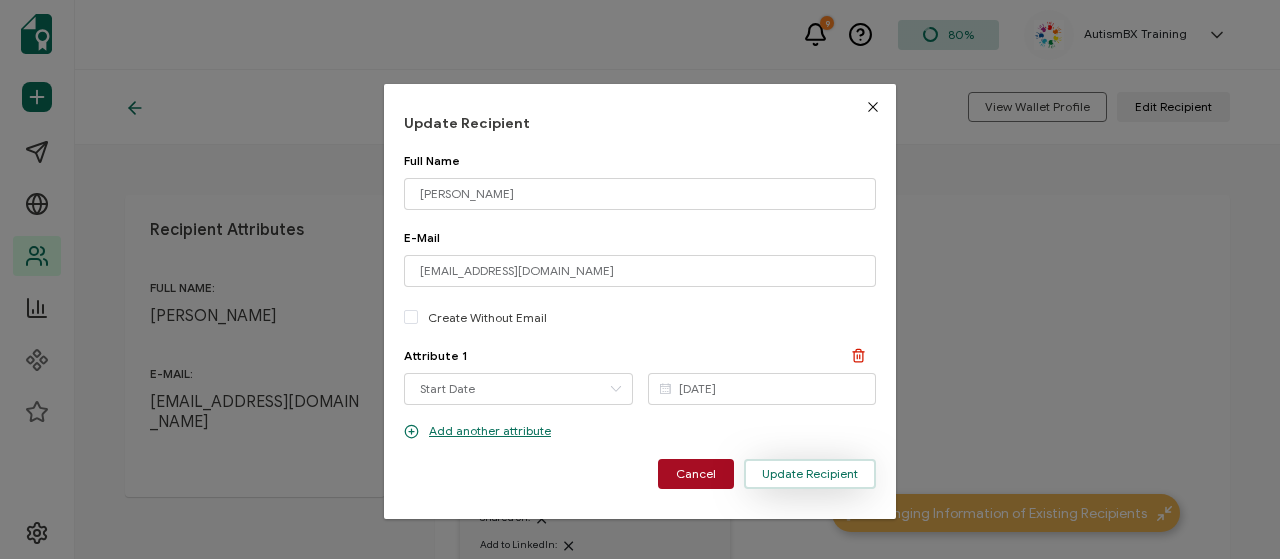 click on "Update Recipient" at bounding box center (810, 474) 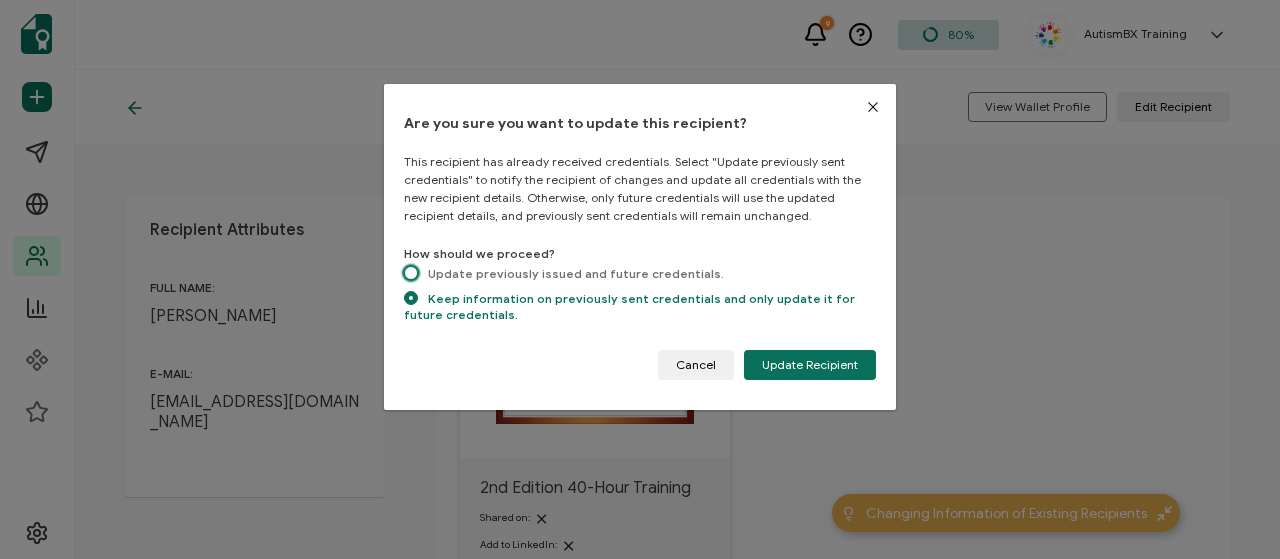click at bounding box center (411, 274) 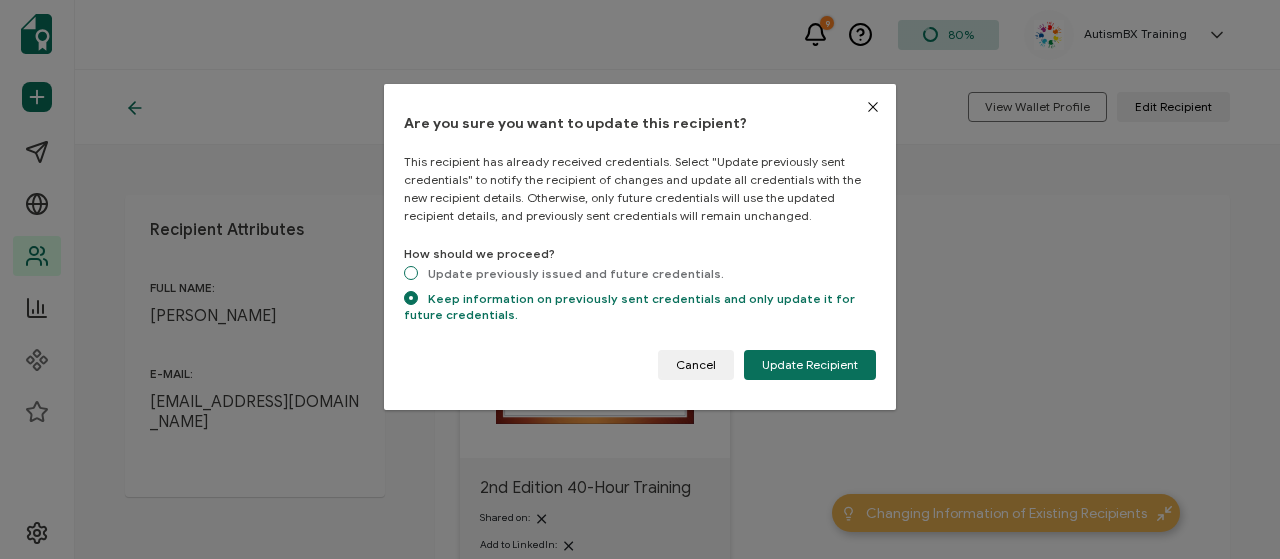 click on "Update previously issued and future credentials." at bounding box center [411, 274] 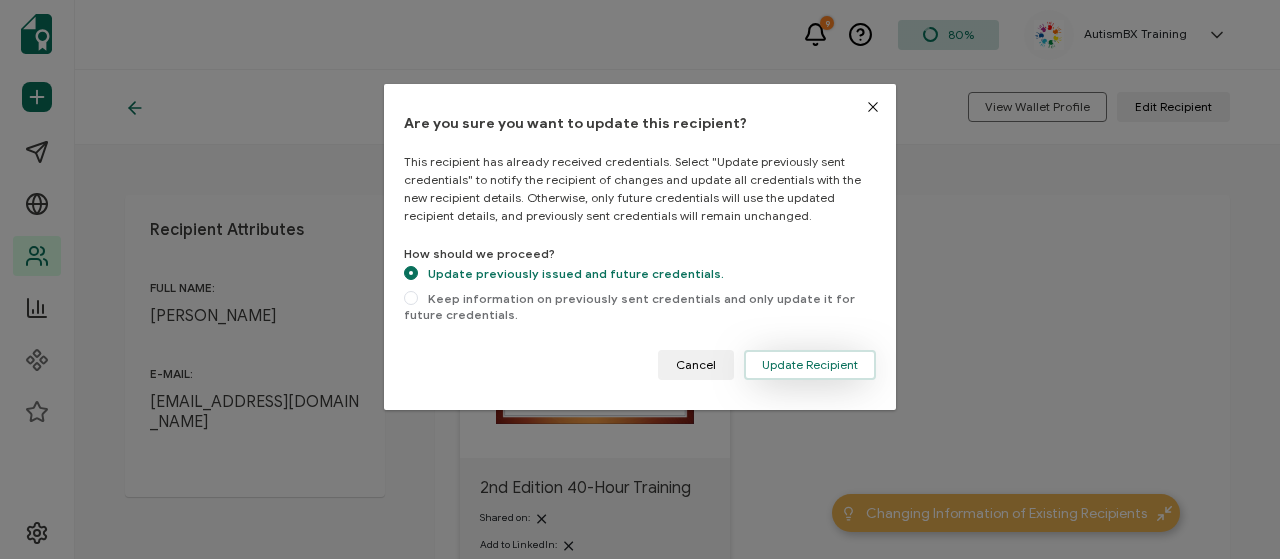click on "Update Recipient" at bounding box center [810, 365] 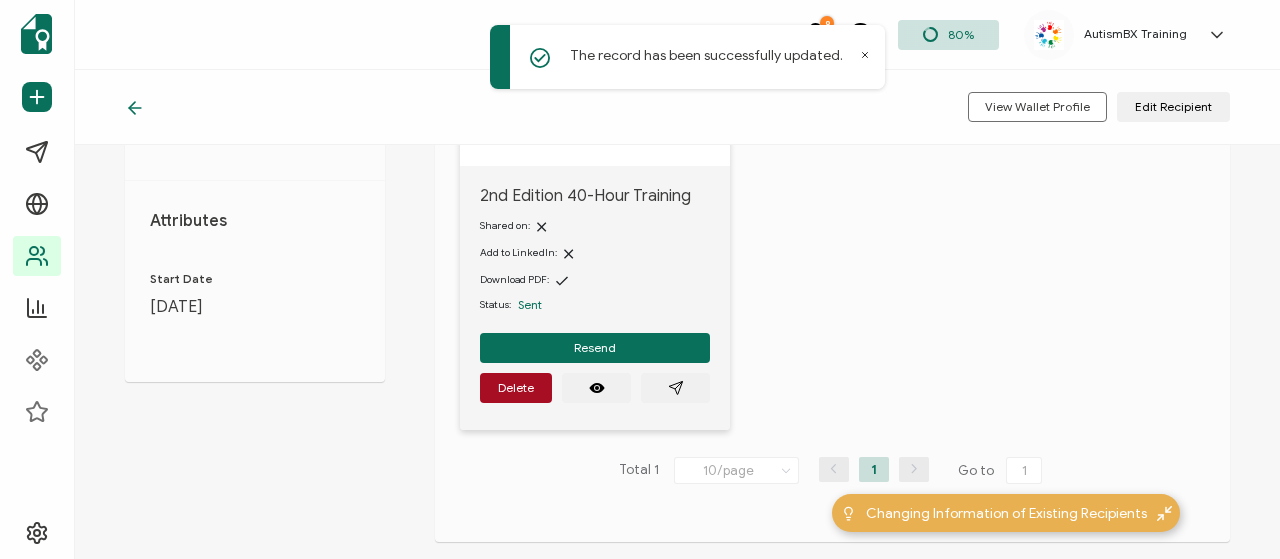 scroll, scrollTop: 300, scrollLeft: 0, axis: vertical 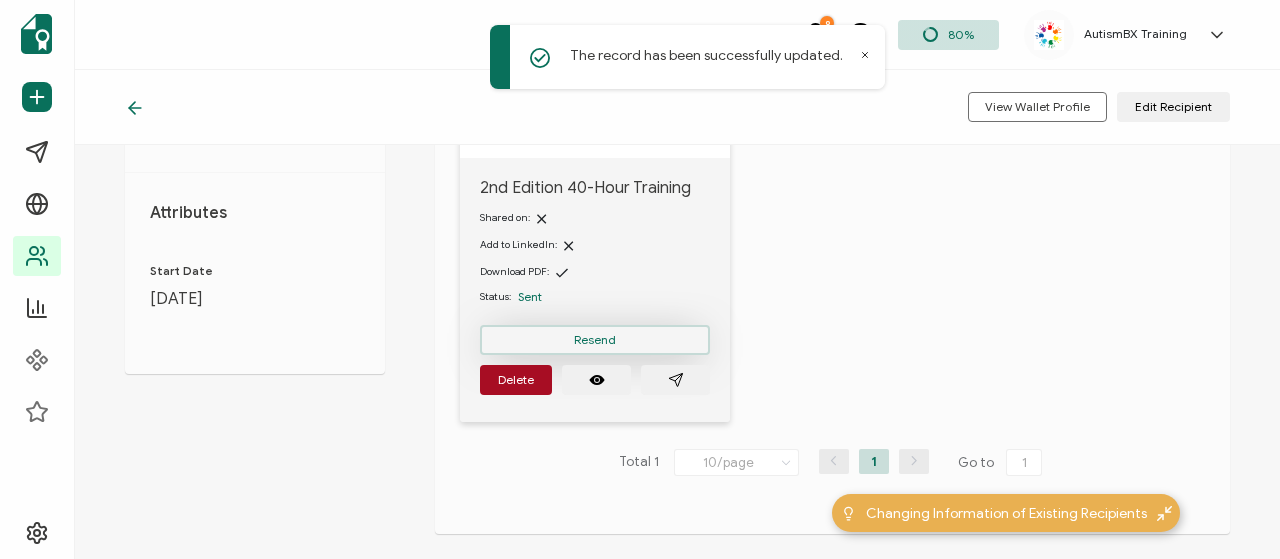 click on "Resend" at bounding box center (595, 340) 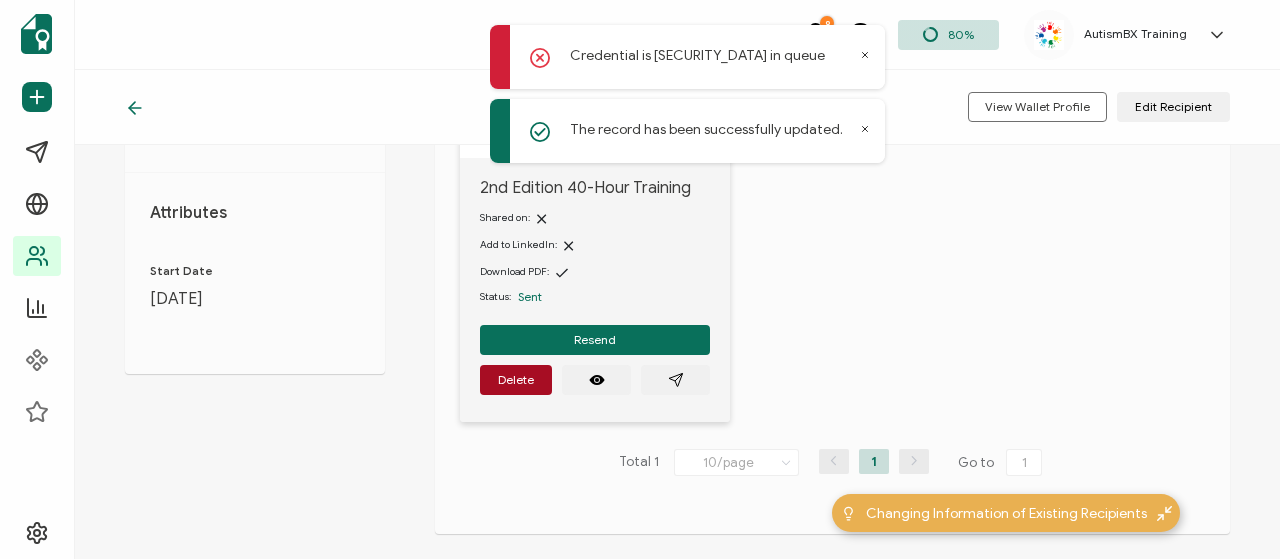 click 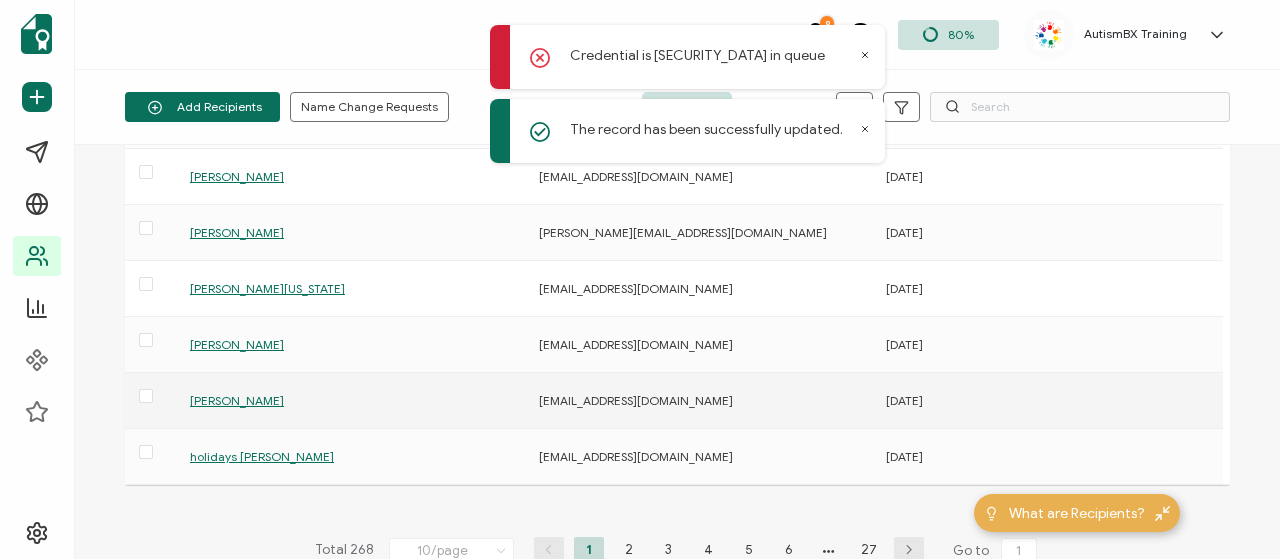 scroll, scrollTop: 400, scrollLeft: 0, axis: vertical 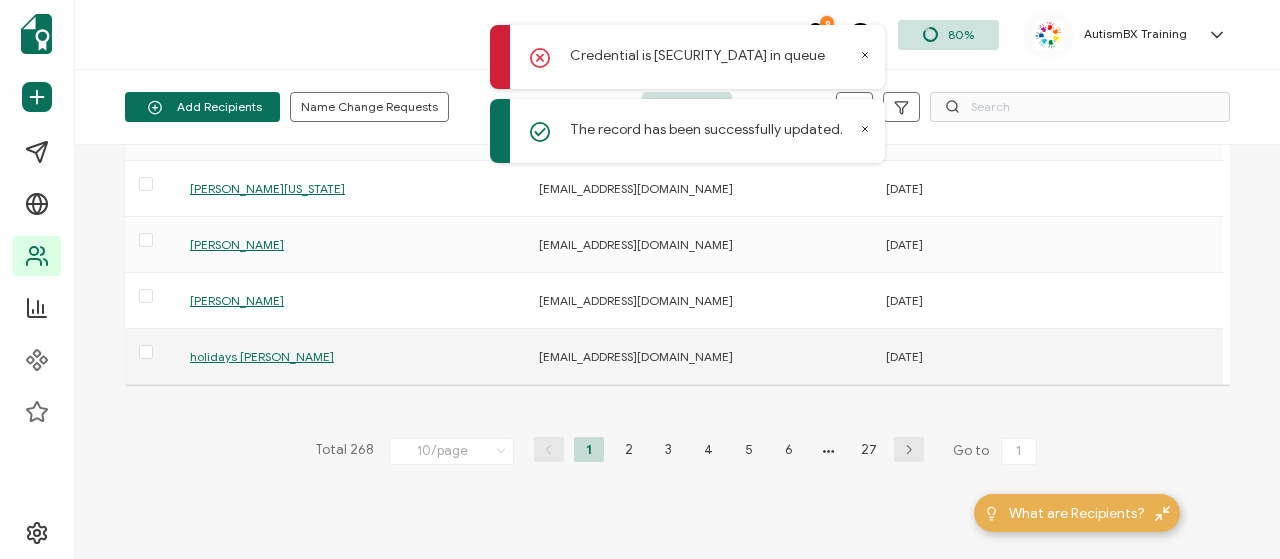 click on "holidays [PERSON_NAME]" at bounding box center (262, 356) 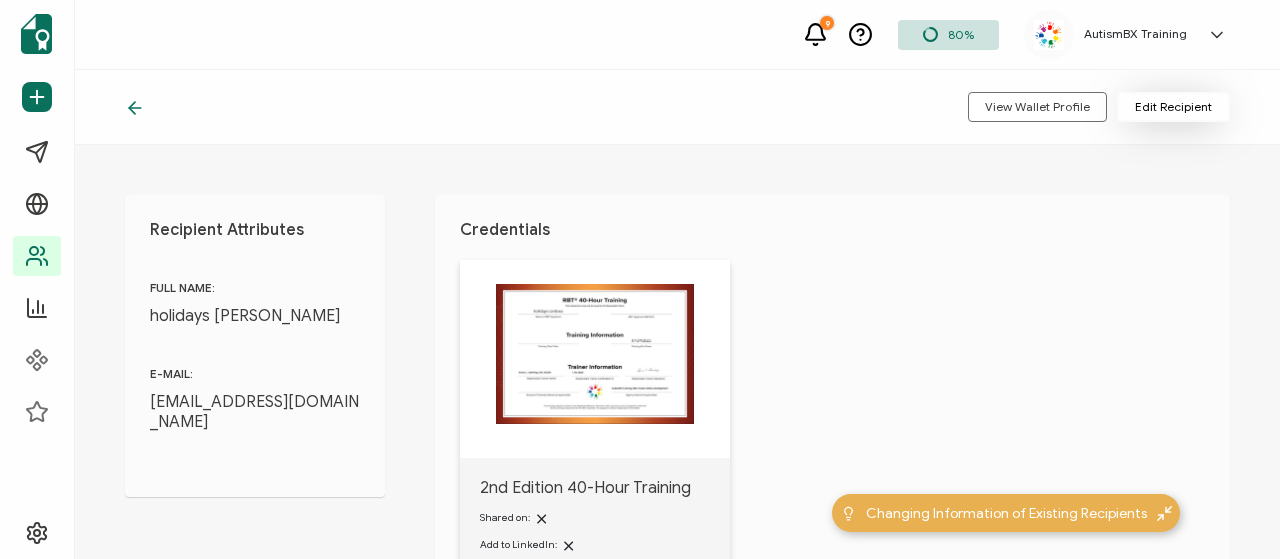 click on "Edit Recipient" at bounding box center [1173, 107] 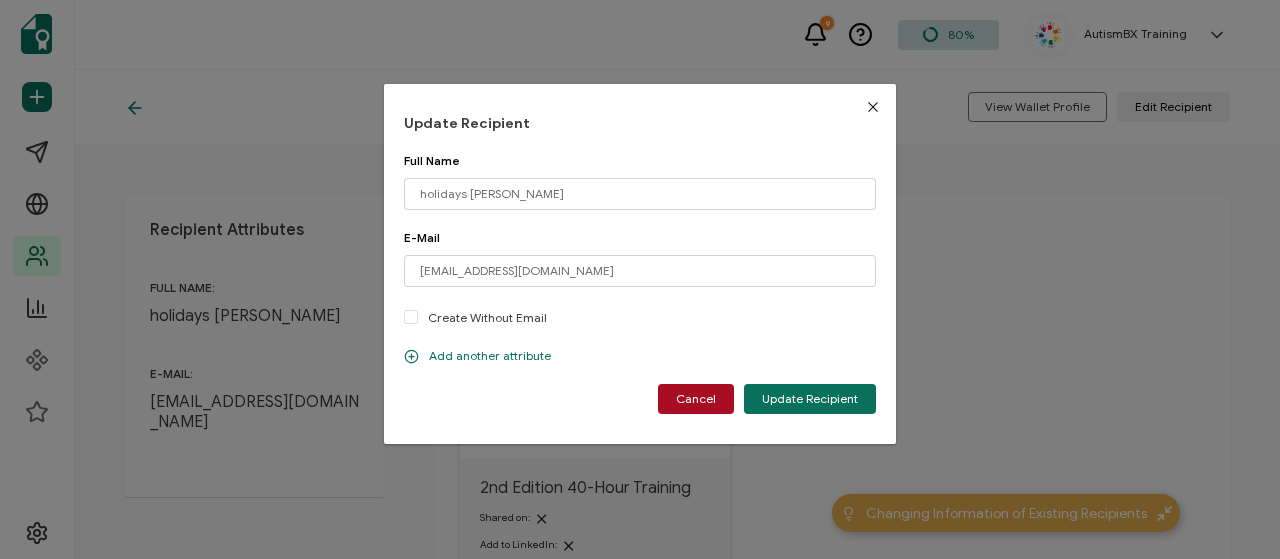 click on "Add another attribute" at bounding box center [477, 356] 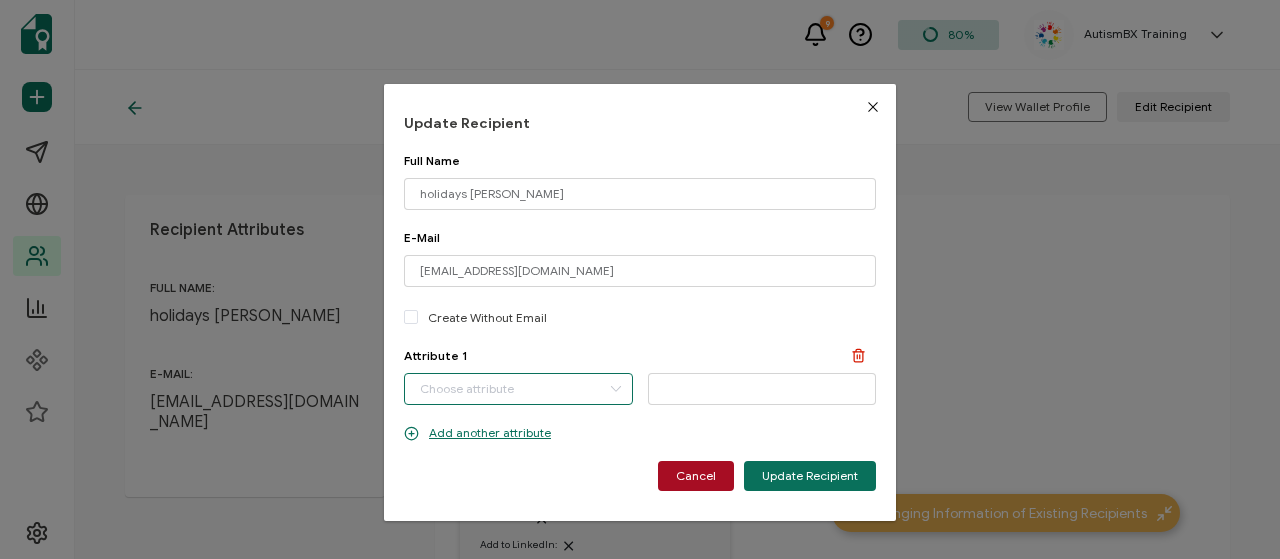 click at bounding box center (518, 389) 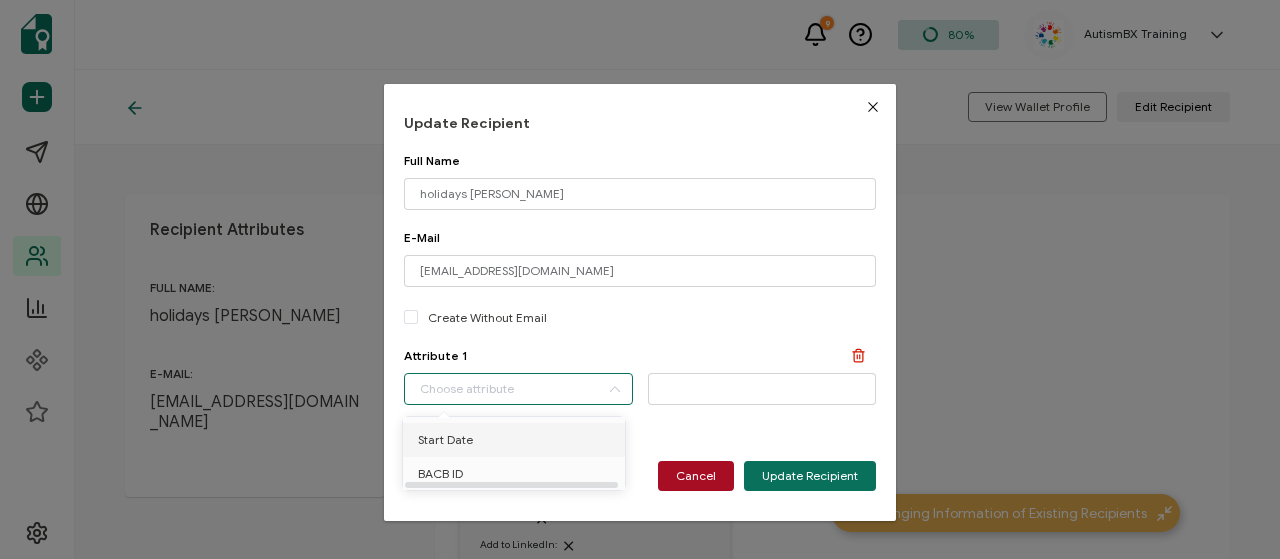 click on "Start Date" at bounding box center [445, 440] 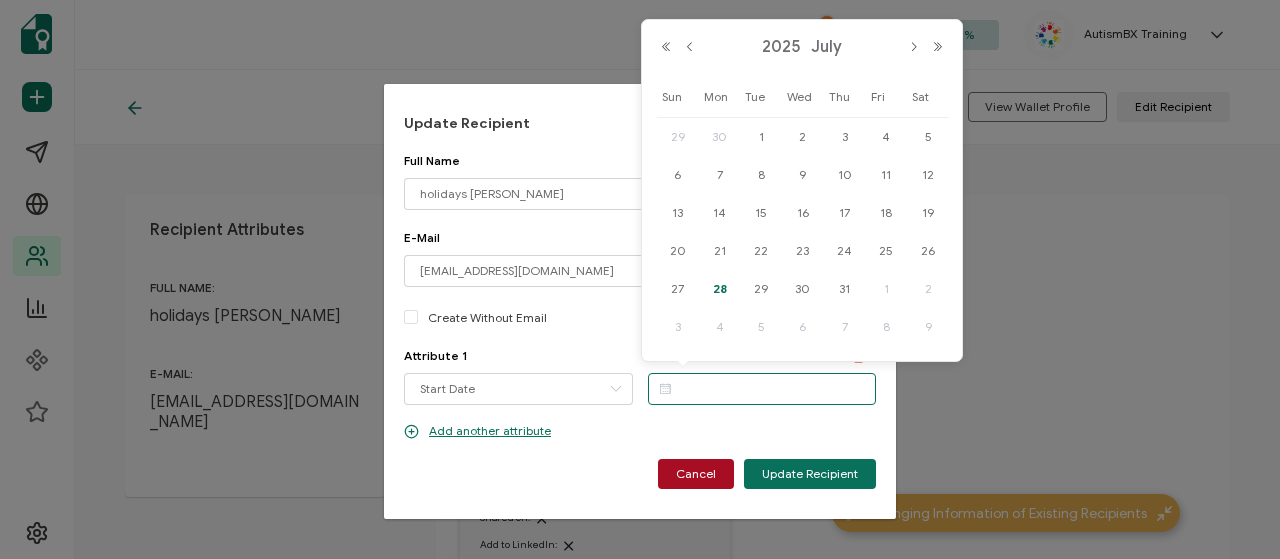 click at bounding box center [762, 389] 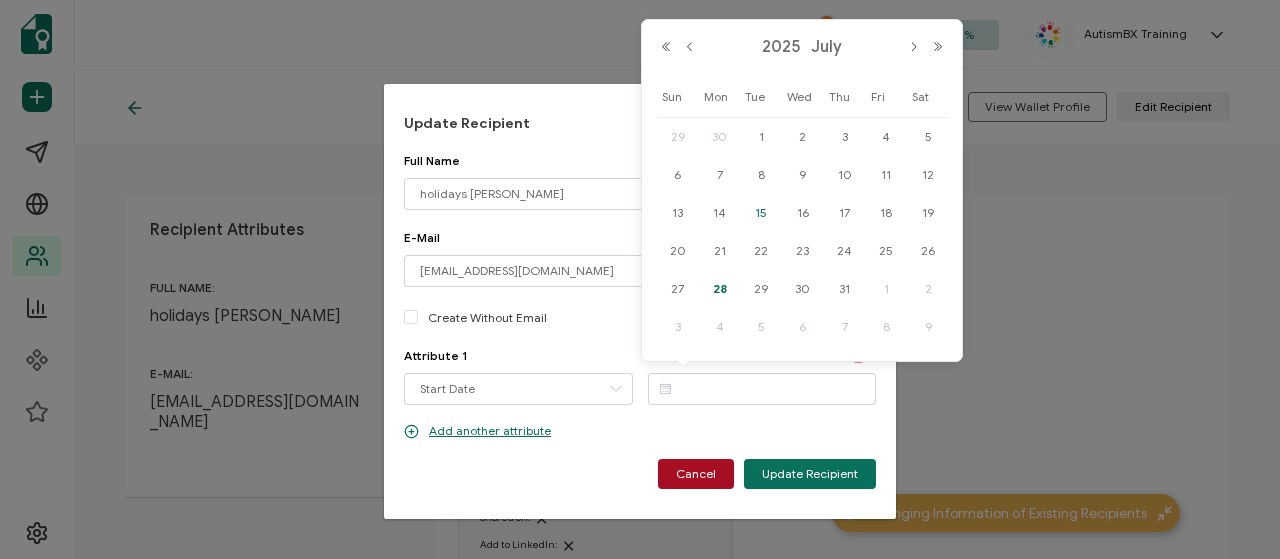 click on "15" at bounding box center [761, 213] 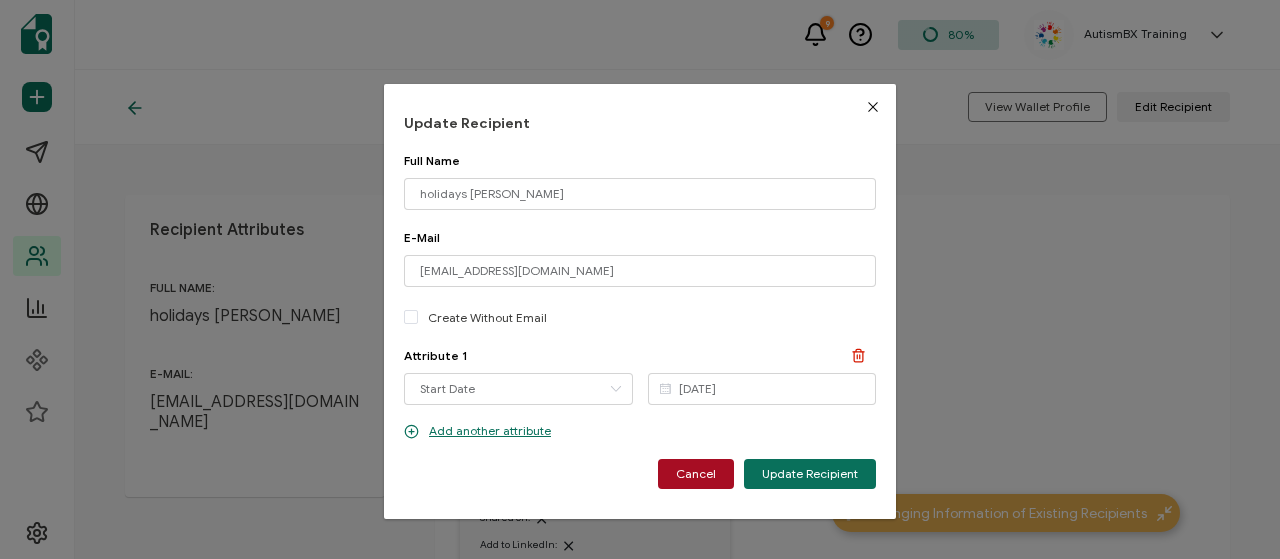 click on "Update Recipient" at bounding box center (810, 474) 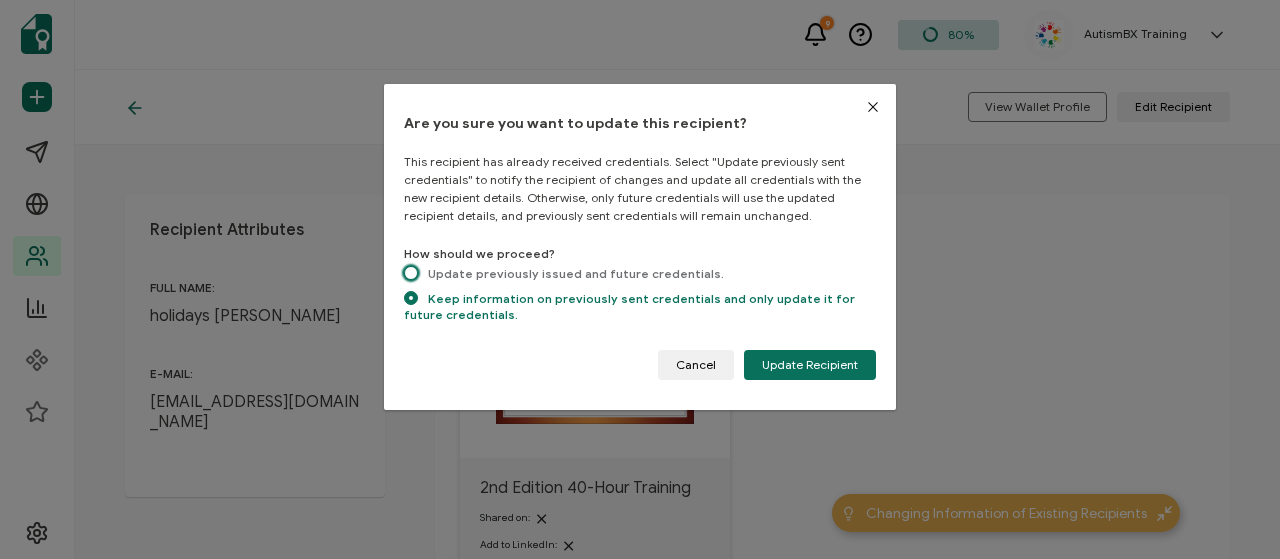 click at bounding box center [411, 273] 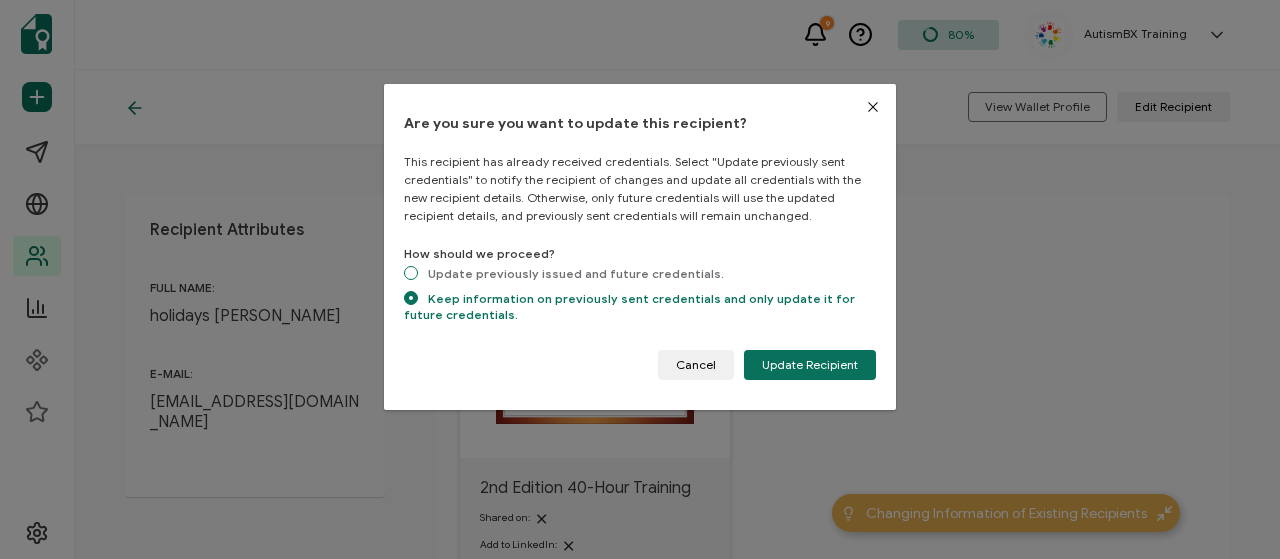 click on "Update previously issued and future credentials." at bounding box center [411, 274] 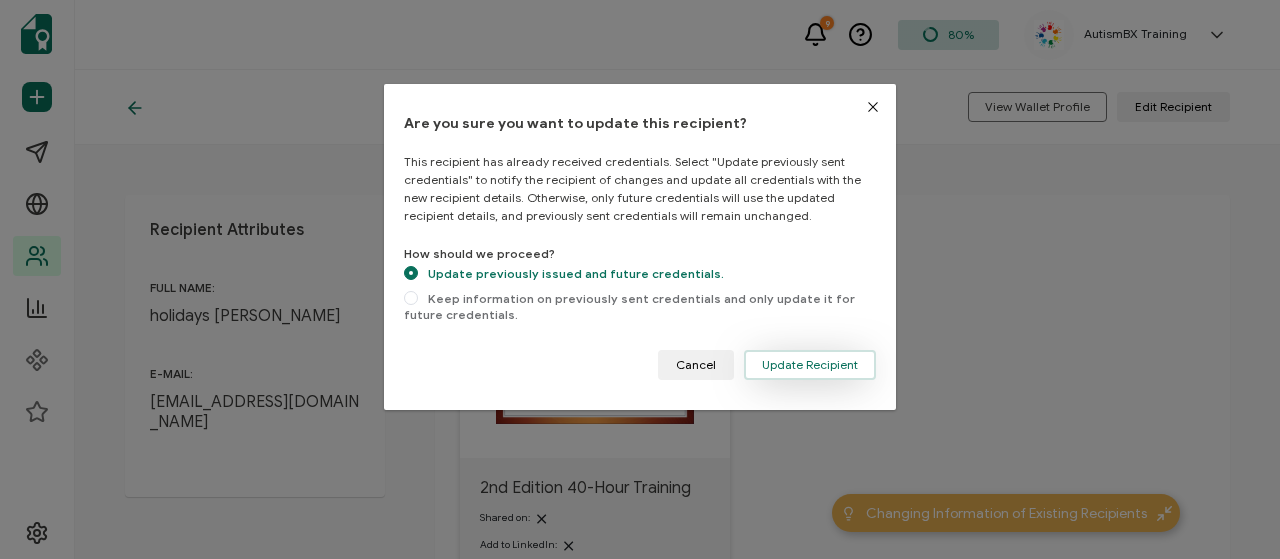 click on "Update Recipient" at bounding box center [810, 365] 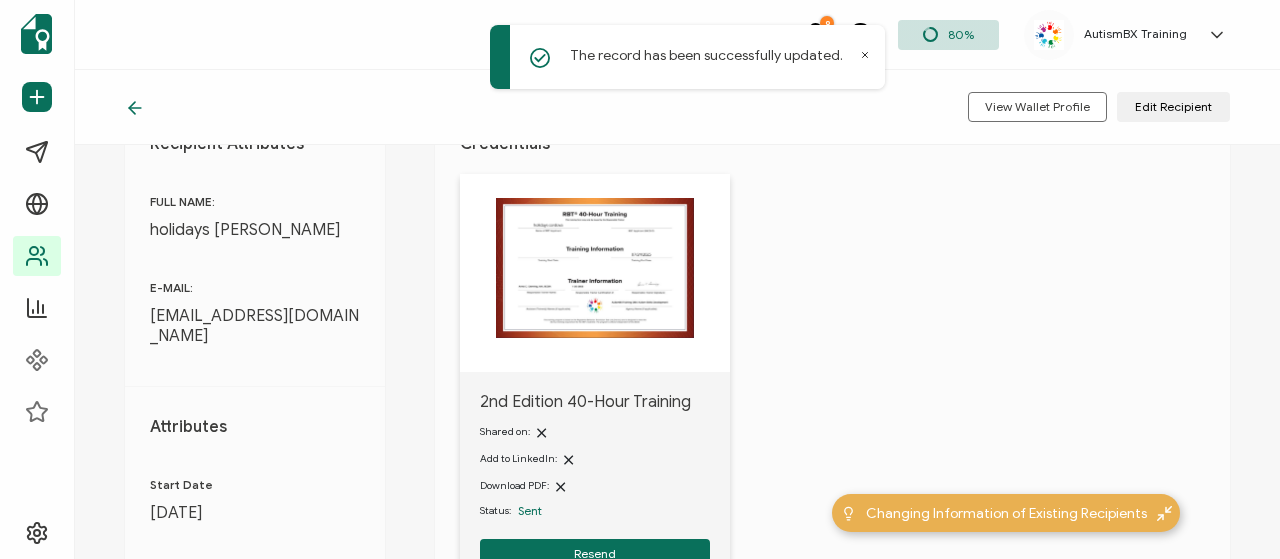 scroll, scrollTop: 399, scrollLeft: 0, axis: vertical 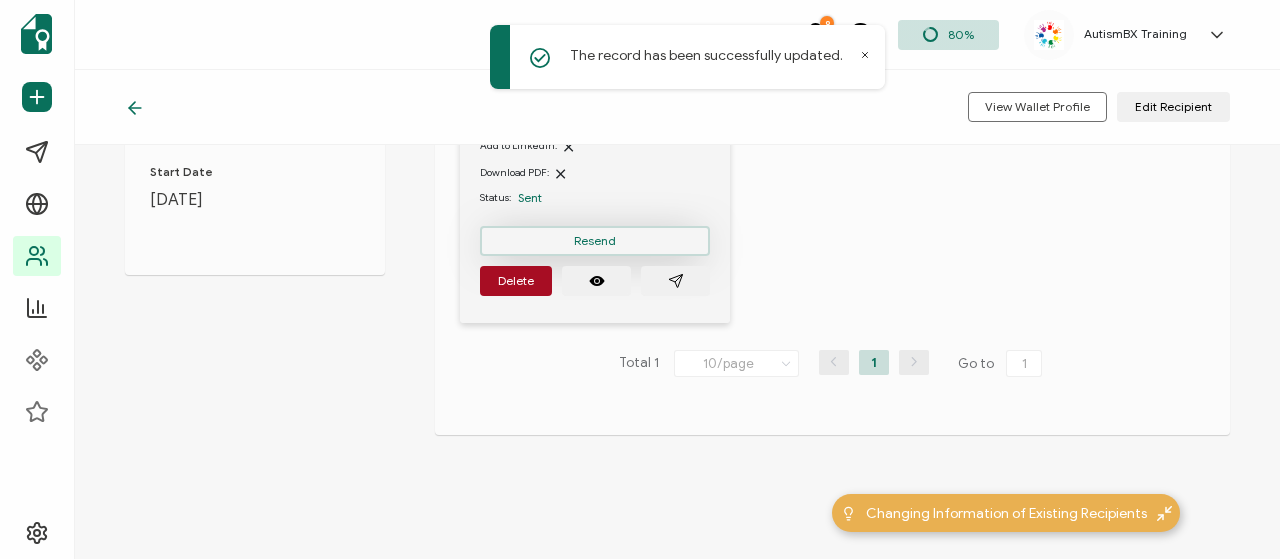 click on "Resend" at bounding box center [595, 241] 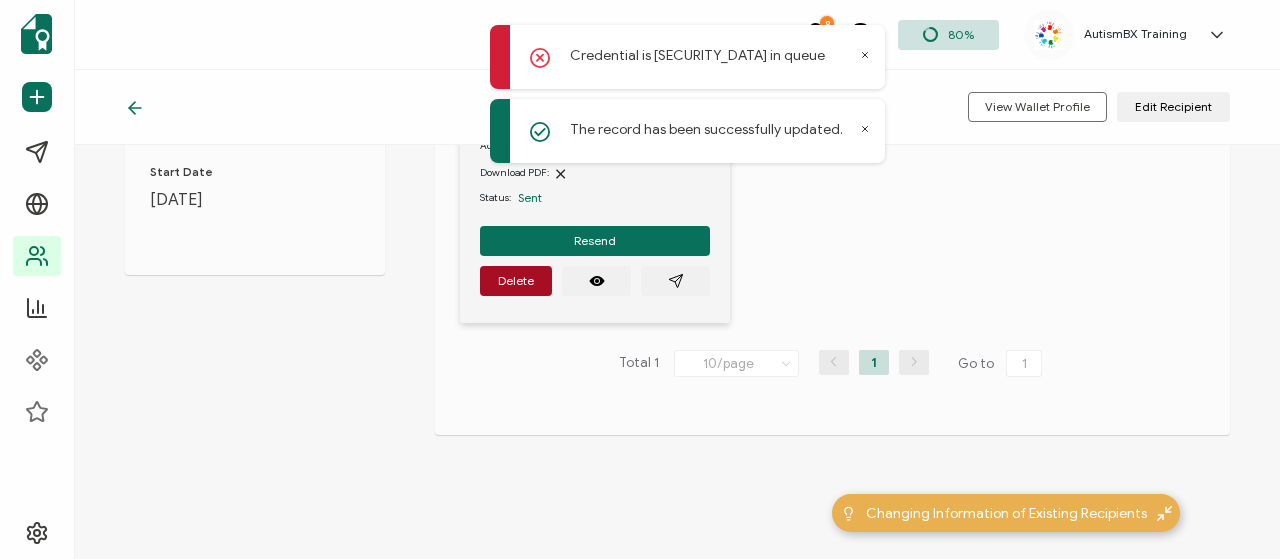 click 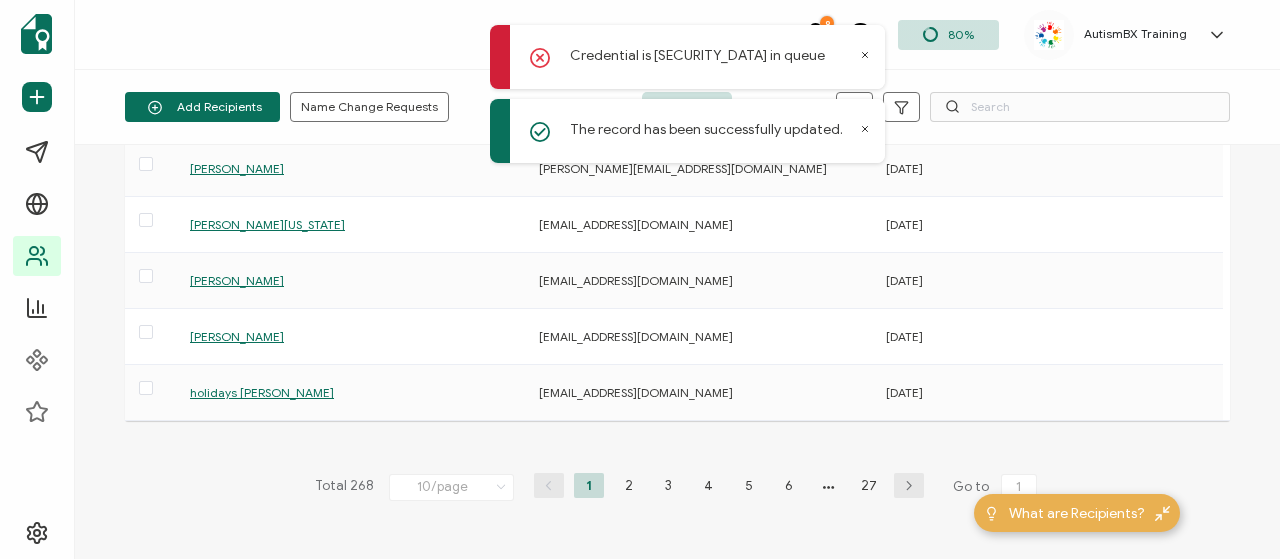scroll, scrollTop: 400, scrollLeft: 0, axis: vertical 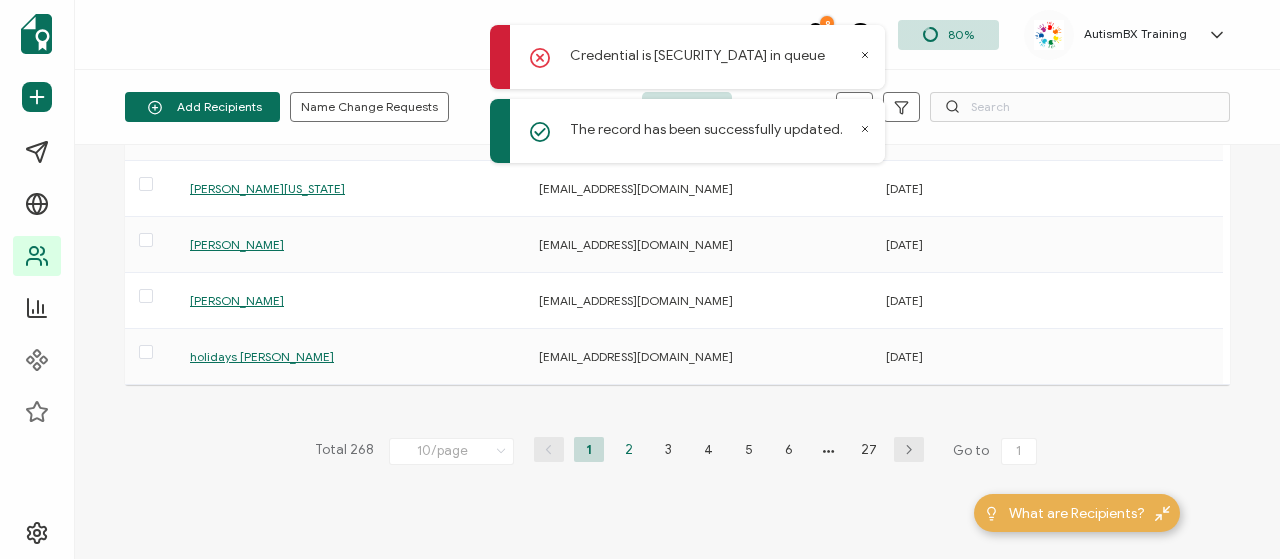 click on "2" at bounding box center [629, 449] 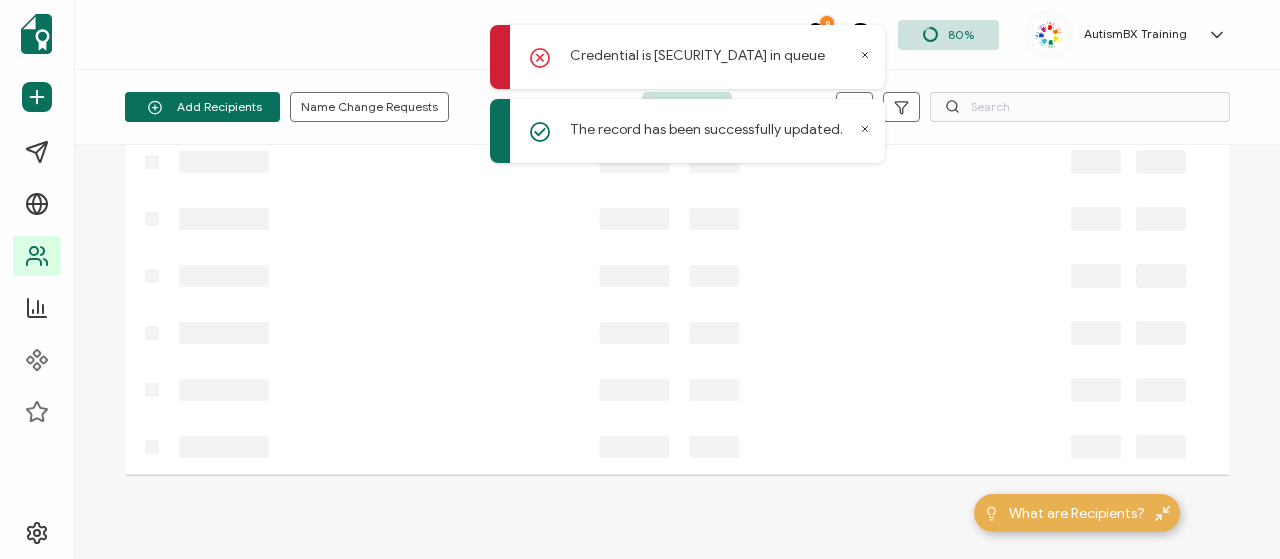 scroll, scrollTop: 0, scrollLeft: 0, axis: both 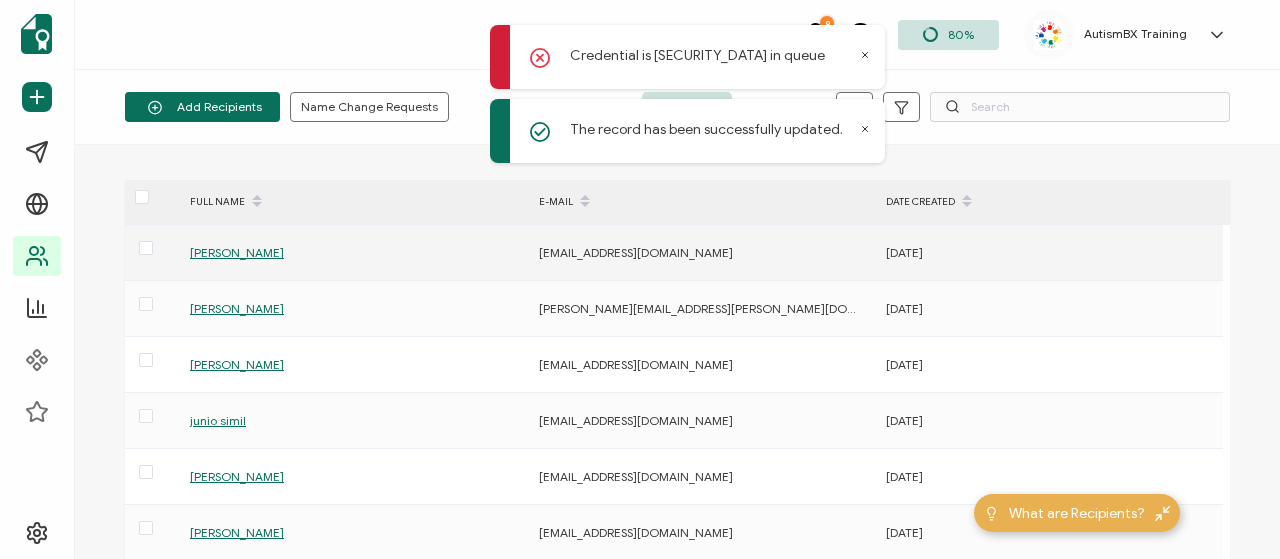 click on "[PERSON_NAME]" at bounding box center (237, 252) 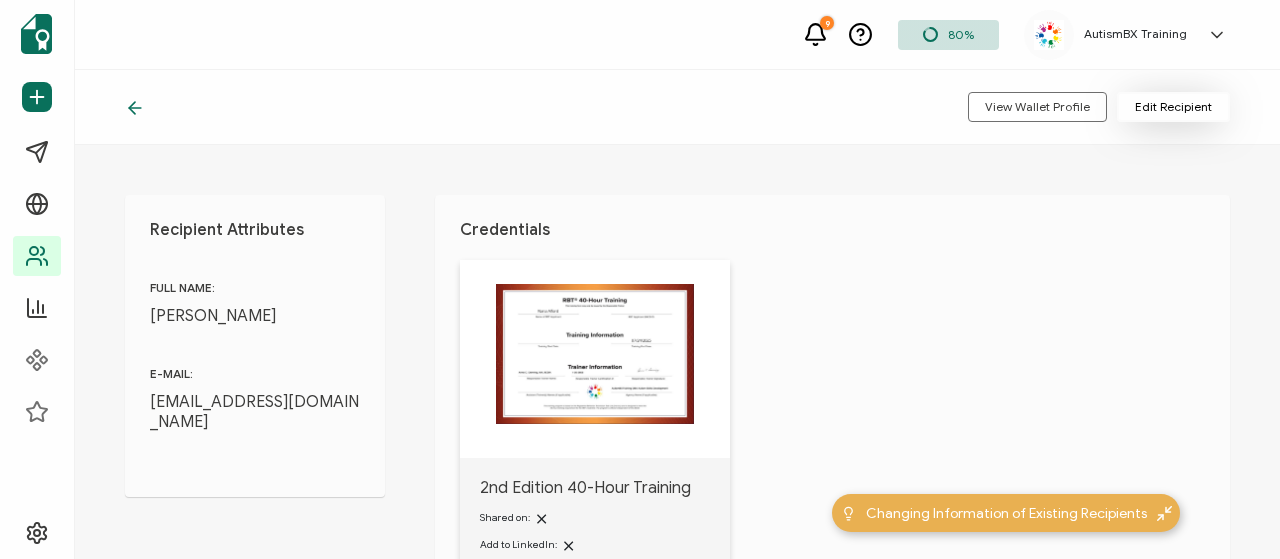 click on "Edit Recipient" at bounding box center [1173, 107] 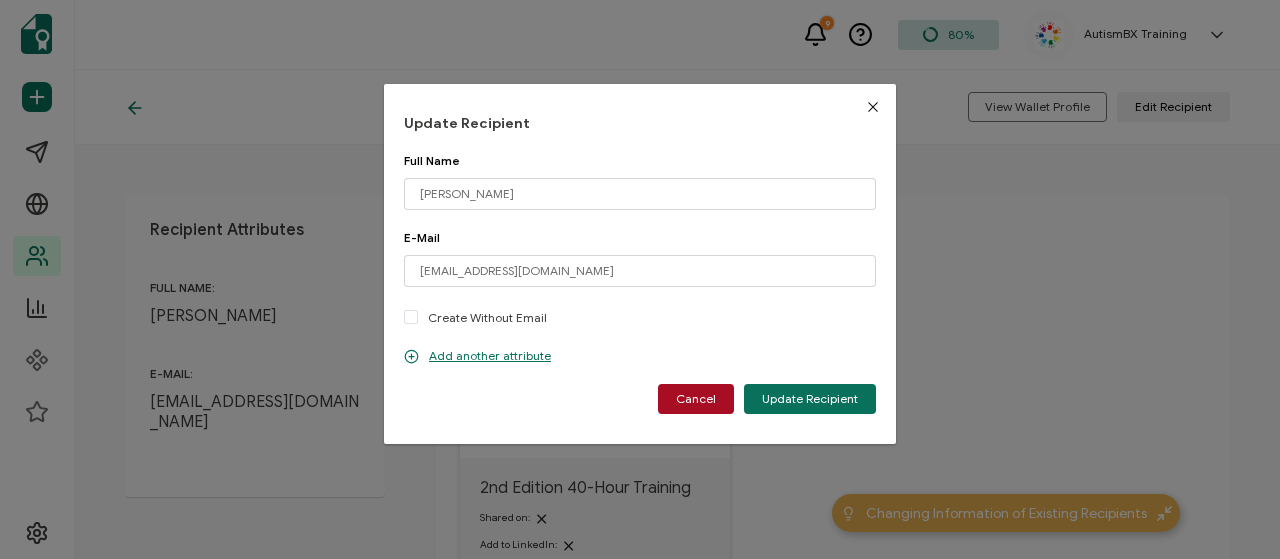 click on "E-Mail
[EMAIL_ADDRESS][DOMAIN_NAME]   Please enter a valid email address.
Create Without Email" at bounding box center [640, 289] 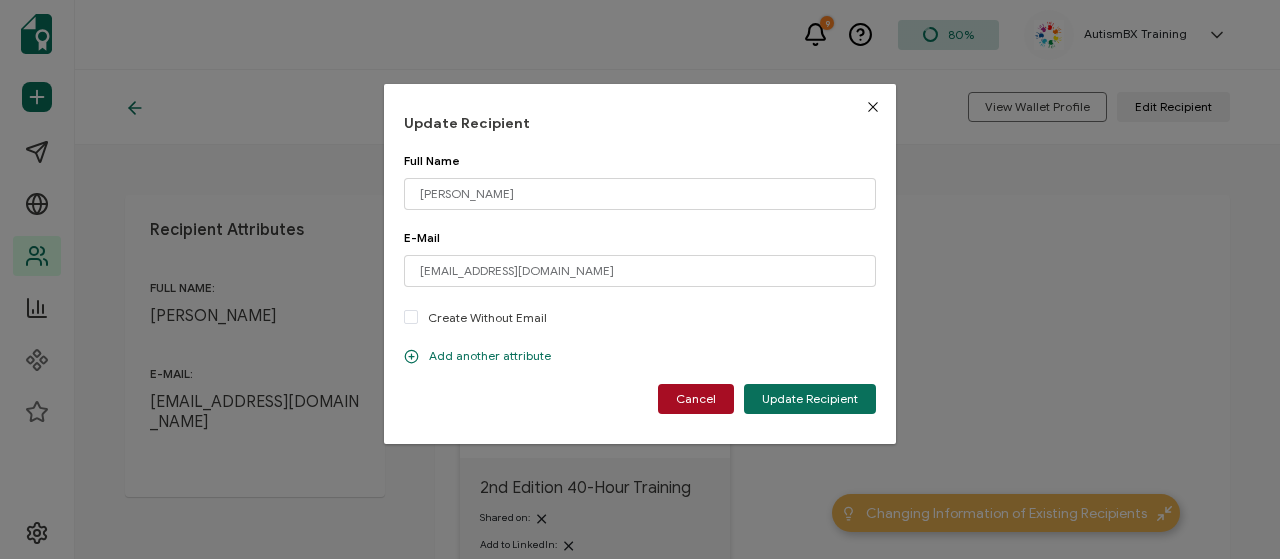 click on "Add another attribute" at bounding box center (477, 356) 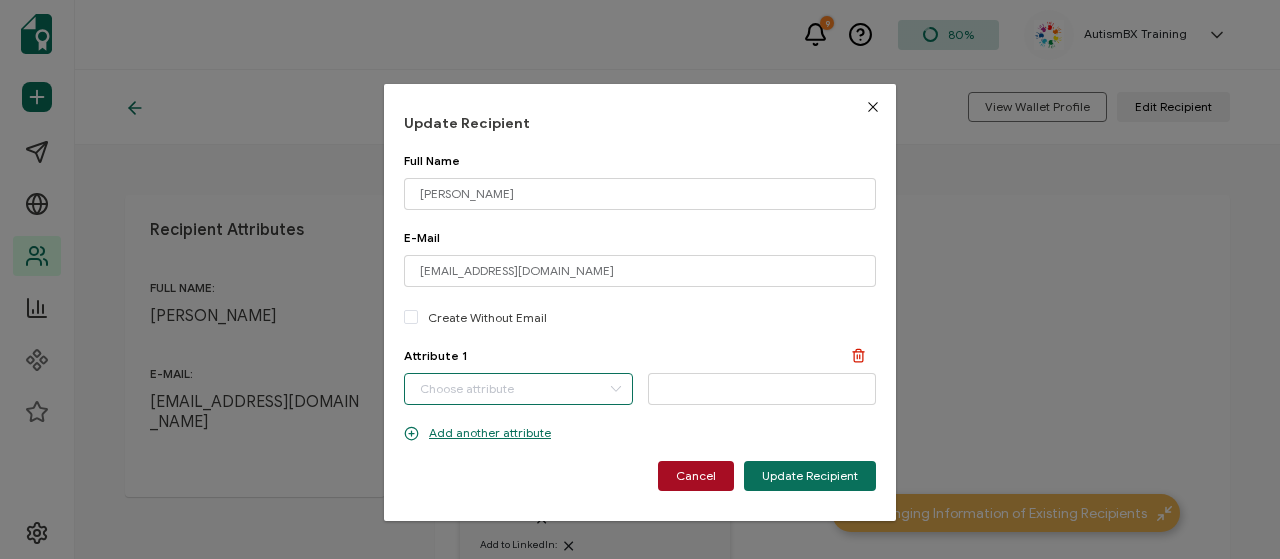 click at bounding box center [518, 389] 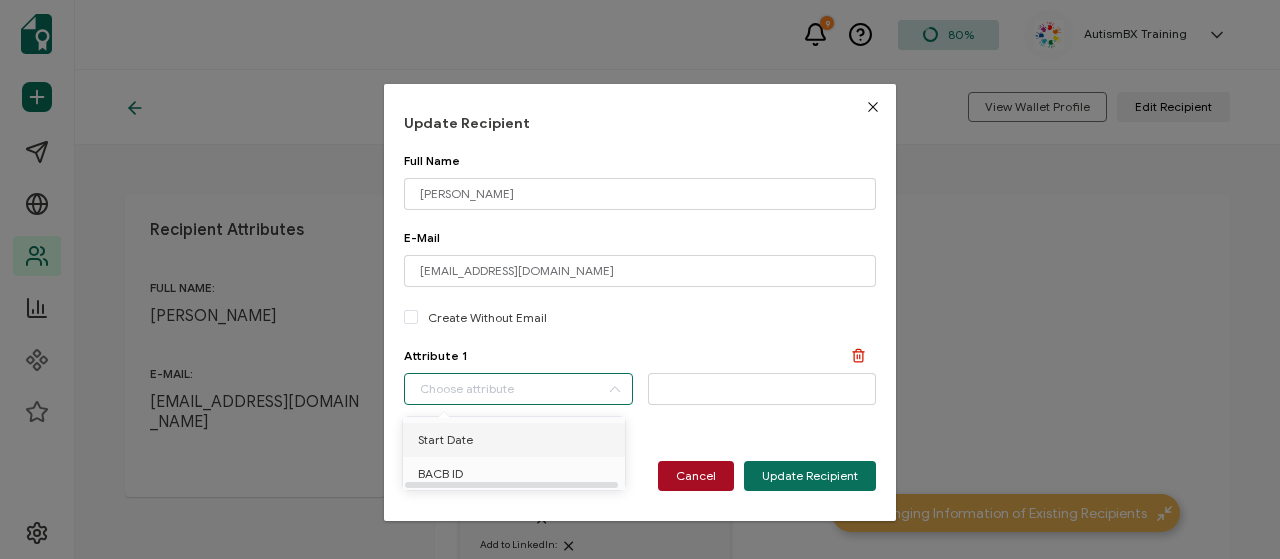 click on "Start Date" at bounding box center [445, 440] 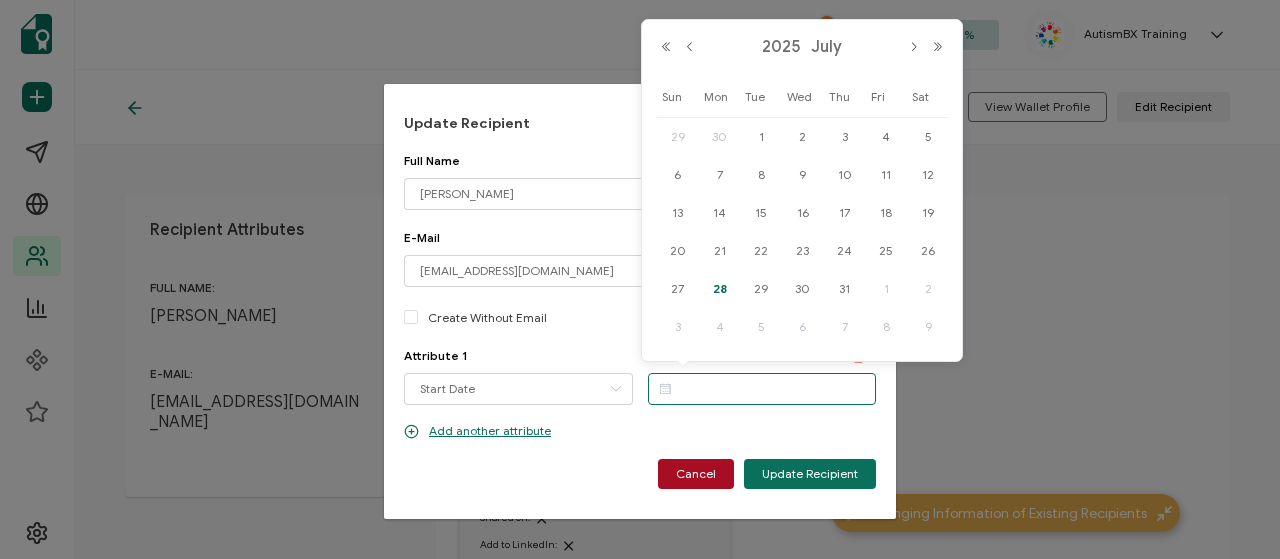 click at bounding box center [762, 389] 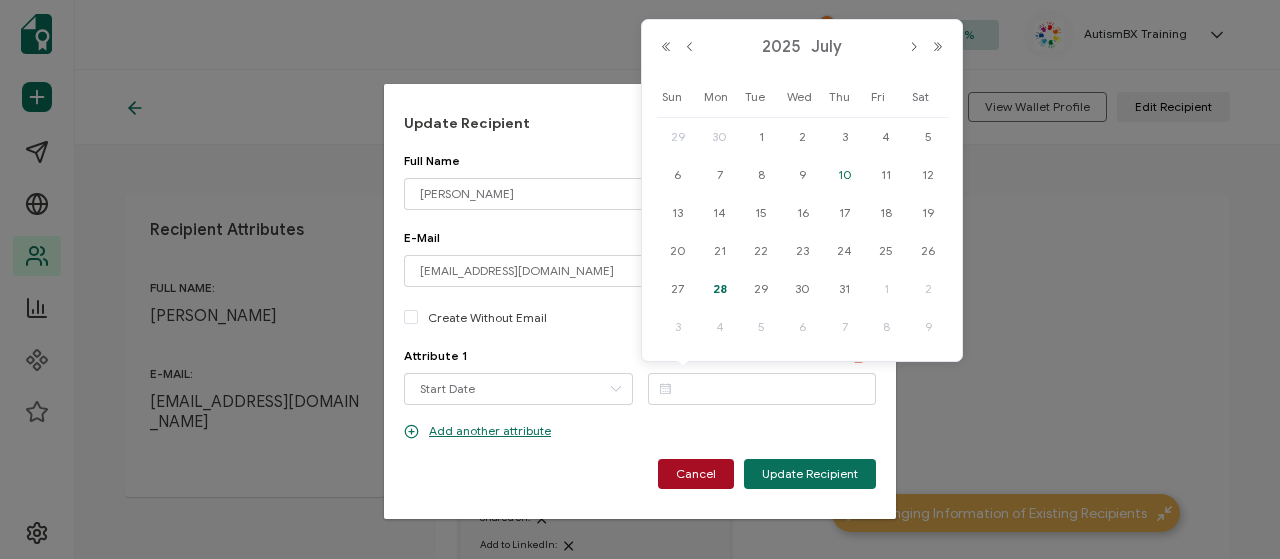 click on "10" at bounding box center [845, 175] 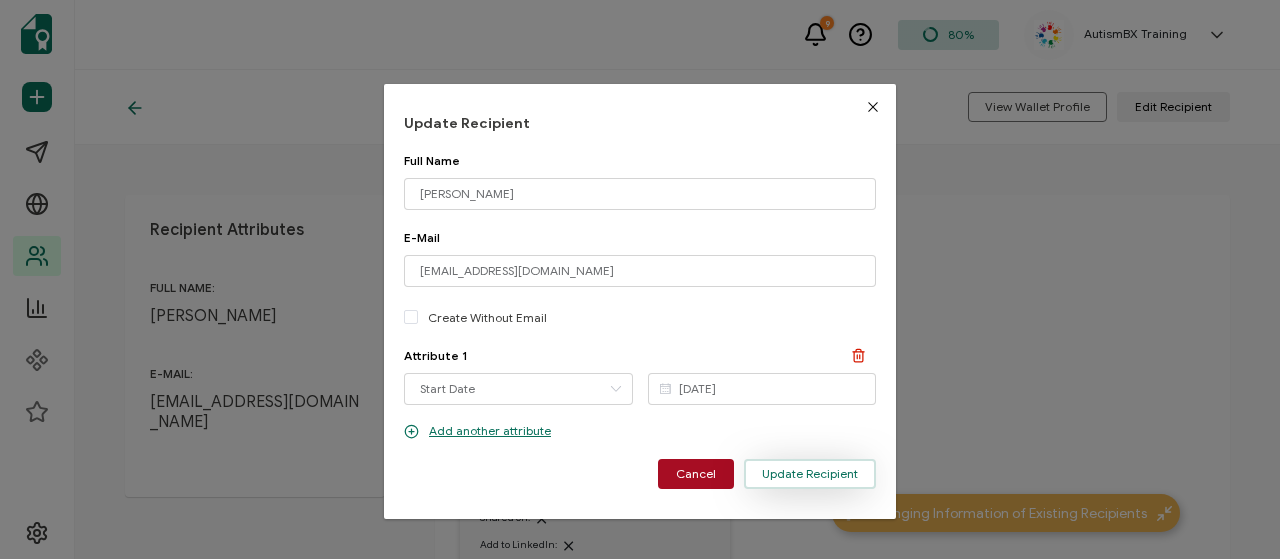 click on "Update Recipient" at bounding box center (810, 474) 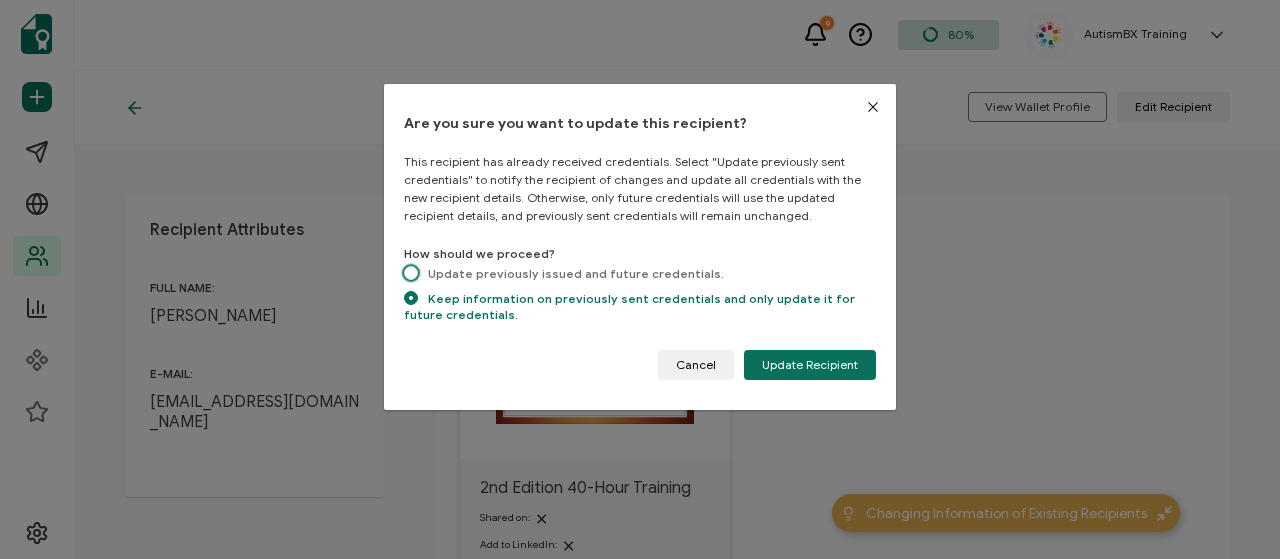 click on "Update previously issued and future credentials." at bounding box center [571, 273] 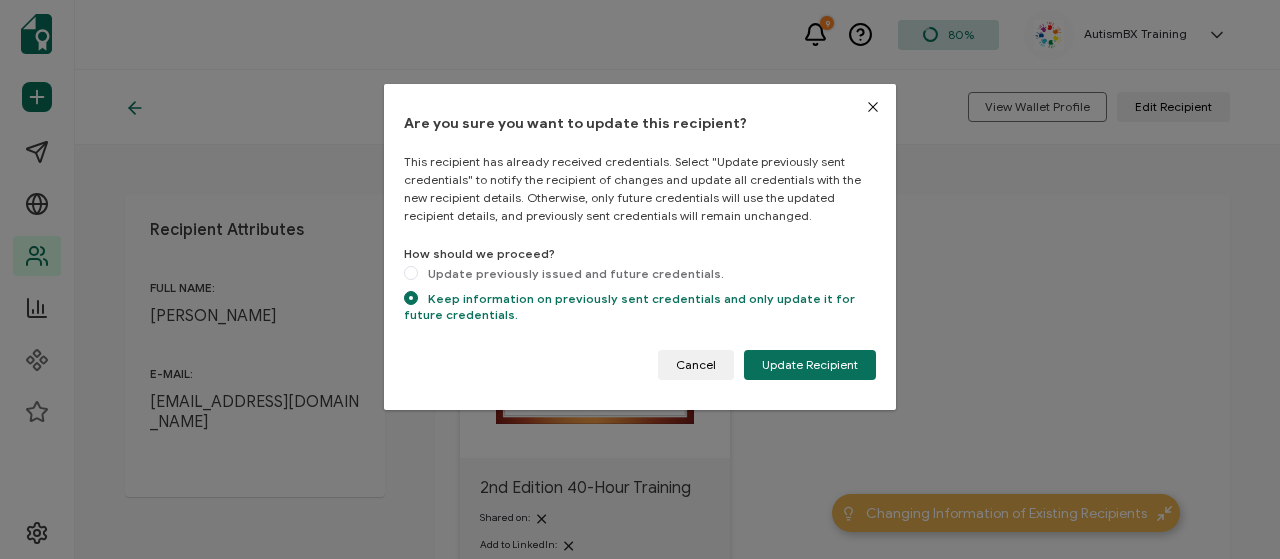 click on "Update previously issued and future credentials." at bounding box center (411, 274) 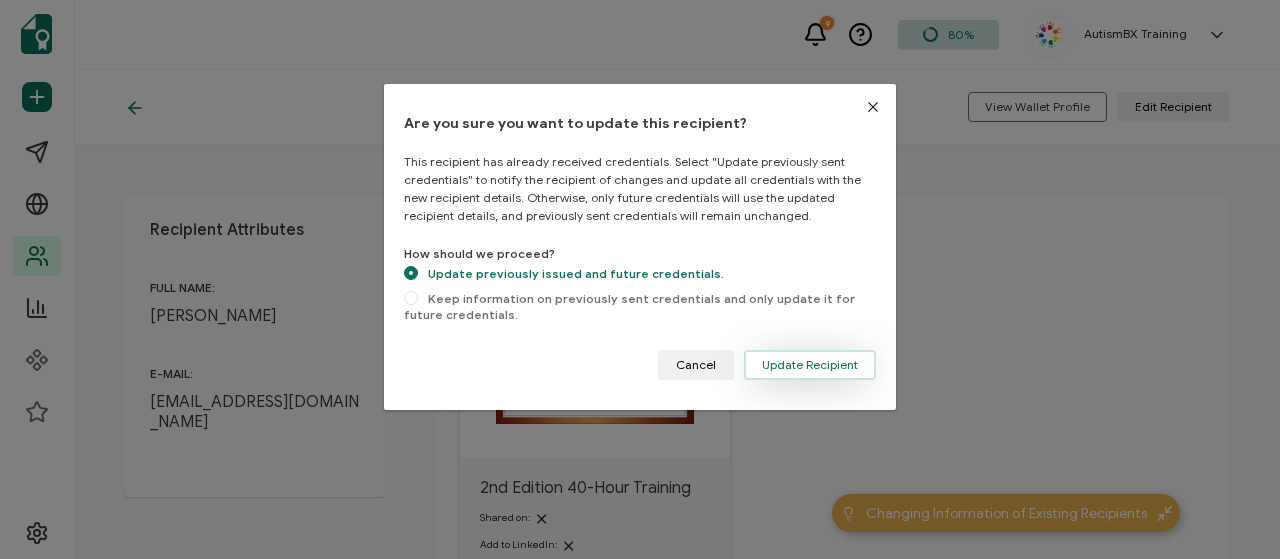 click on "Update Recipient" at bounding box center (810, 365) 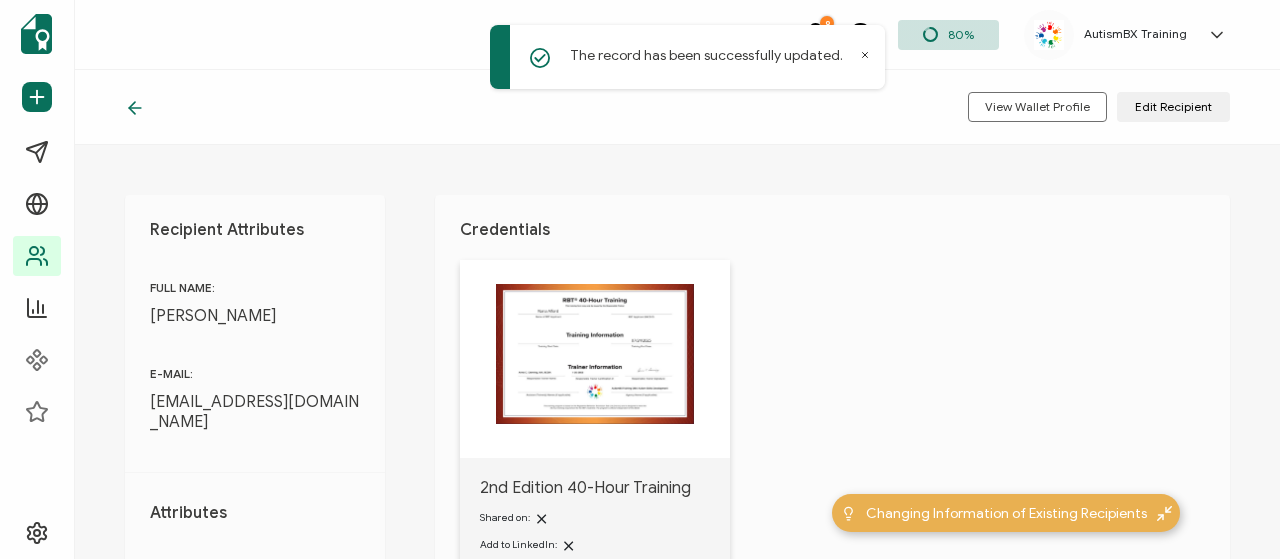 click 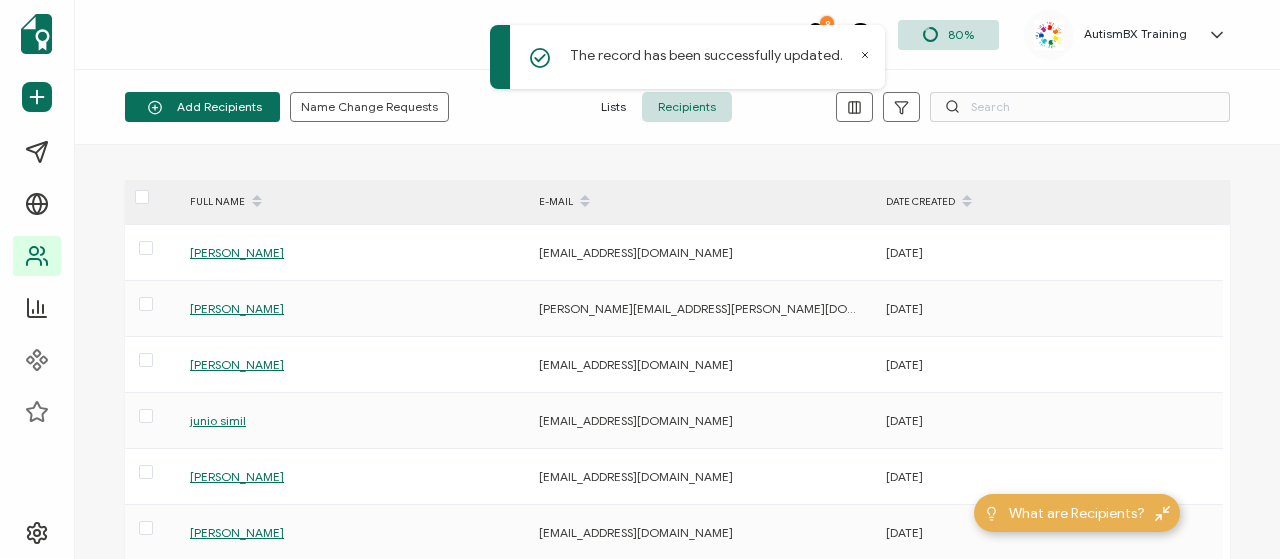 scroll, scrollTop: 100, scrollLeft: 0, axis: vertical 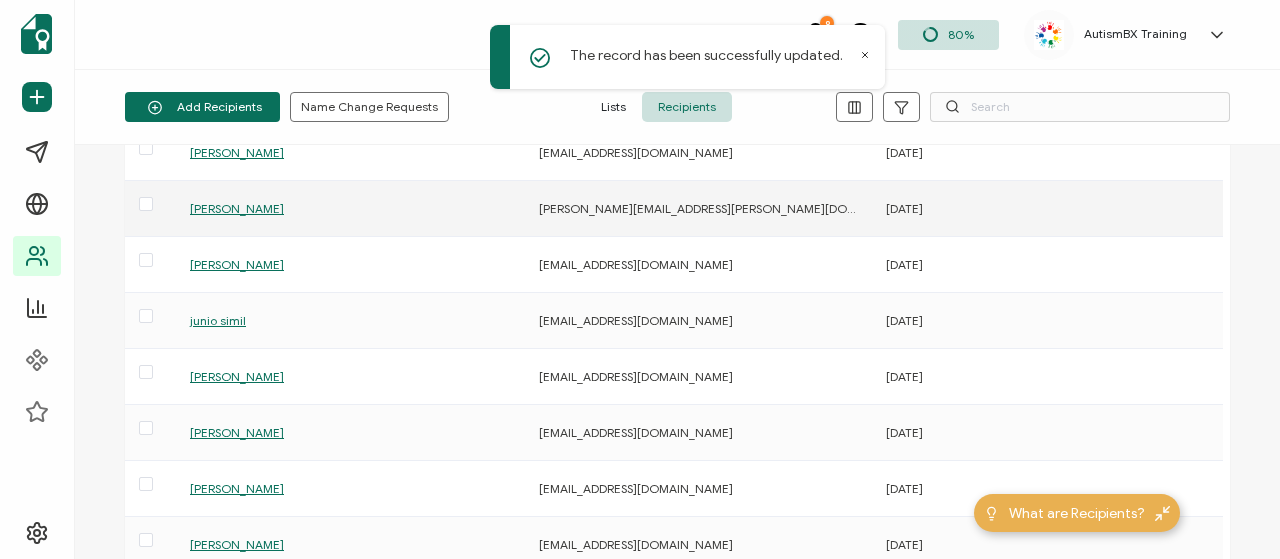 click on "[PERSON_NAME]" at bounding box center (237, 208) 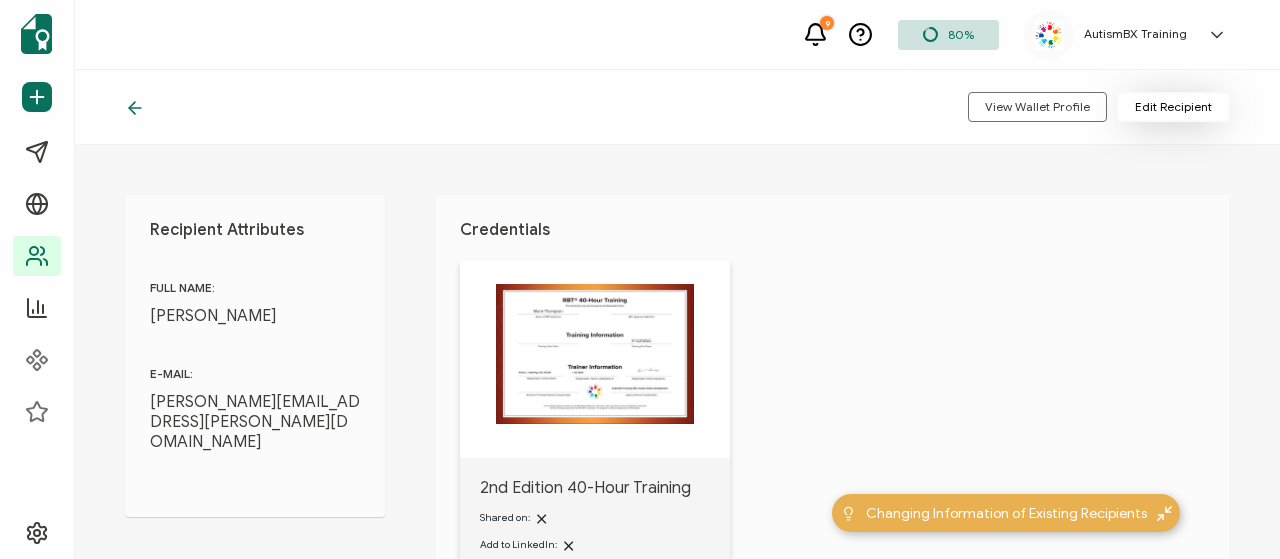 click on "Edit Recipient" at bounding box center [1173, 107] 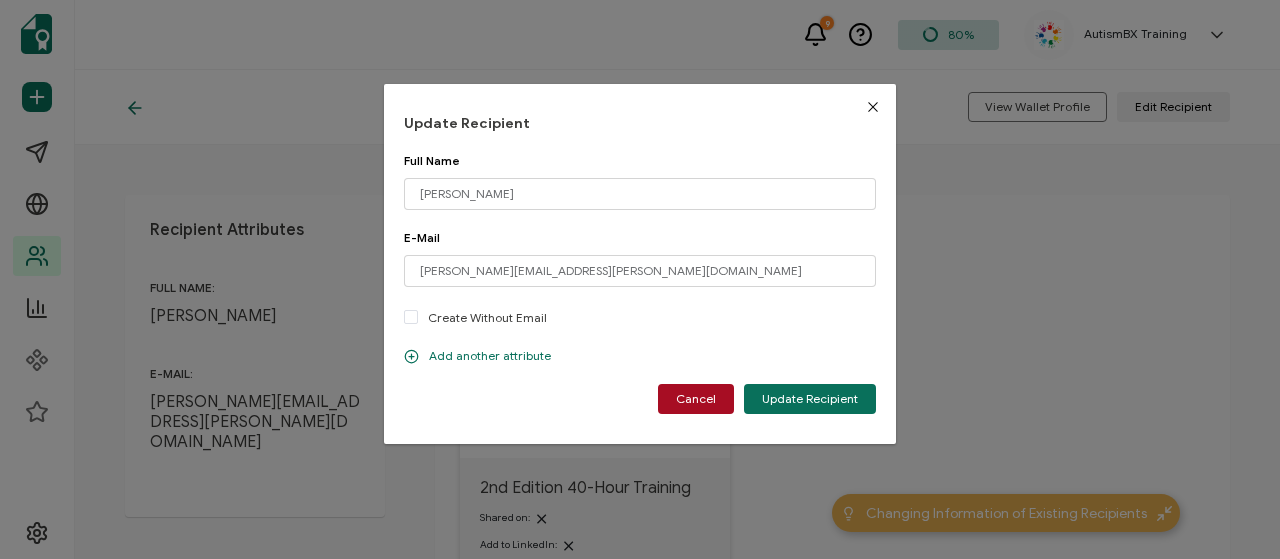 click on "Add another attribute" at bounding box center [477, 356] 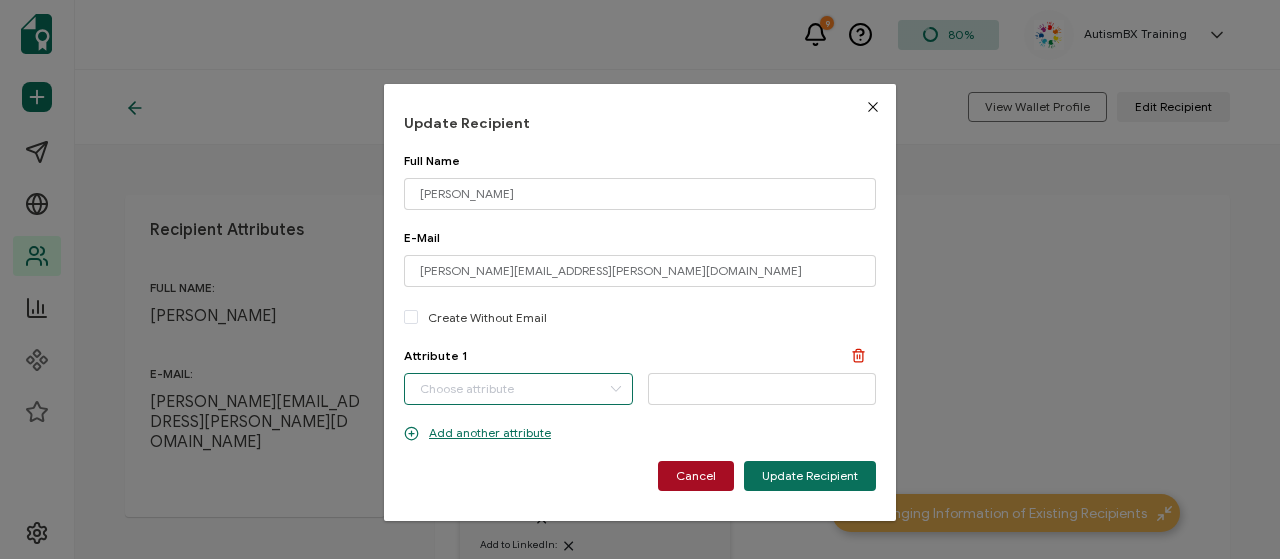 click at bounding box center [518, 389] 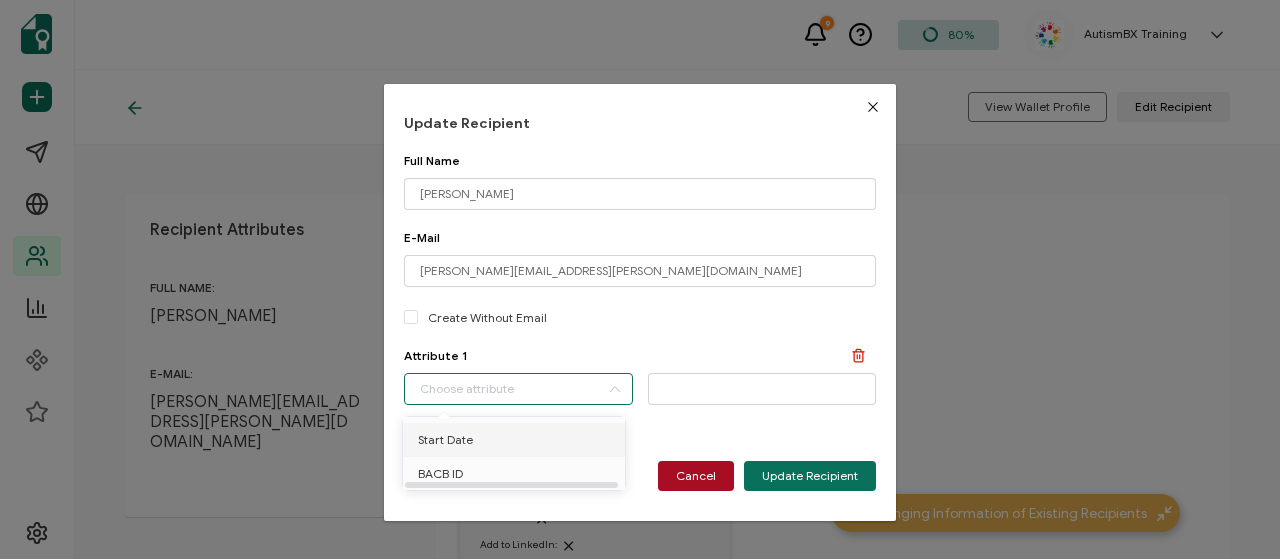 click on "Start Date" at bounding box center [445, 440] 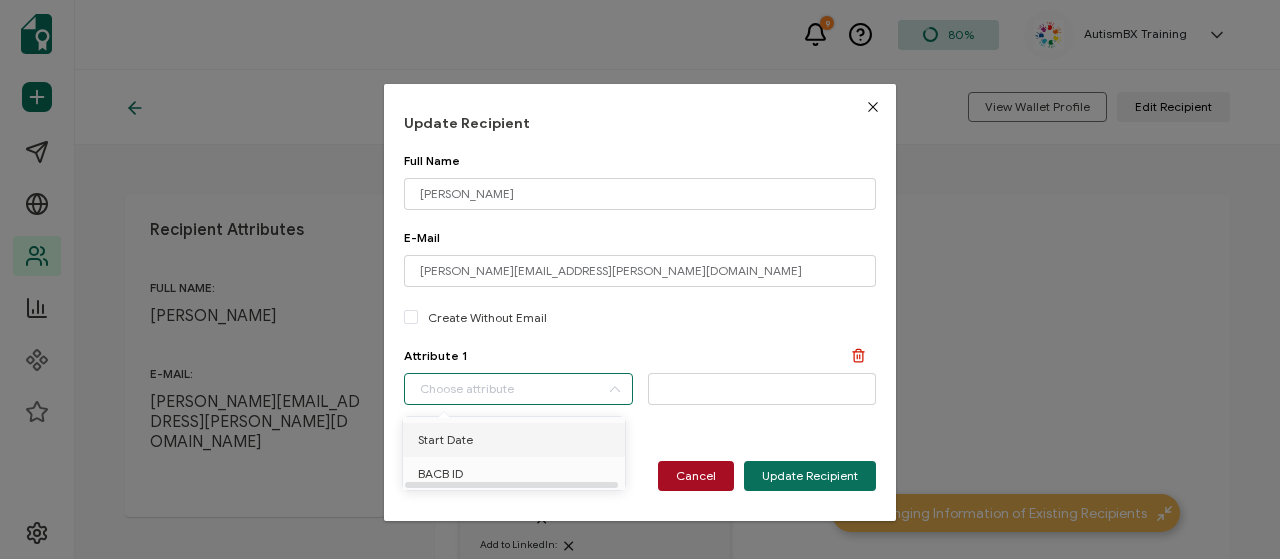 type on "Start Date" 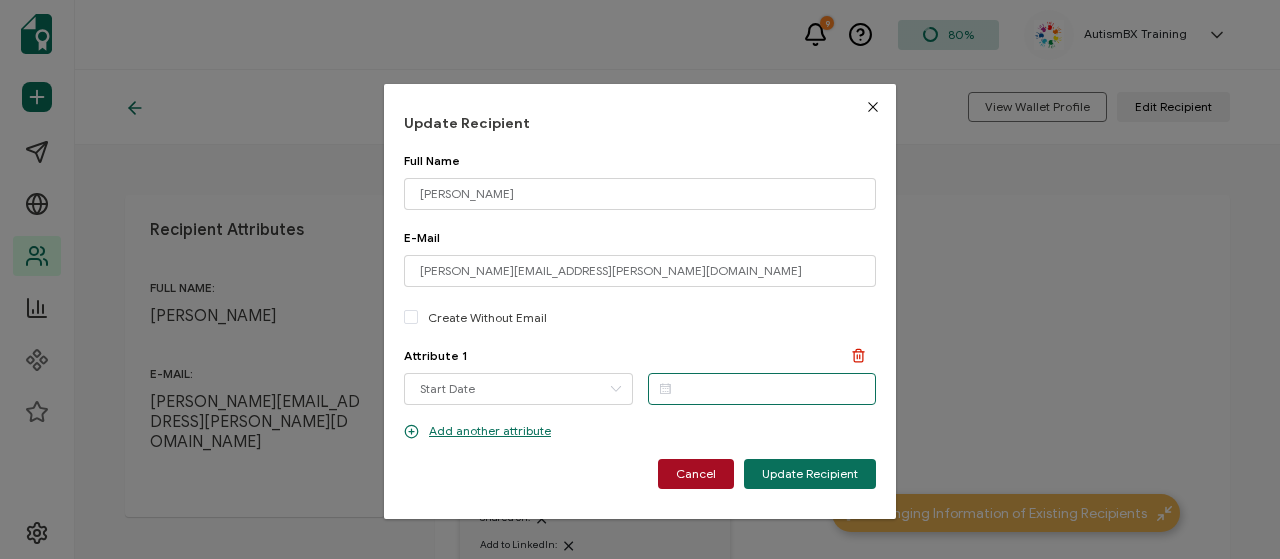 click at bounding box center (762, 389) 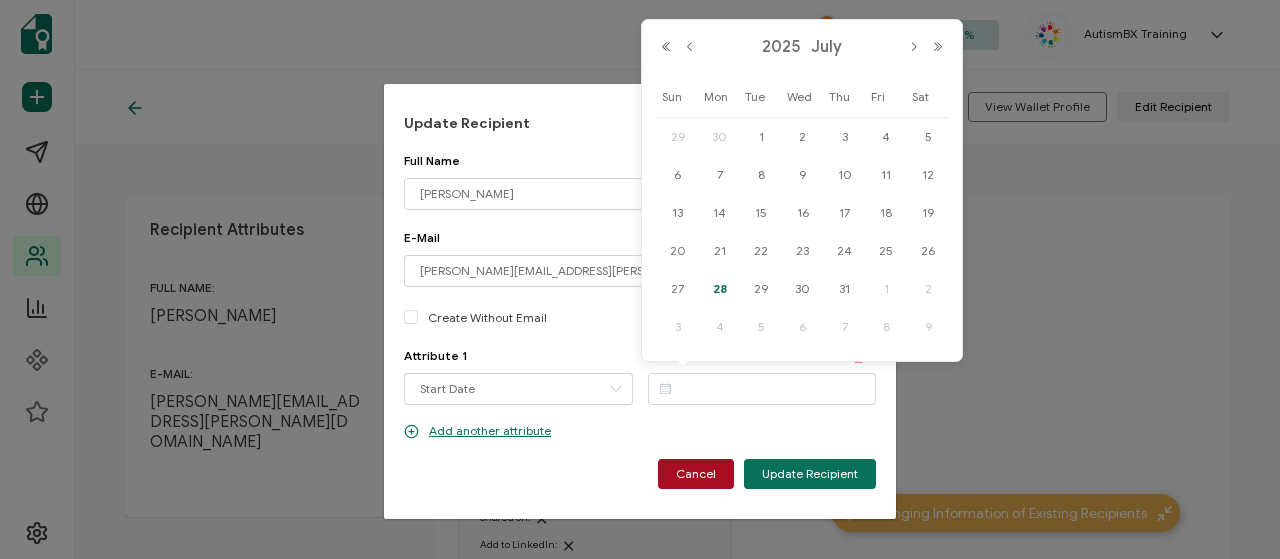click on "[DATE]" at bounding box center [802, 47] 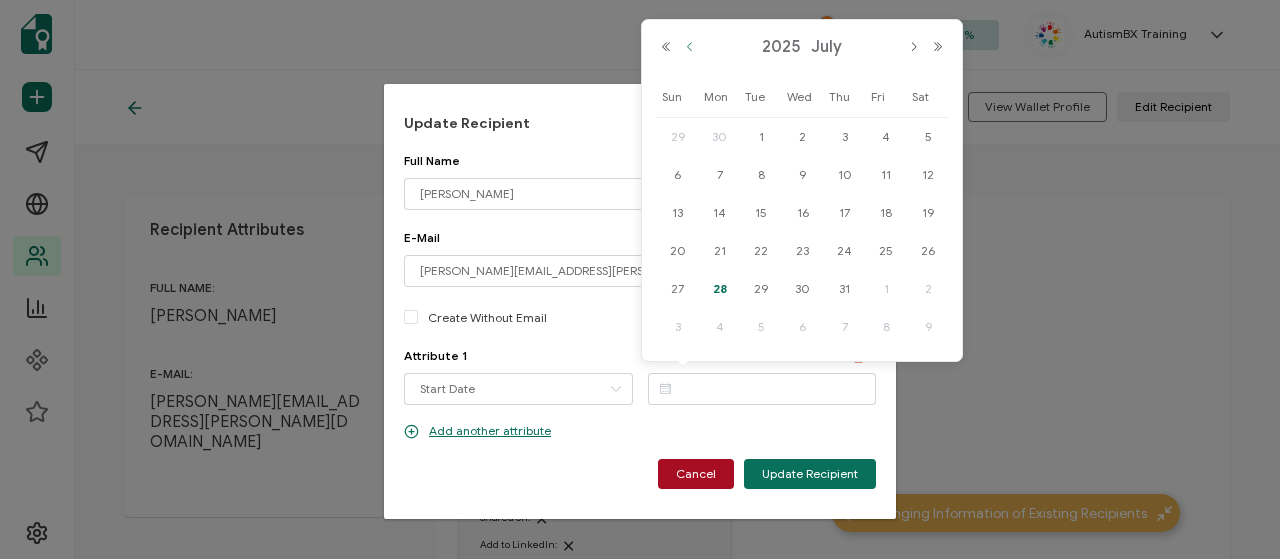 click at bounding box center [690, 47] 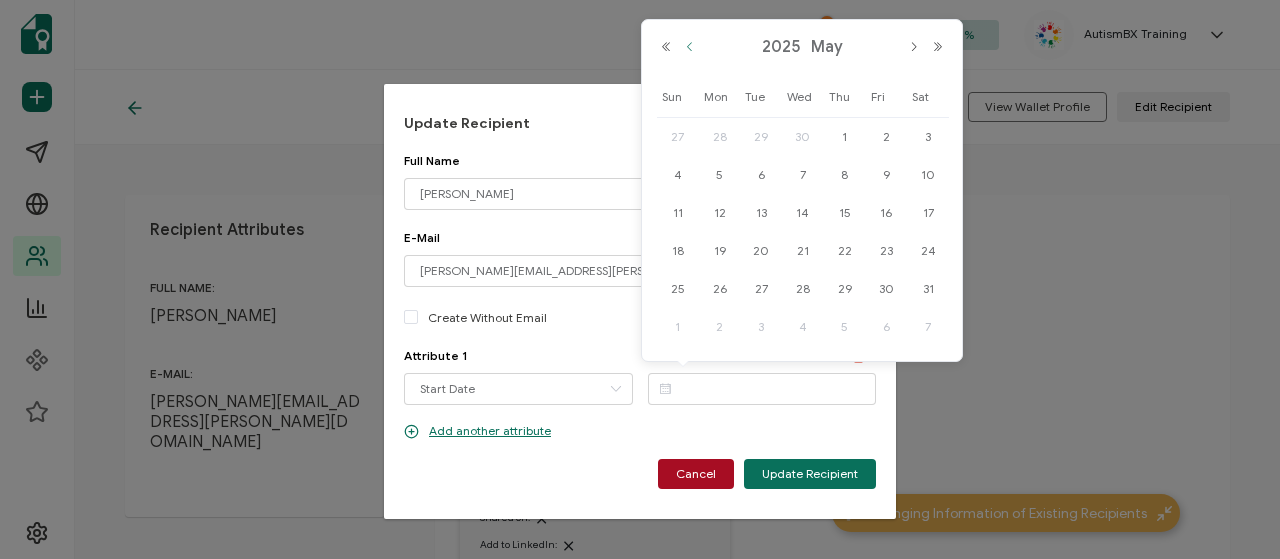 click at bounding box center [690, 47] 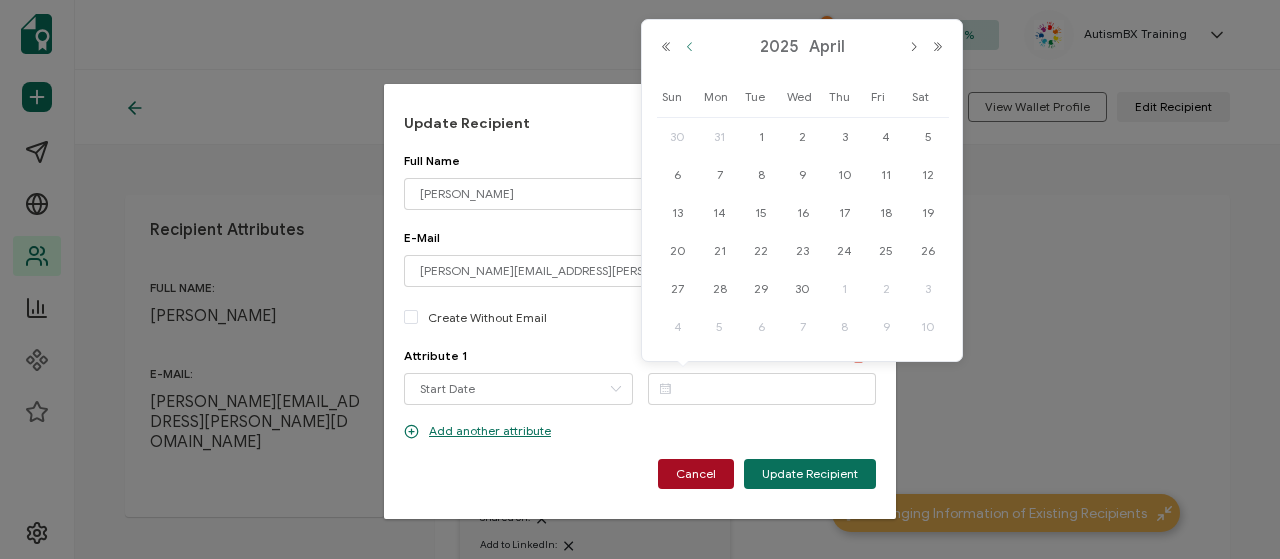 click at bounding box center (690, 47) 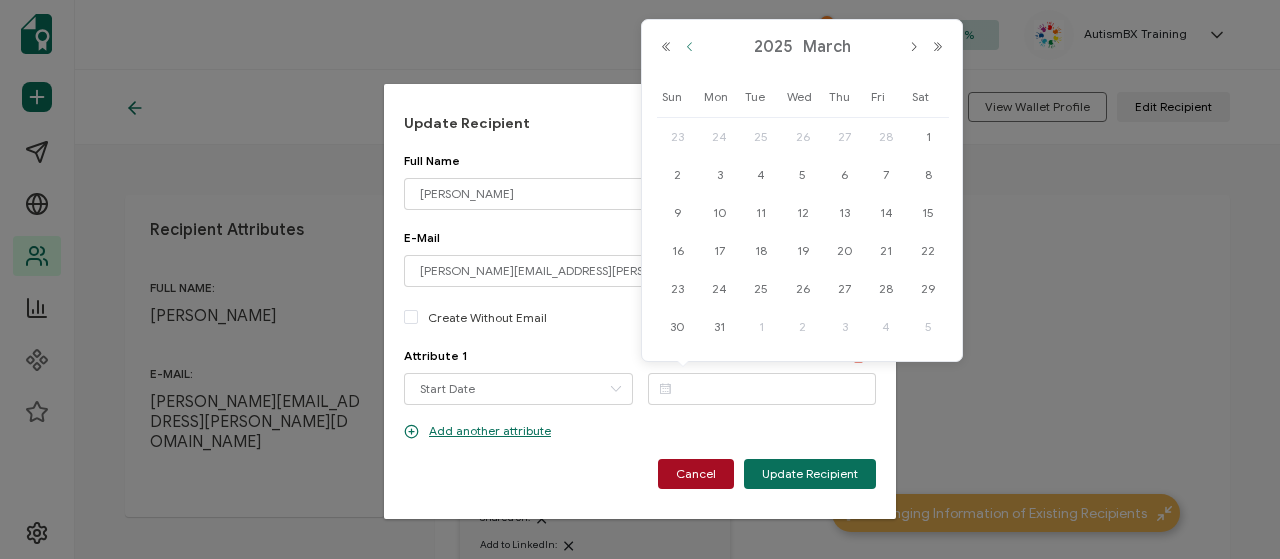 click at bounding box center [690, 47] 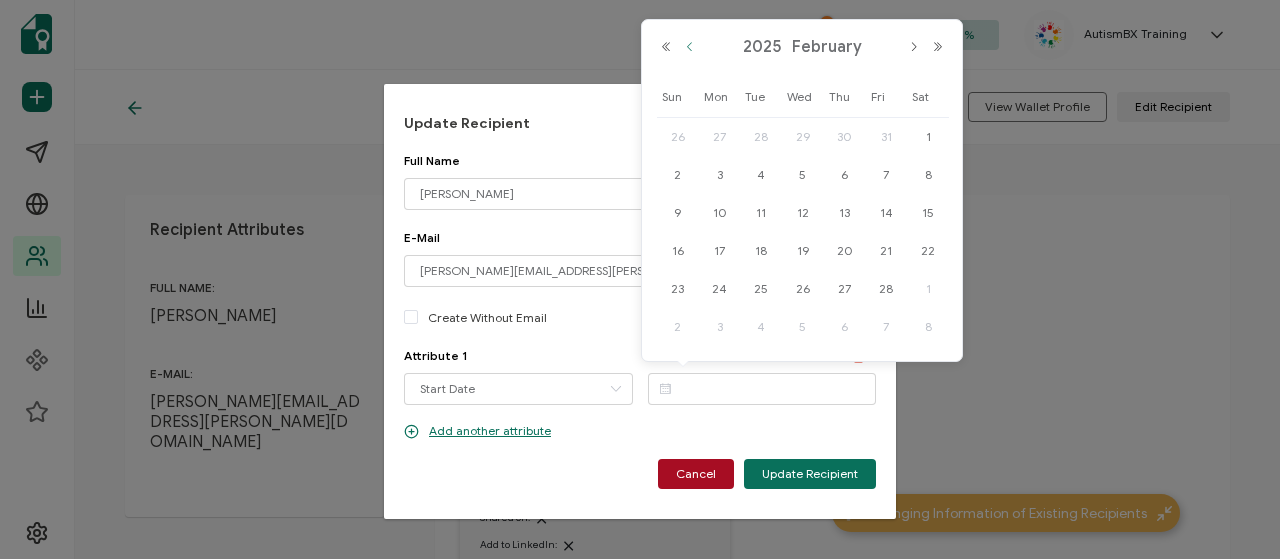 click at bounding box center (690, 47) 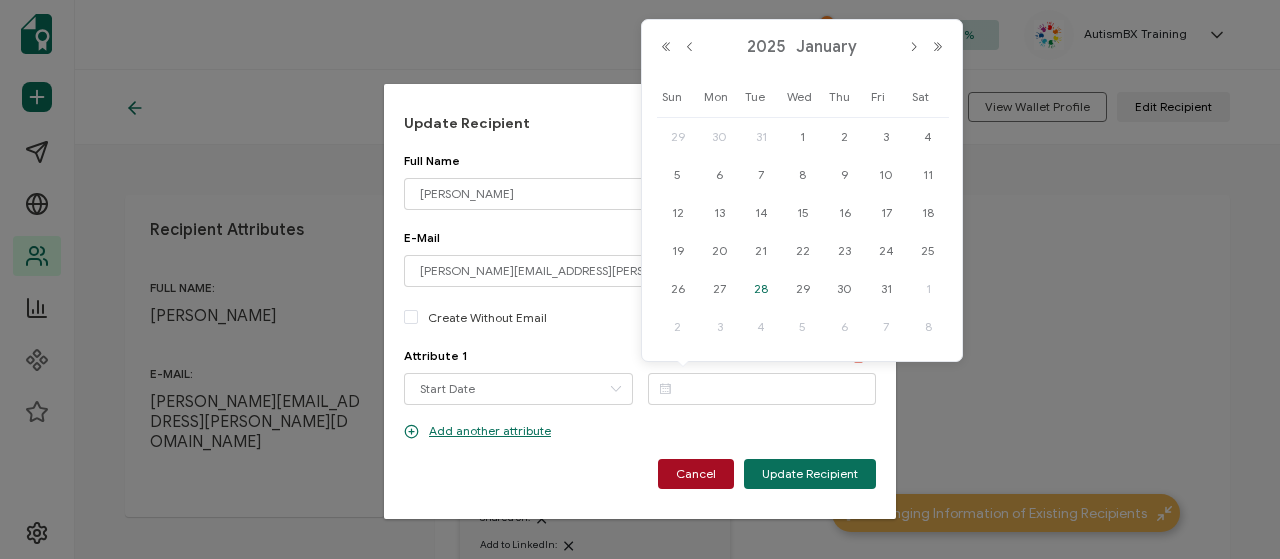 click on "28" at bounding box center (761, 289) 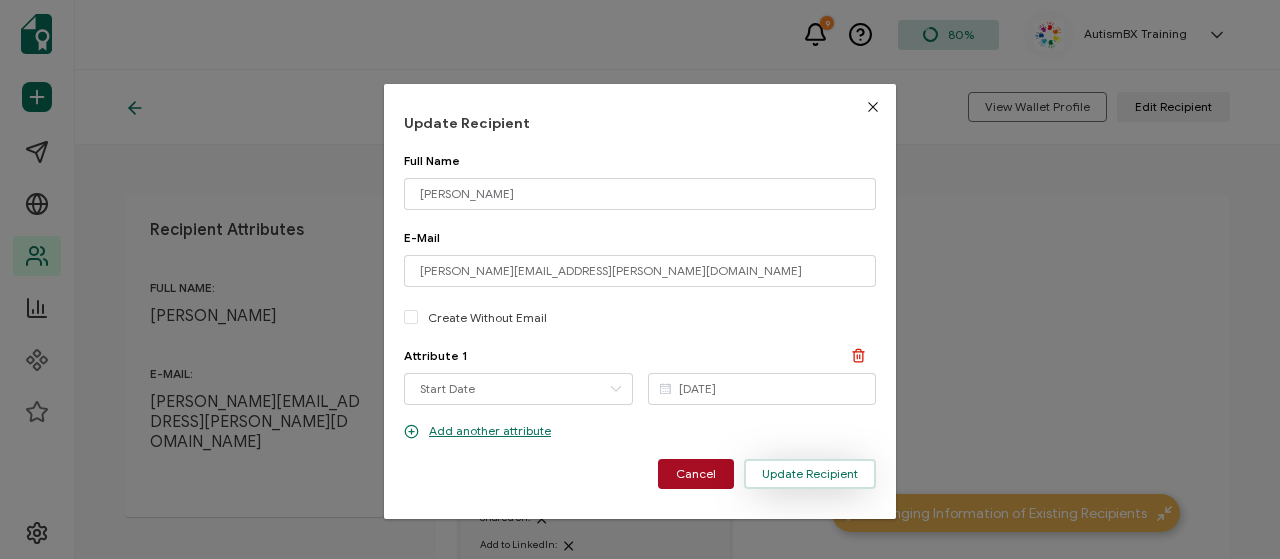 click on "Update Recipient" at bounding box center [810, 474] 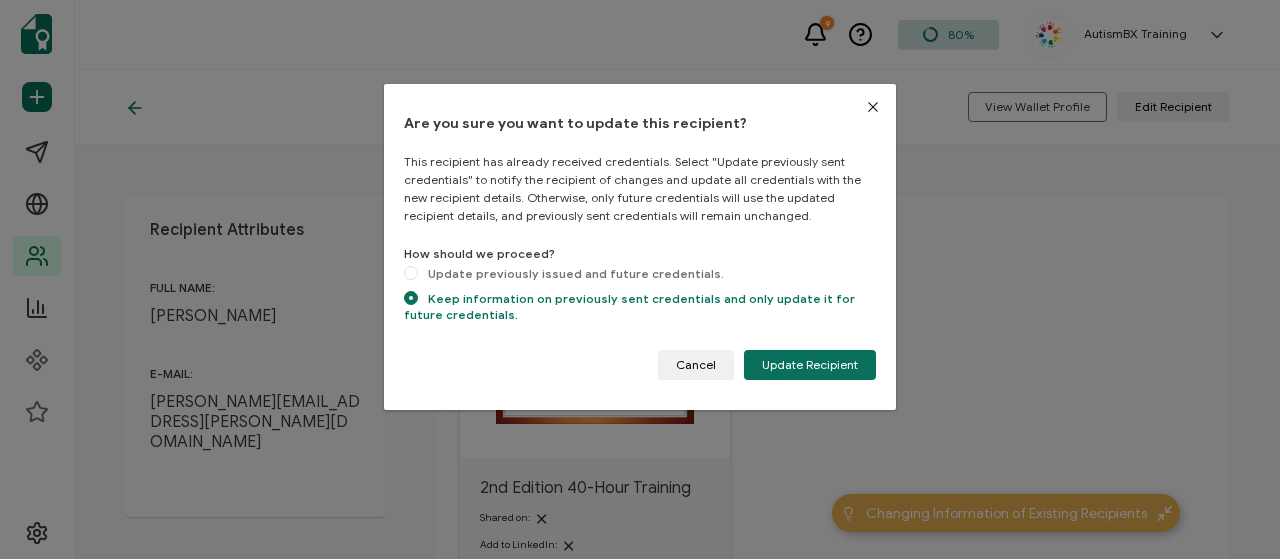 click on "How should we proceed?" at bounding box center (640, 254) 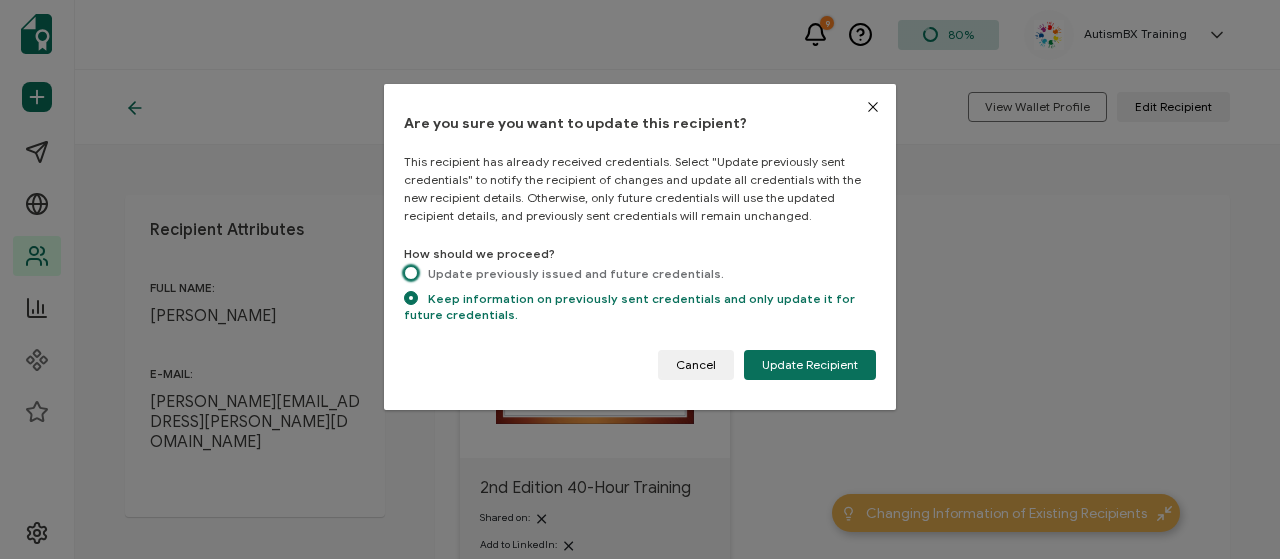 click at bounding box center [411, 273] 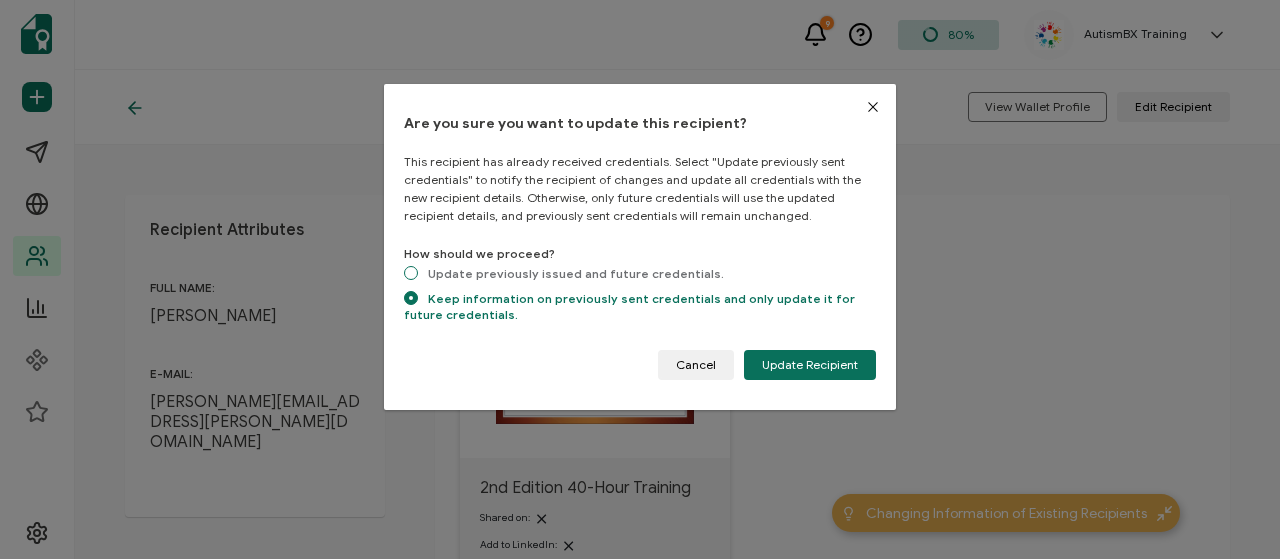 click on "Update previously issued and future credentials." at bounding box center (411, 274) 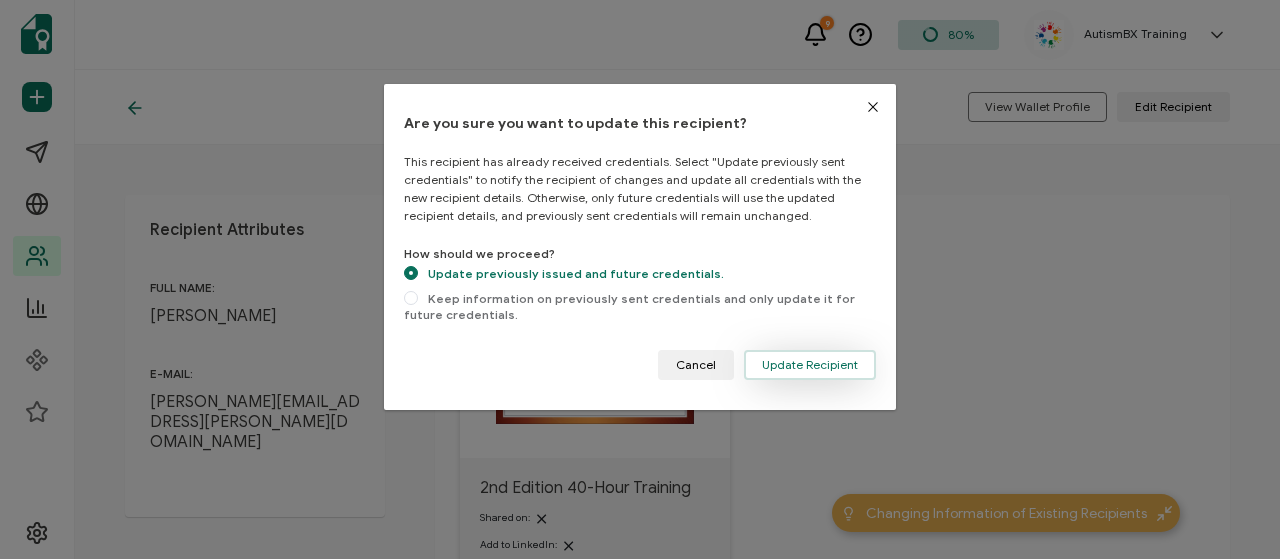 click on "Update Recipient" at bounding box center [810, 365] 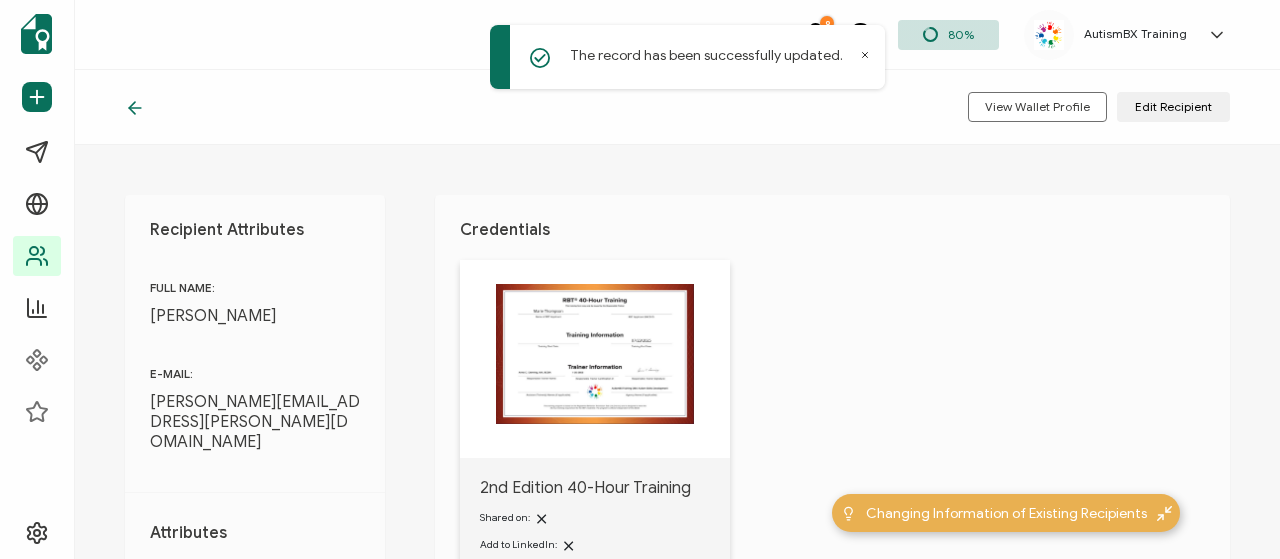 click 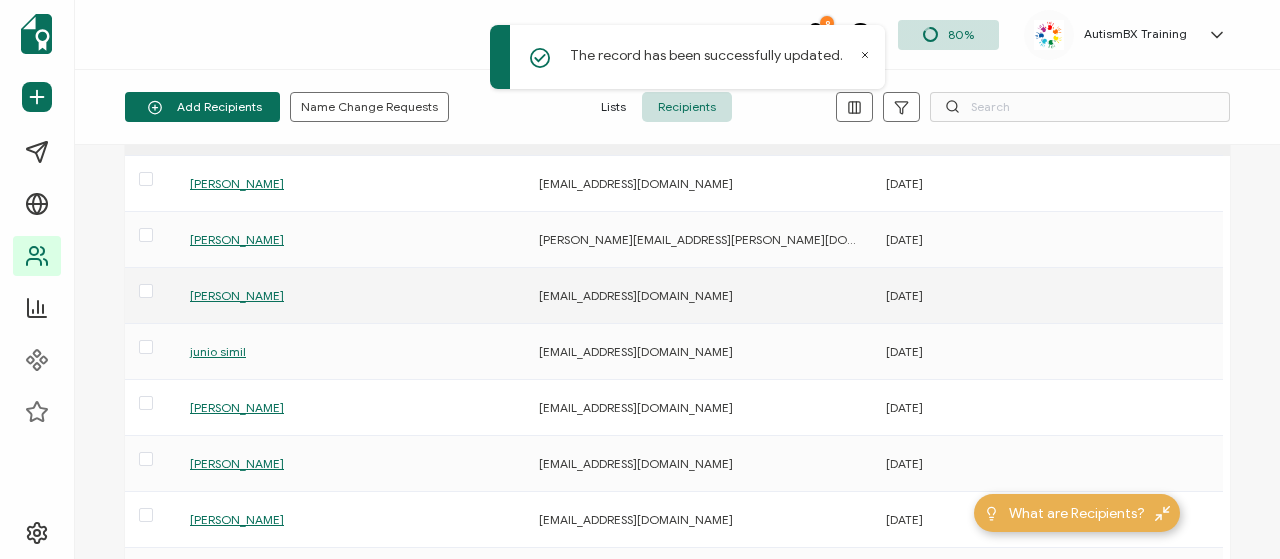 scroll, scrollTop: 100, scrollLeft: 0, axis: vertical 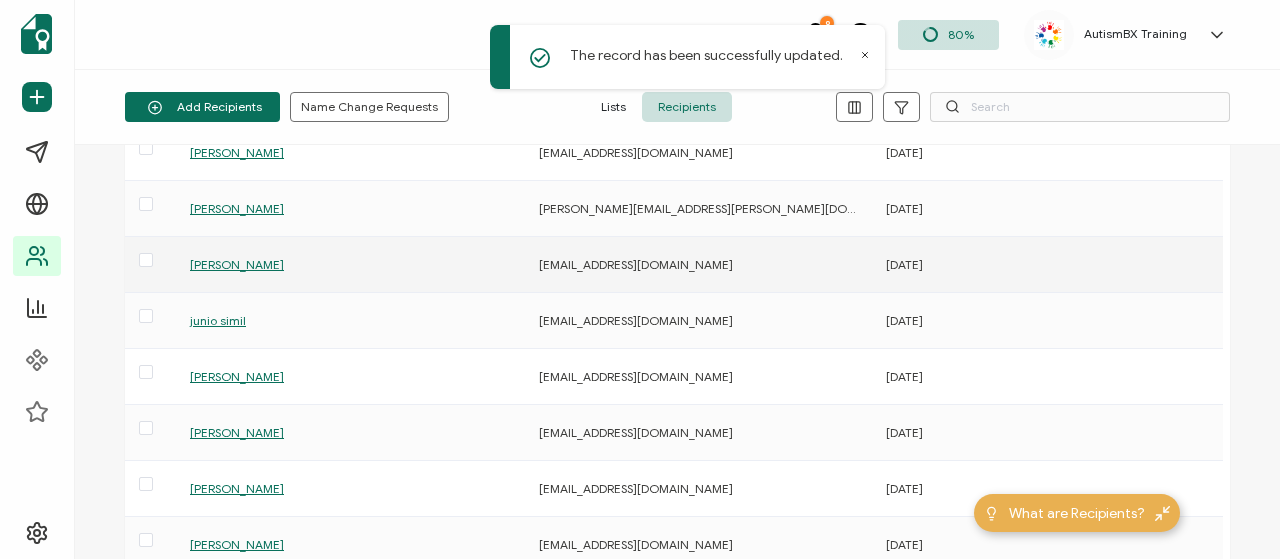 click on "[PERSON_NAME]" at bounding box center [237, 264] 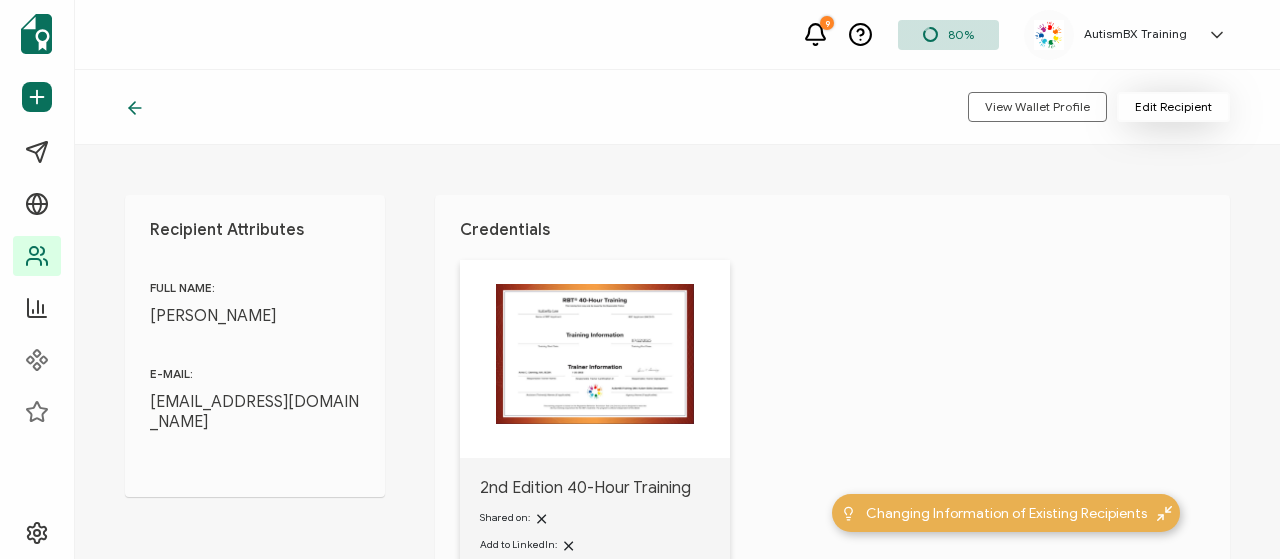 click on "Edit Recipient" at bounding box center [1173, 107] 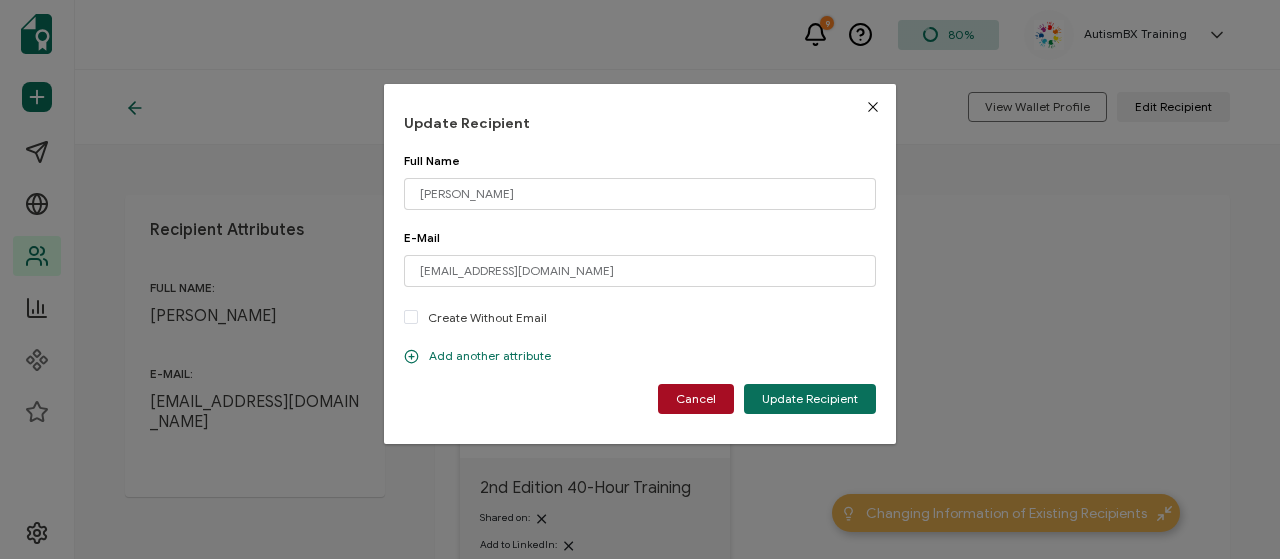 click on "Add another attribute" at bounding box center (477, 356) 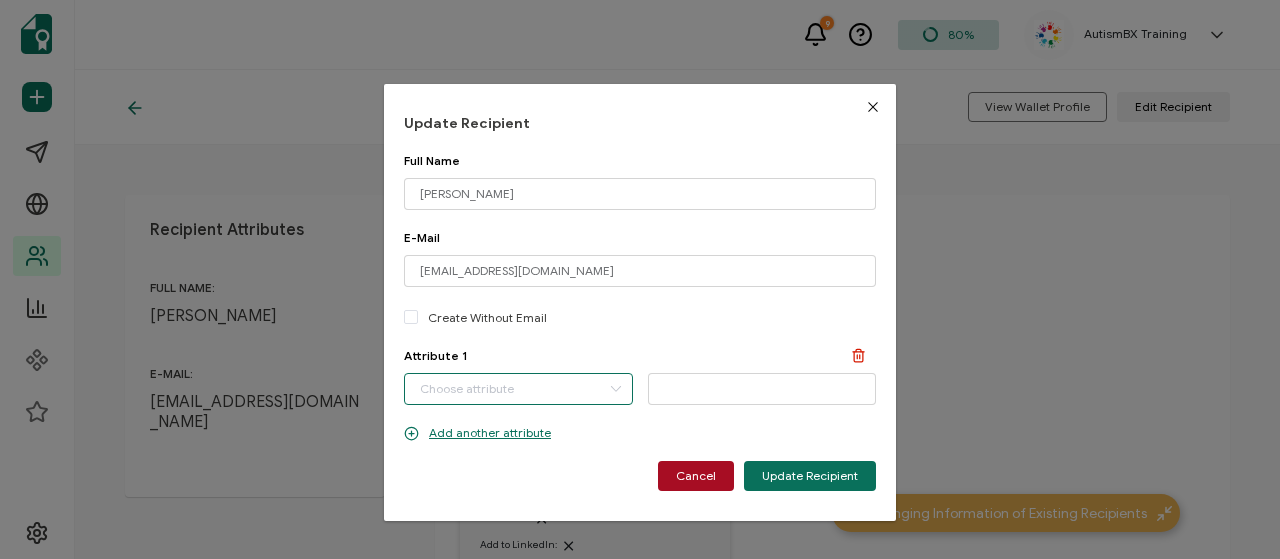 drag, startPoint x: 466, startPoint y: 396, endPoint x: 448, endPoint y: 438, distance: 45.694637 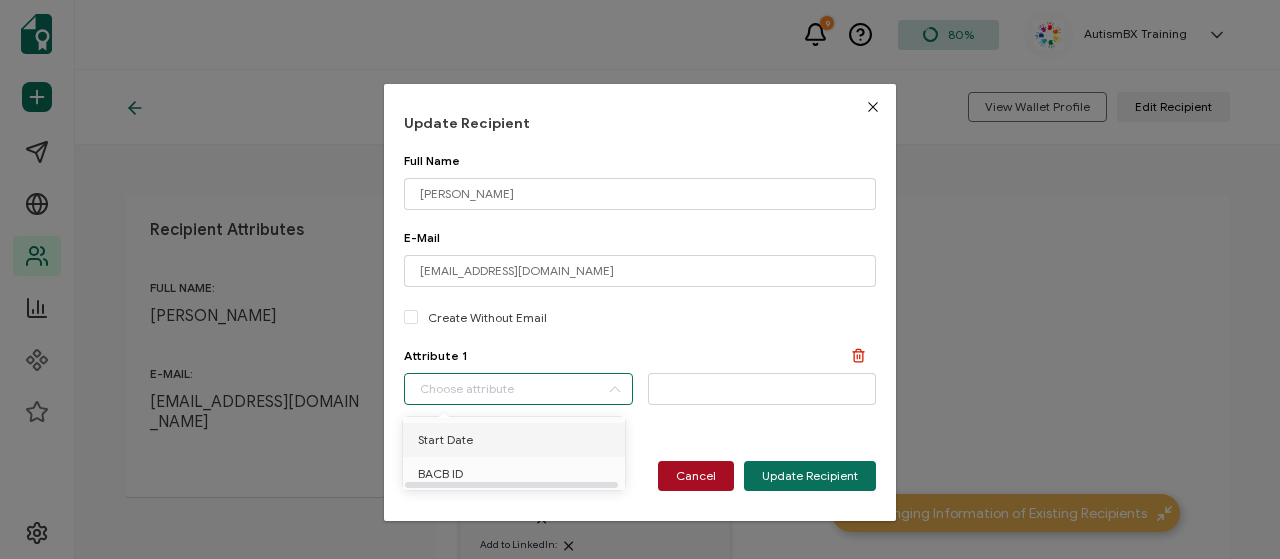 click on "Start Date" at bounding box center (445, 440) 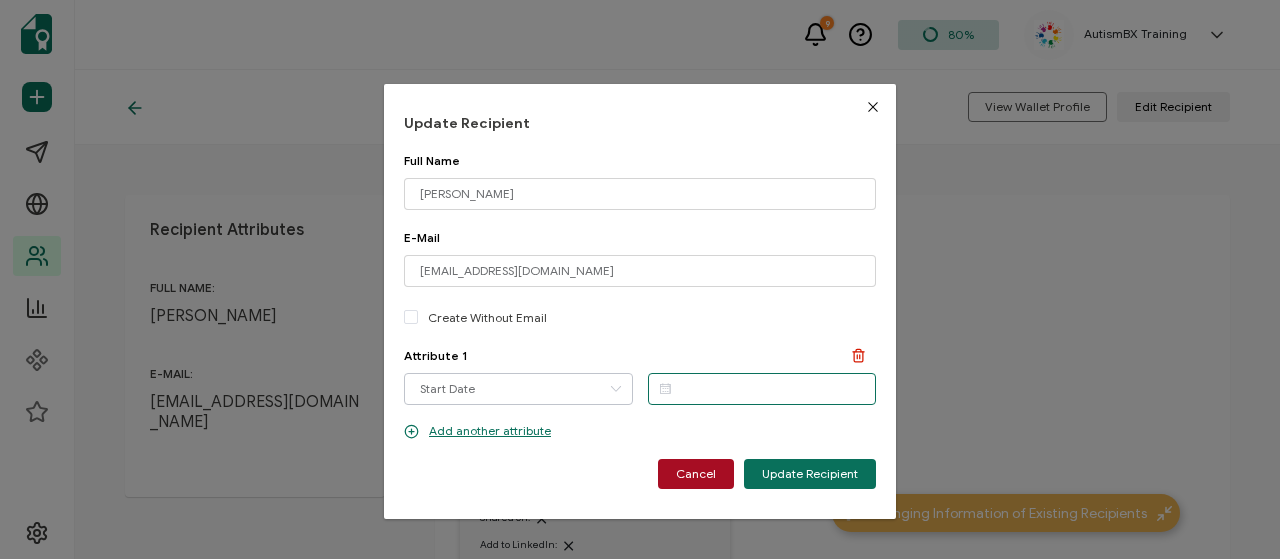 drag, startPoint x: 692, startPoint y: 375, endPoint x: 700, endPoint y: 383, distance: 11.313708 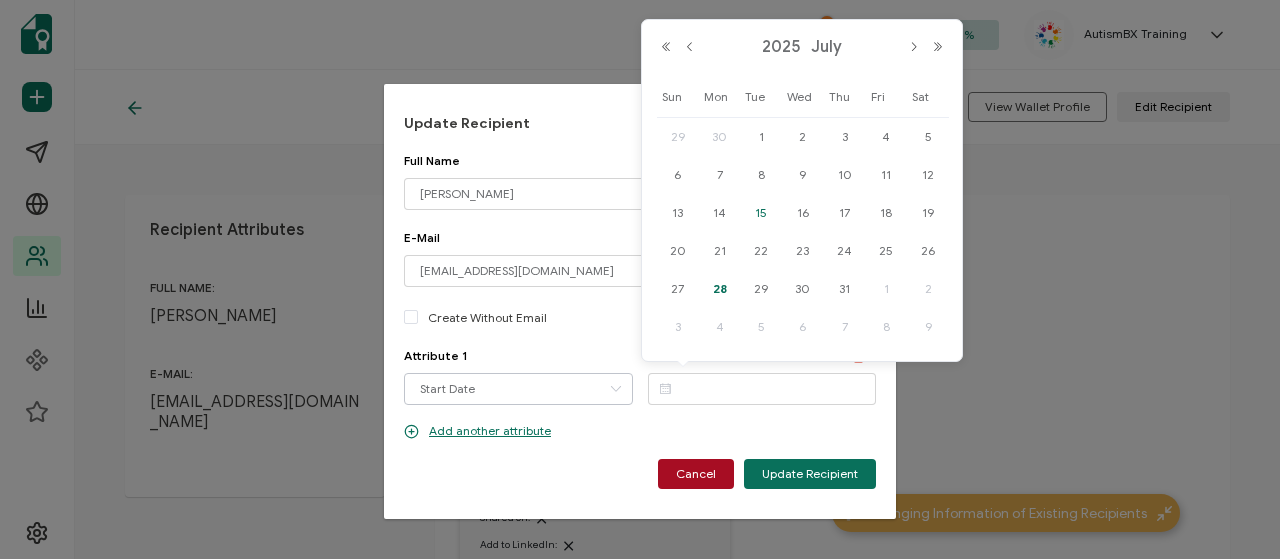 click on "15" at bounding box center (761, 213) 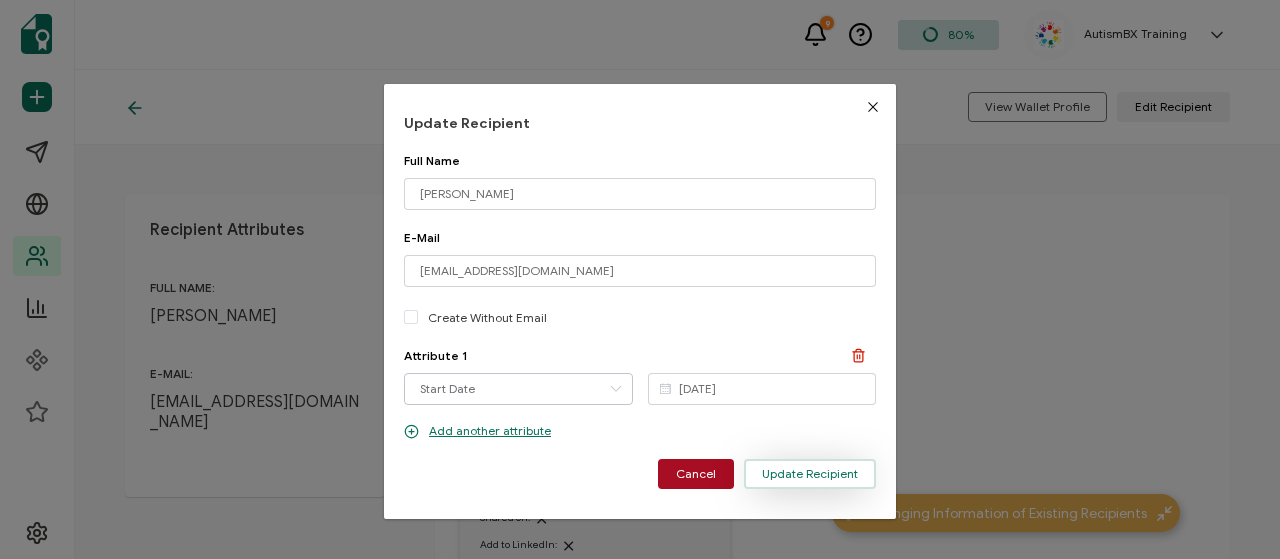 click on "Update Recipient" at bounding box center [810, 474] 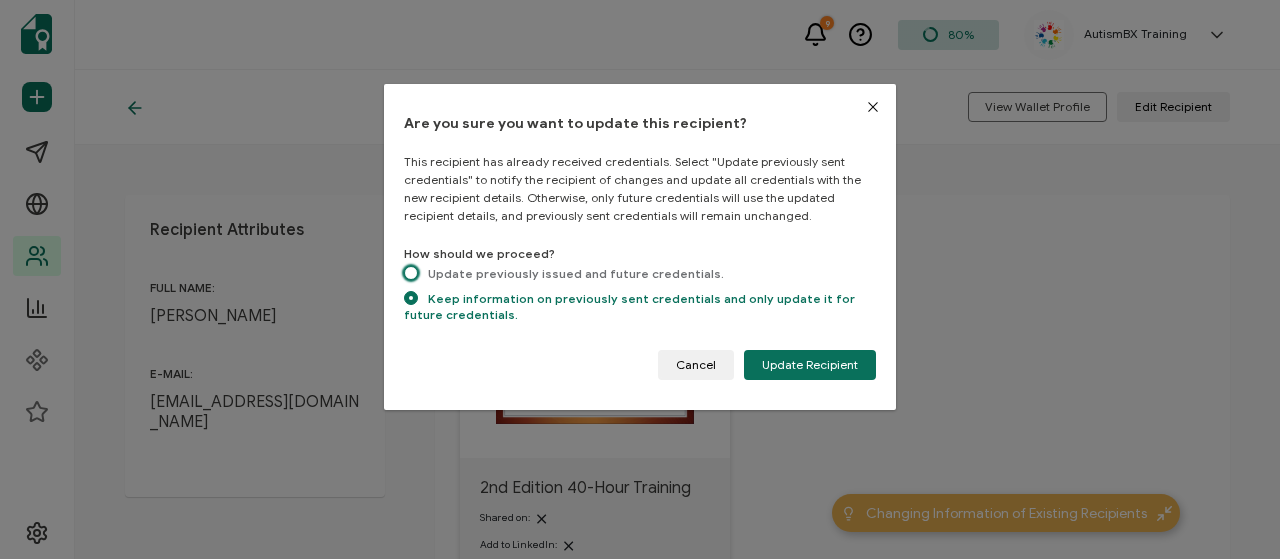 click at bounding box center [411, 273] 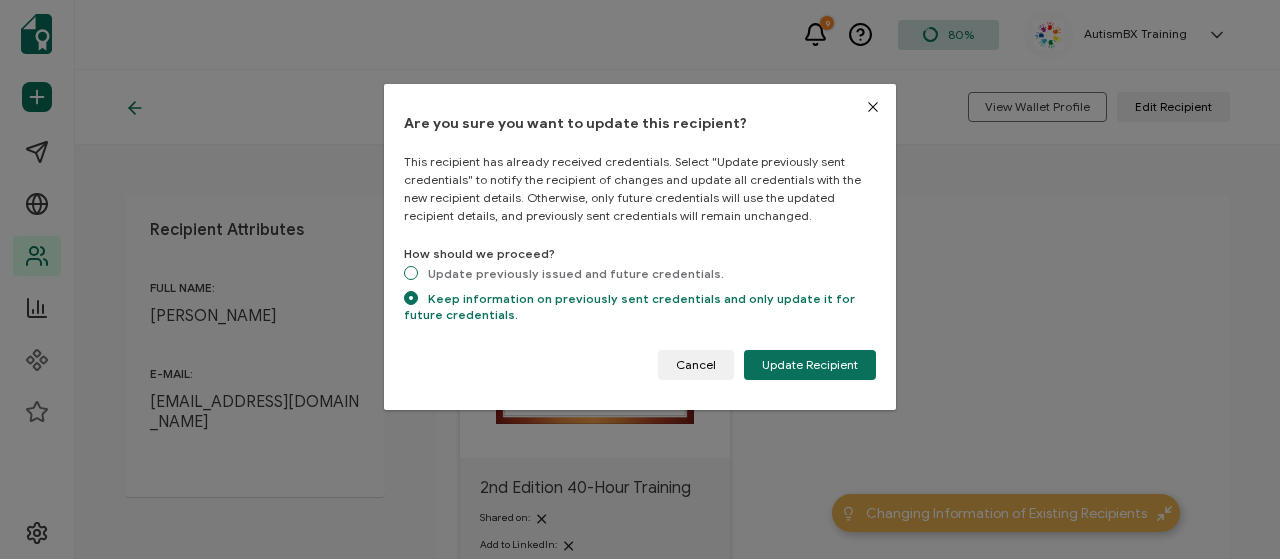 click on "Update previously issued and future credentials." at bounding box center (411, 274) 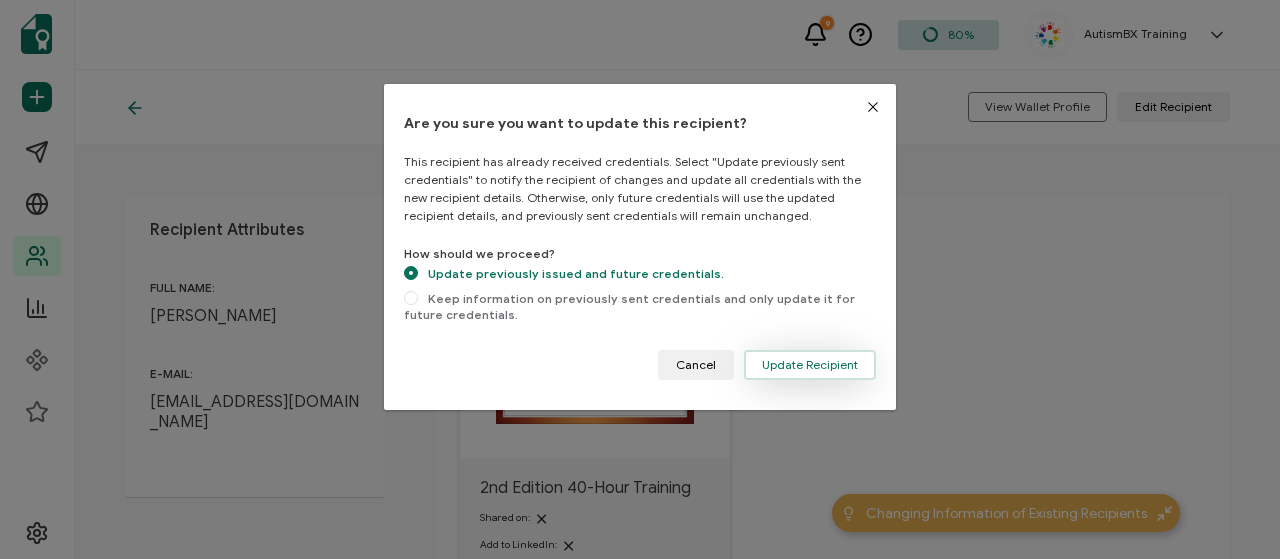 click on "Update Recipient" at bounding box center (810, 365) 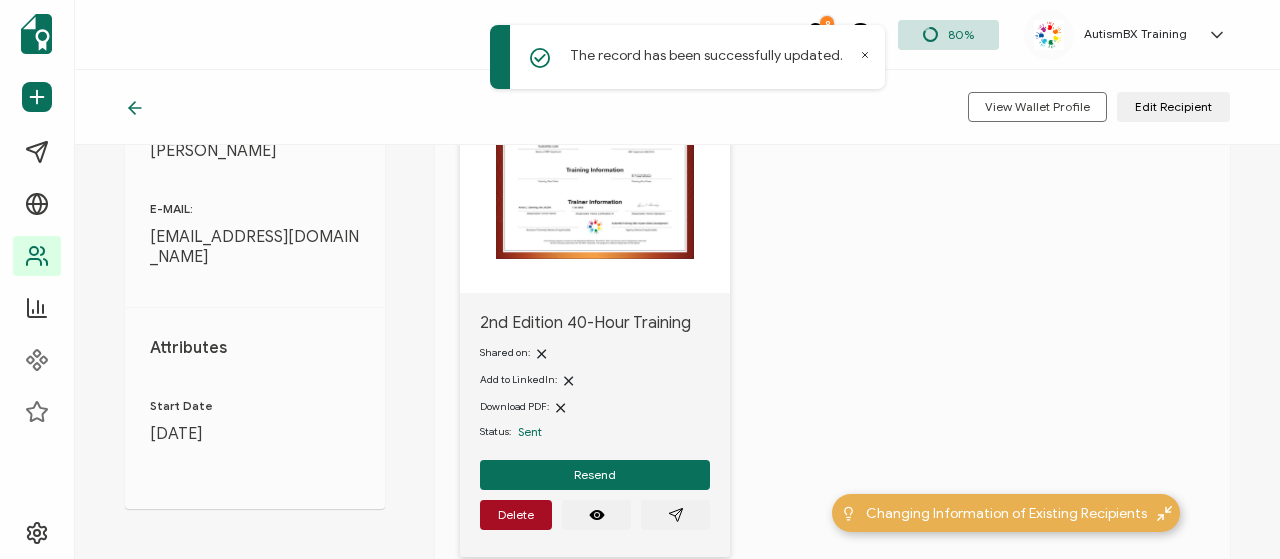 scroll, scrollTop: 300, scrollLeft: 0, axis: vertical 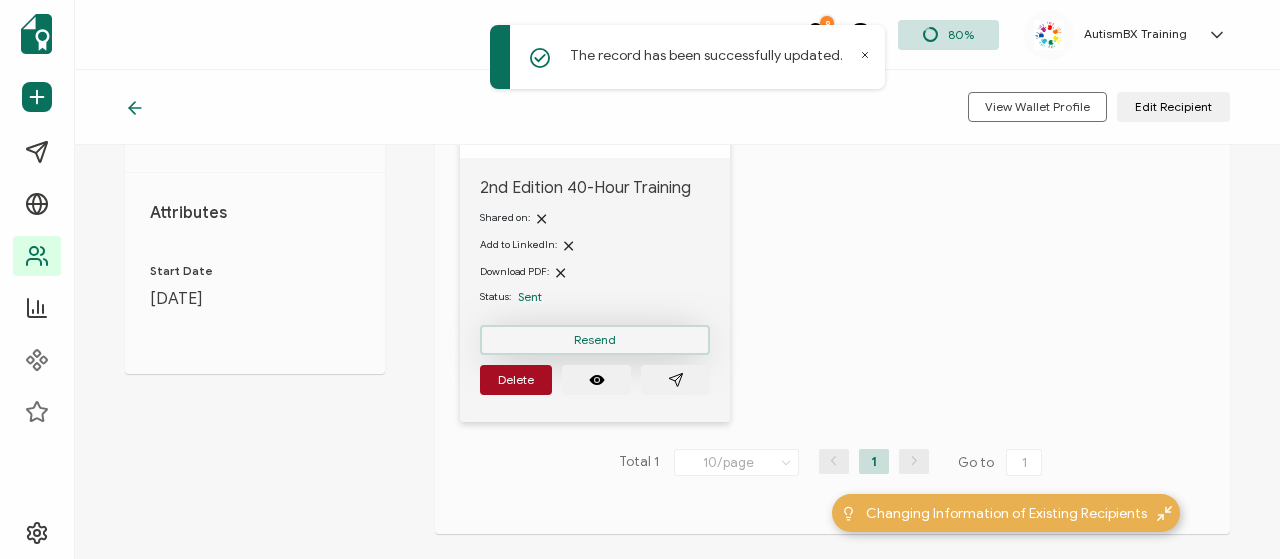 click on "Resend" at bounding box center [595, 340] 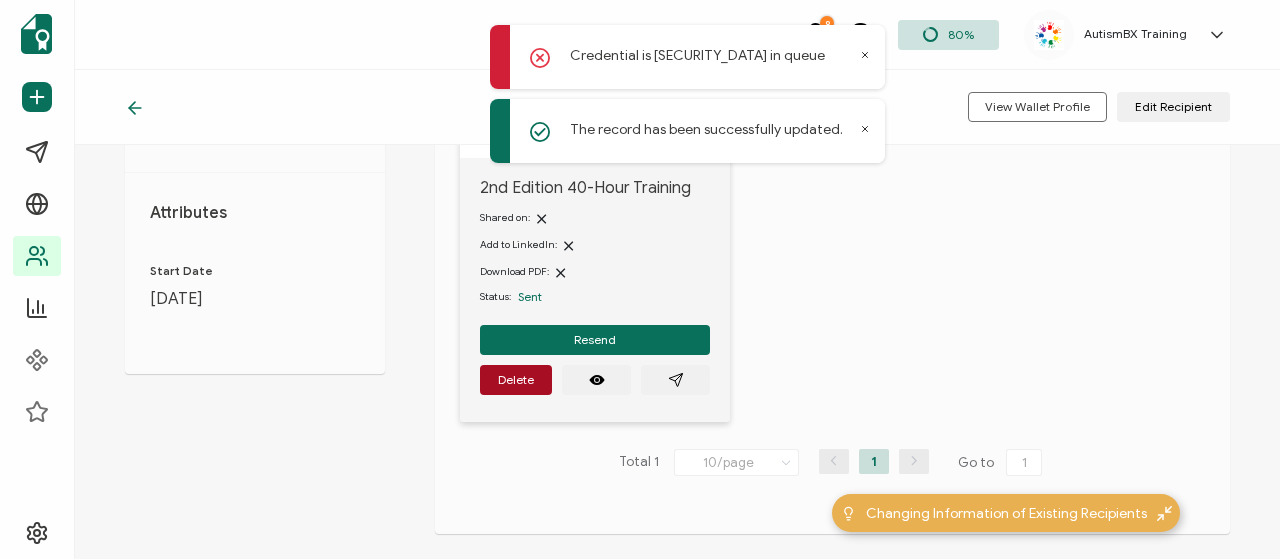 click 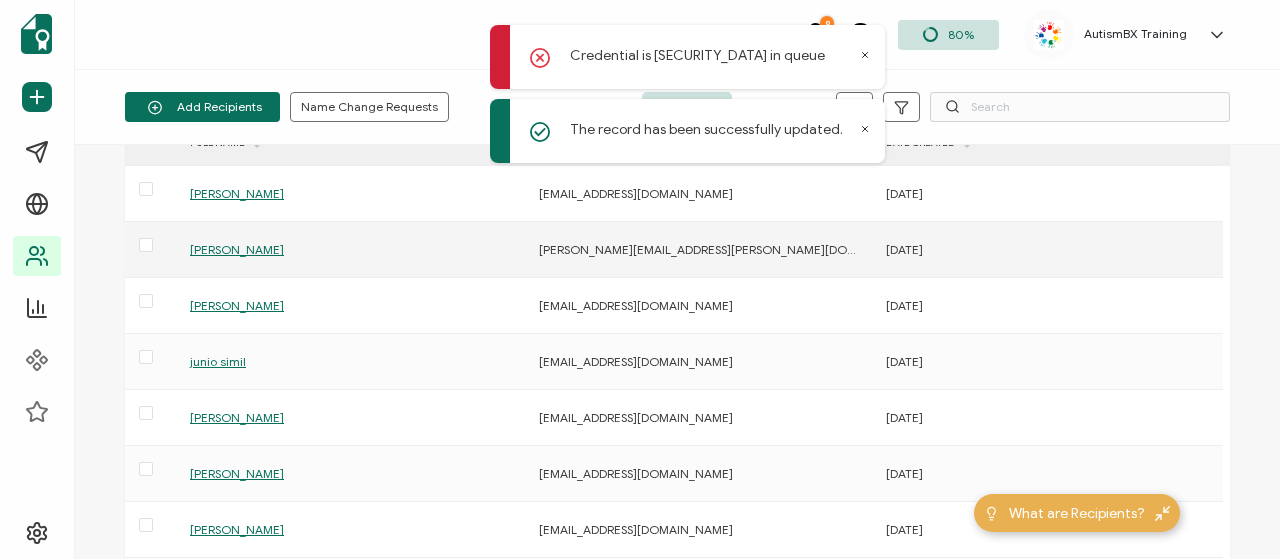 scroll, scrollTop: 100, scrollLeft: 0, axis: vertical 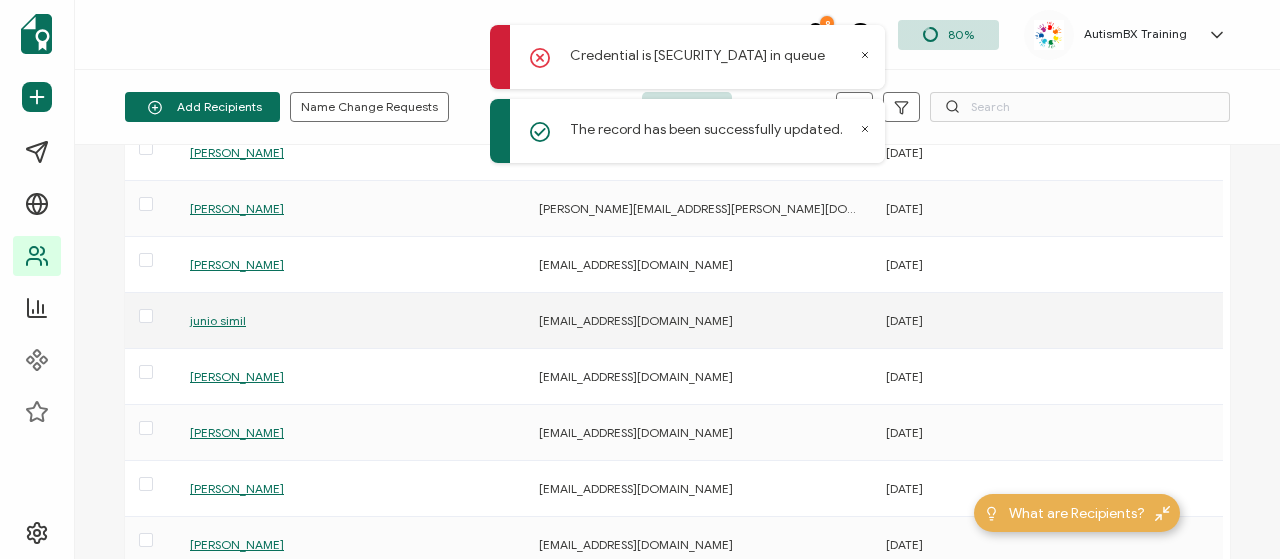 click on "junio simil" at bounding box center (218, 320) 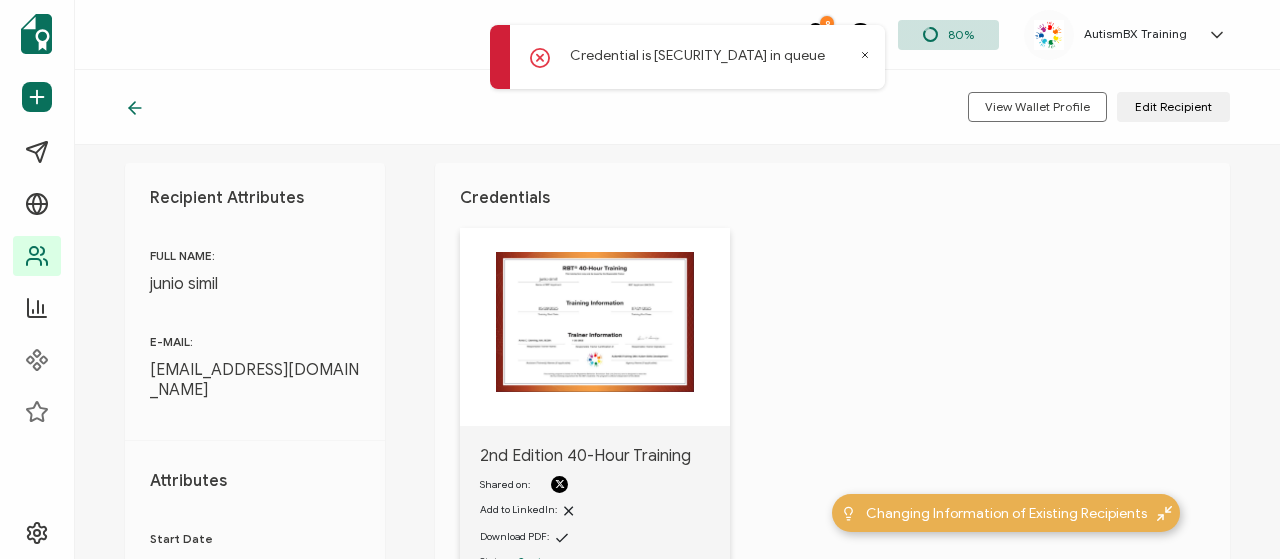 scroll, scrollTop: 0, scrollLeft: 0, axis: both 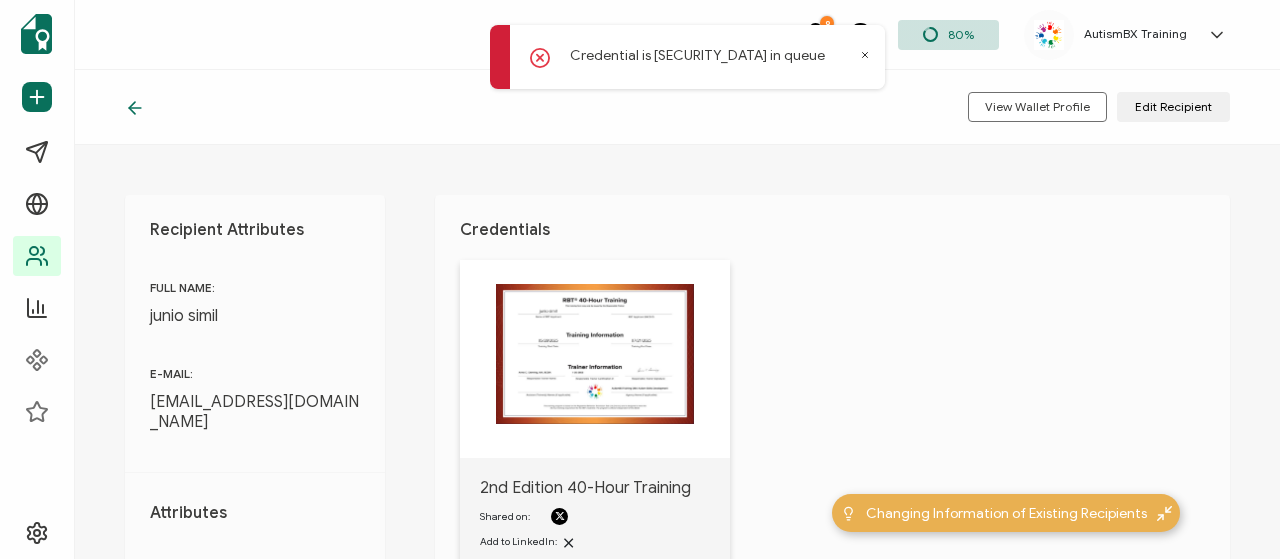 click 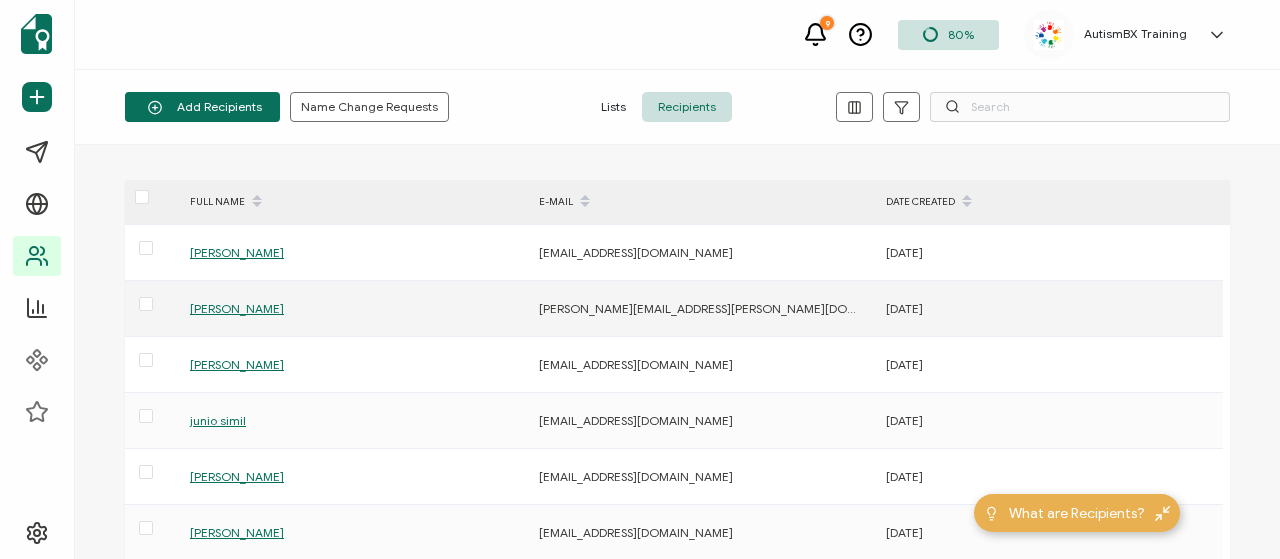 scroll, scrollTop: 100, scrollLeft: 0, axis: vertical 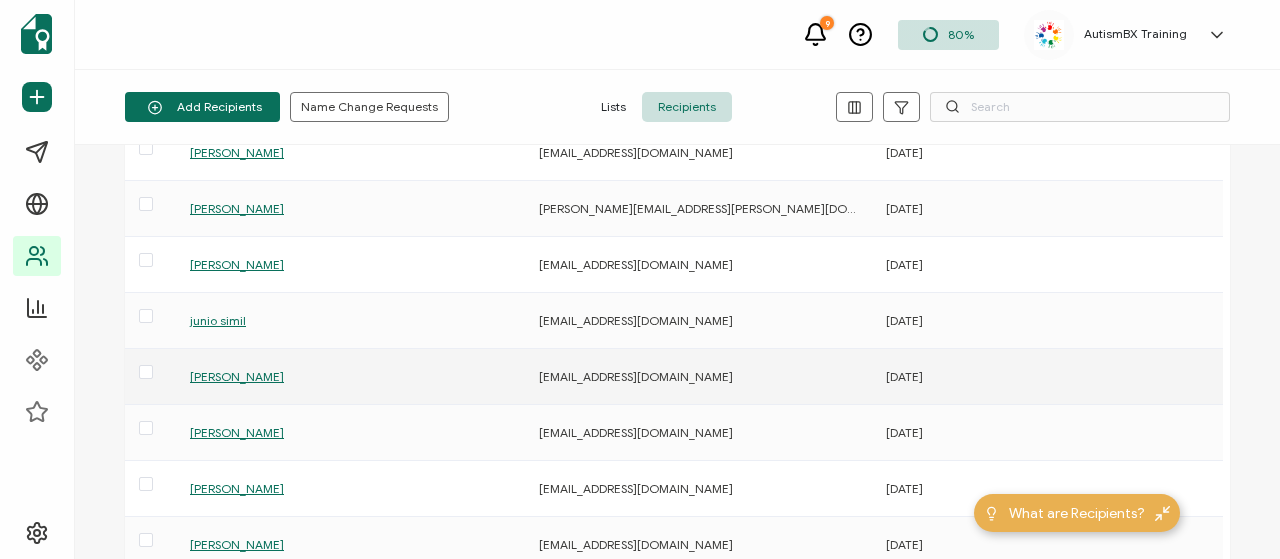 click on "[PERSON_NAME]" at bounding box center (237, 376) 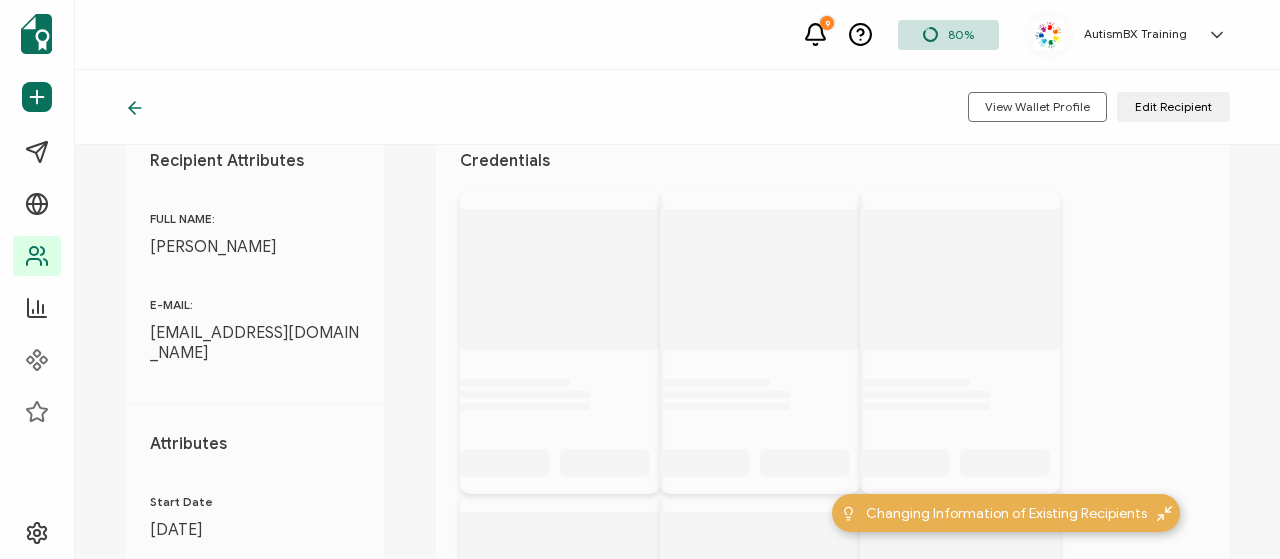 scroll, scrollTop: 100, scrollLeft: 0, axis: vertical 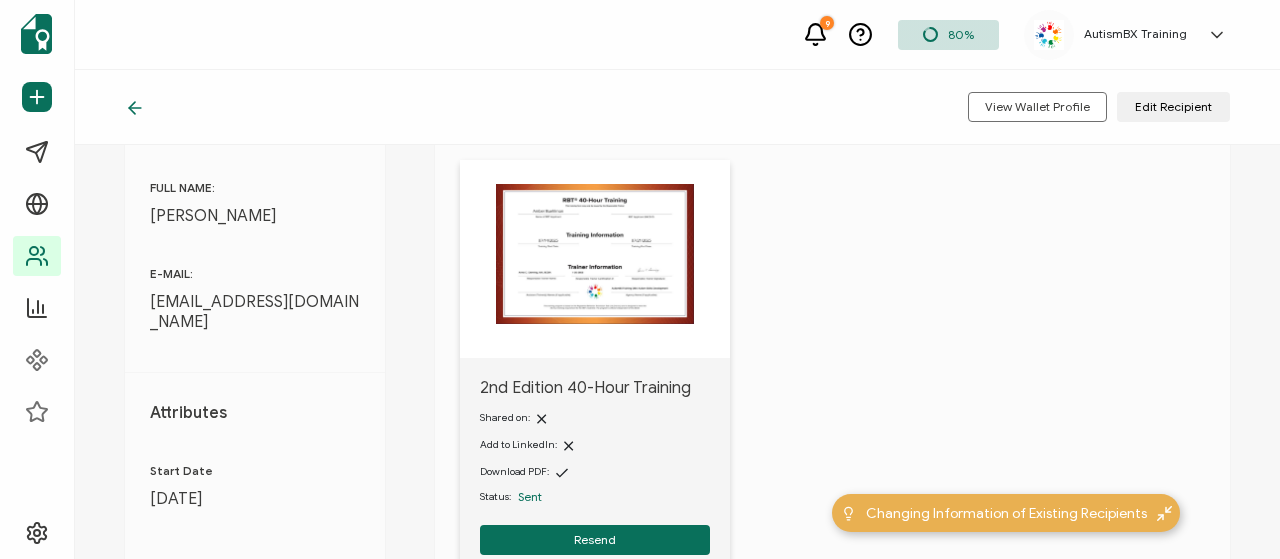 click 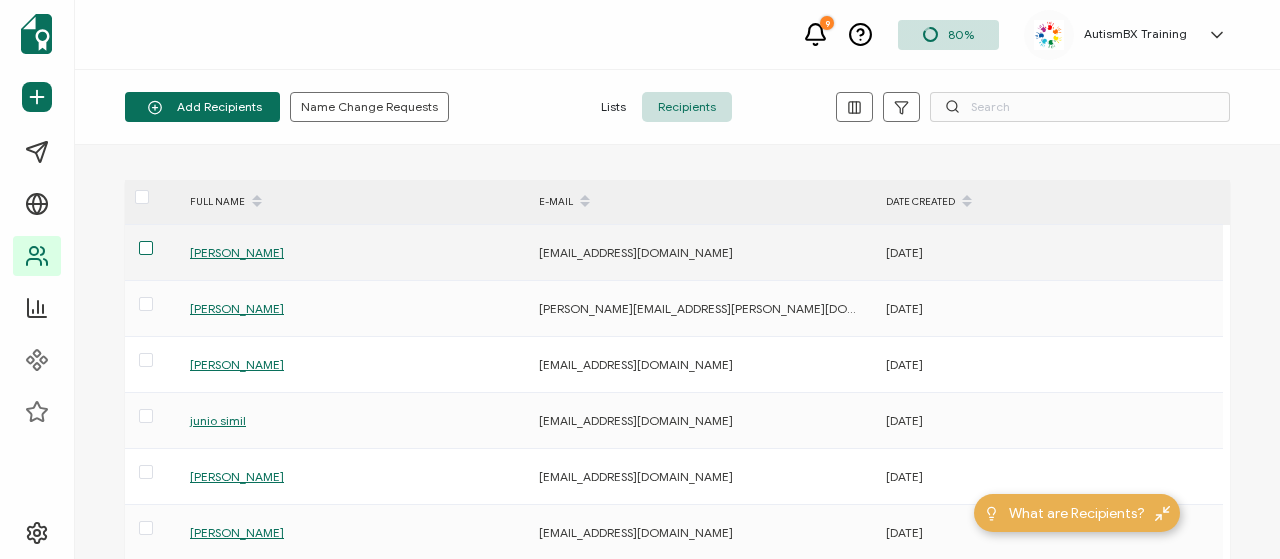 click at bounding box center [146, 248] 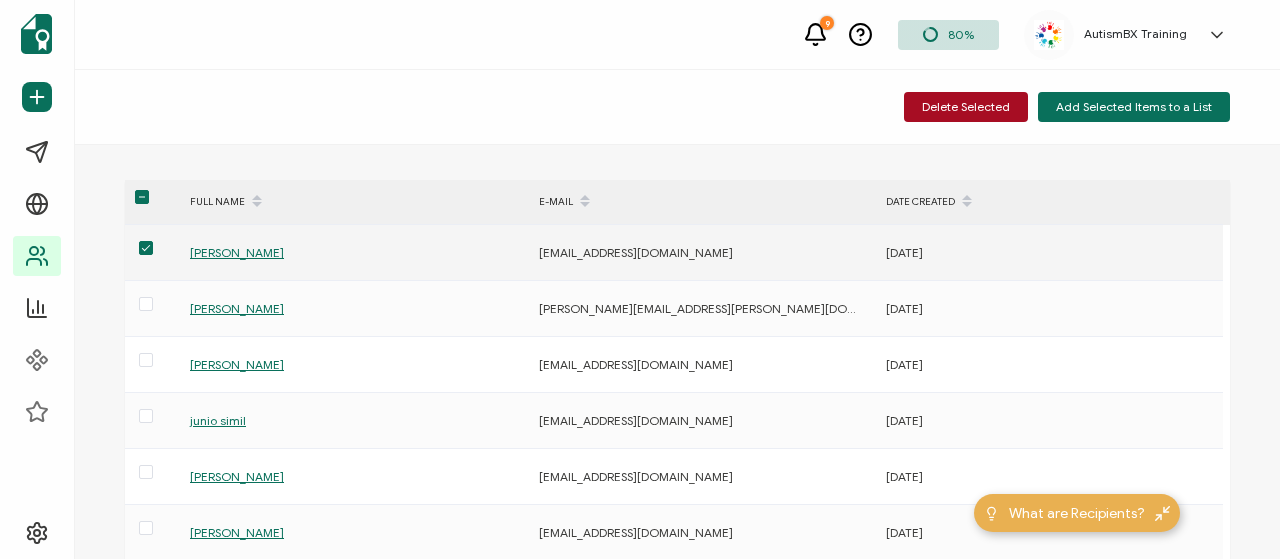 click at bounding box center [146, 248] 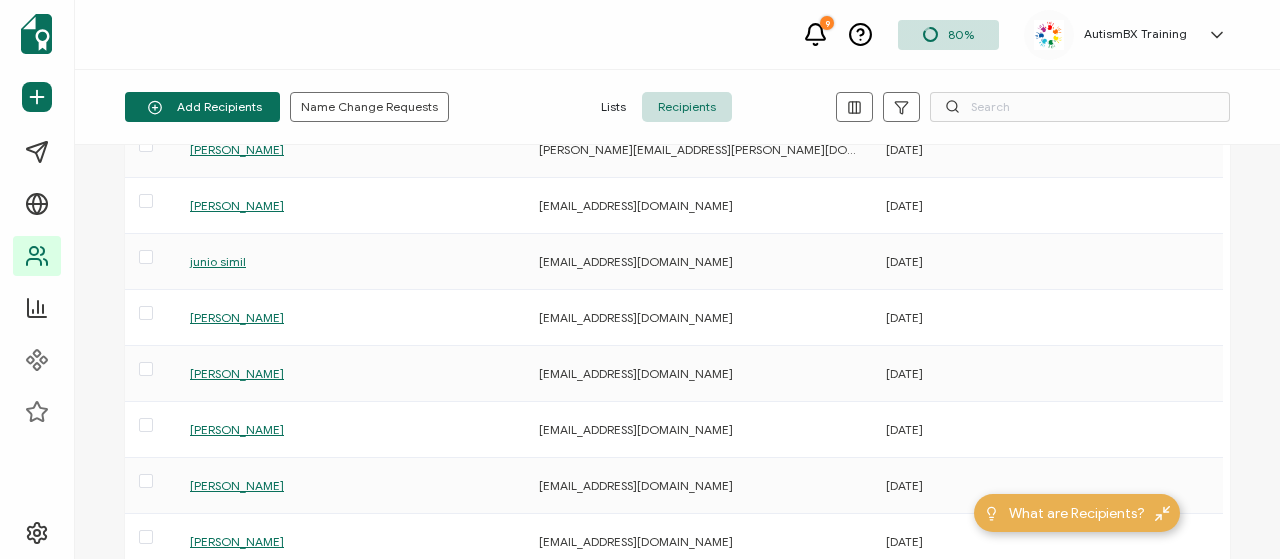 scroll, scrollTop: 448, scrollLeft: 0, axis: vertical 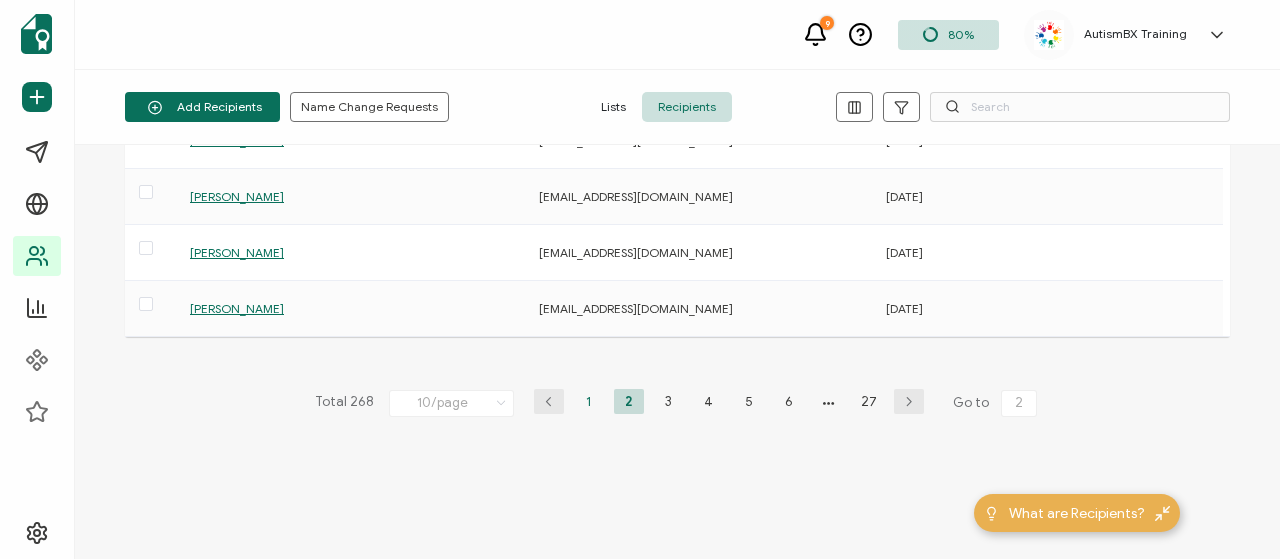 click on "1" at bounding box center [589, 401] 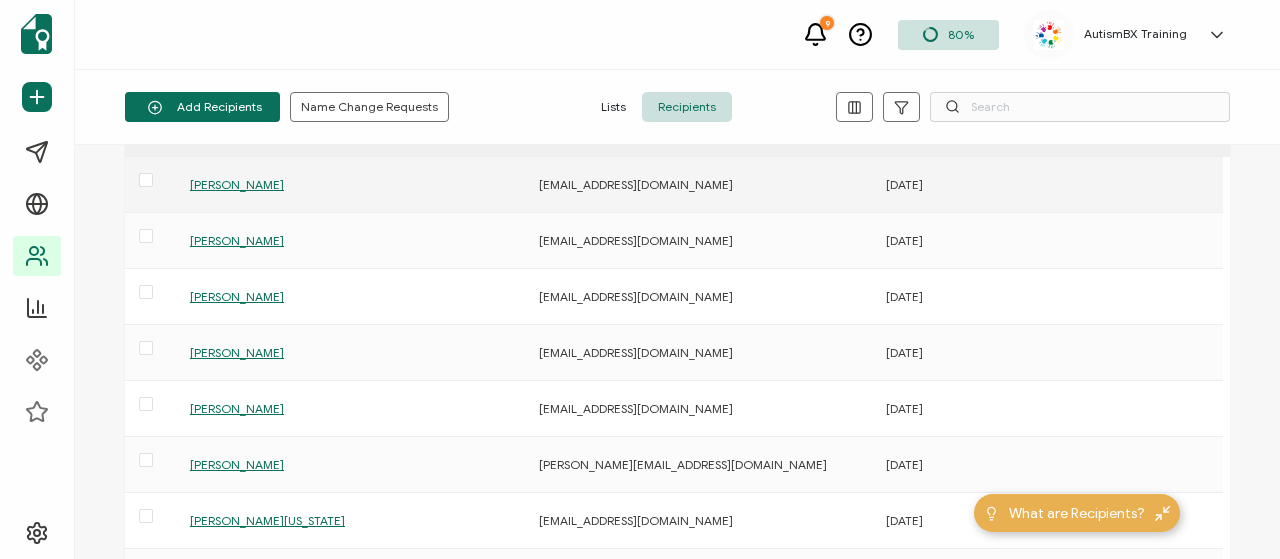 scroll, scrollTop: 100, scrollLeft: 0, axis: vertical 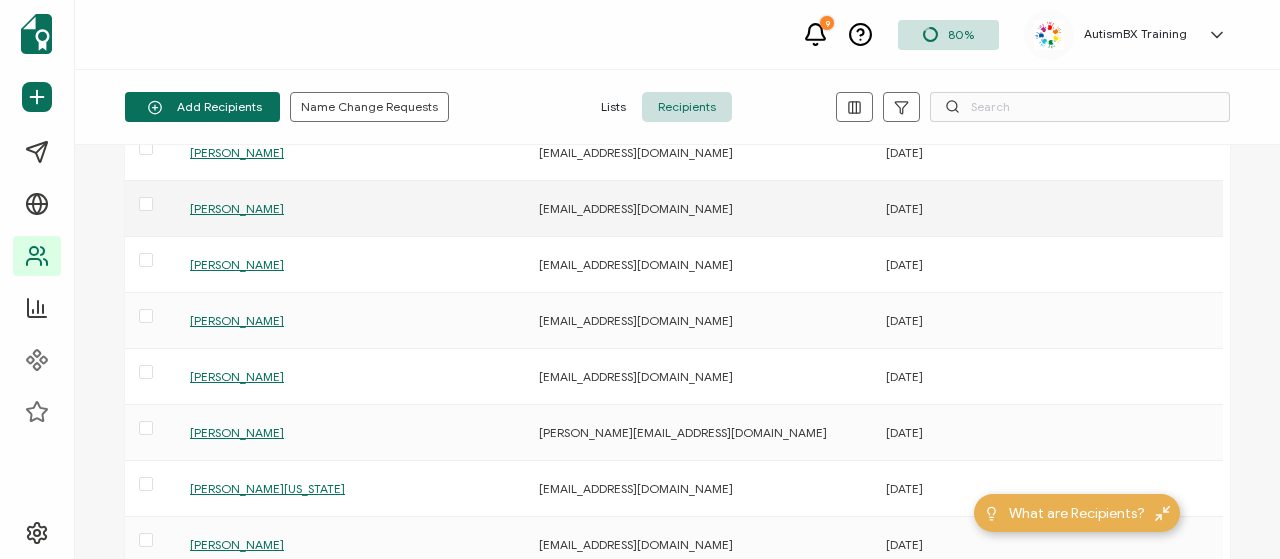 click on "[PERSON_NAME]" at bounding box center [237, 208] 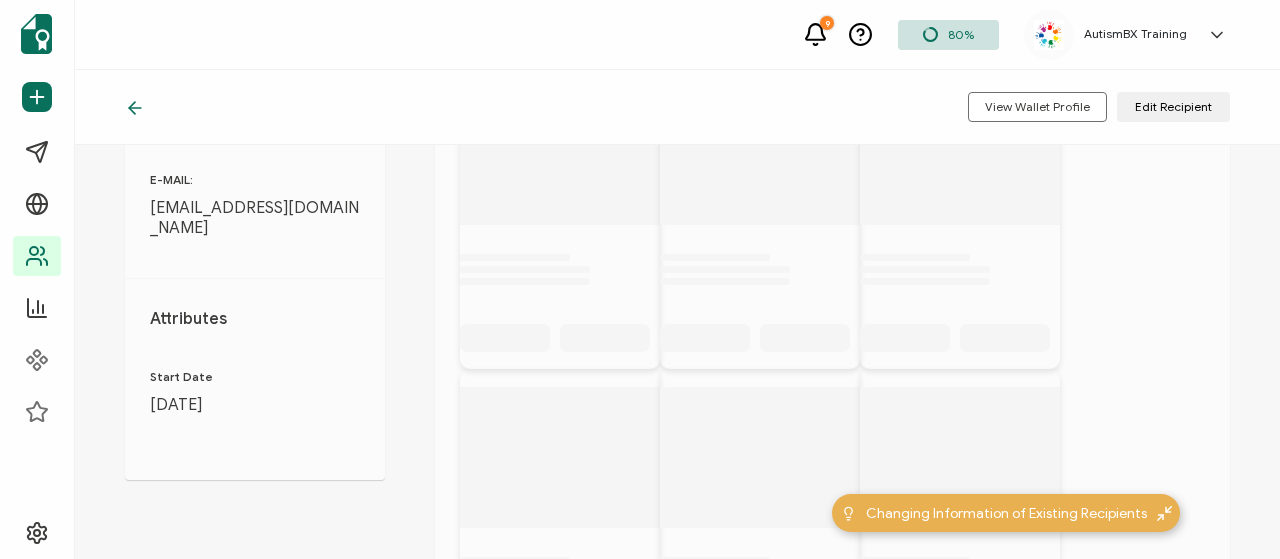 scroll, scrollTop: 200, scrollLeft: 0, axis: vertical 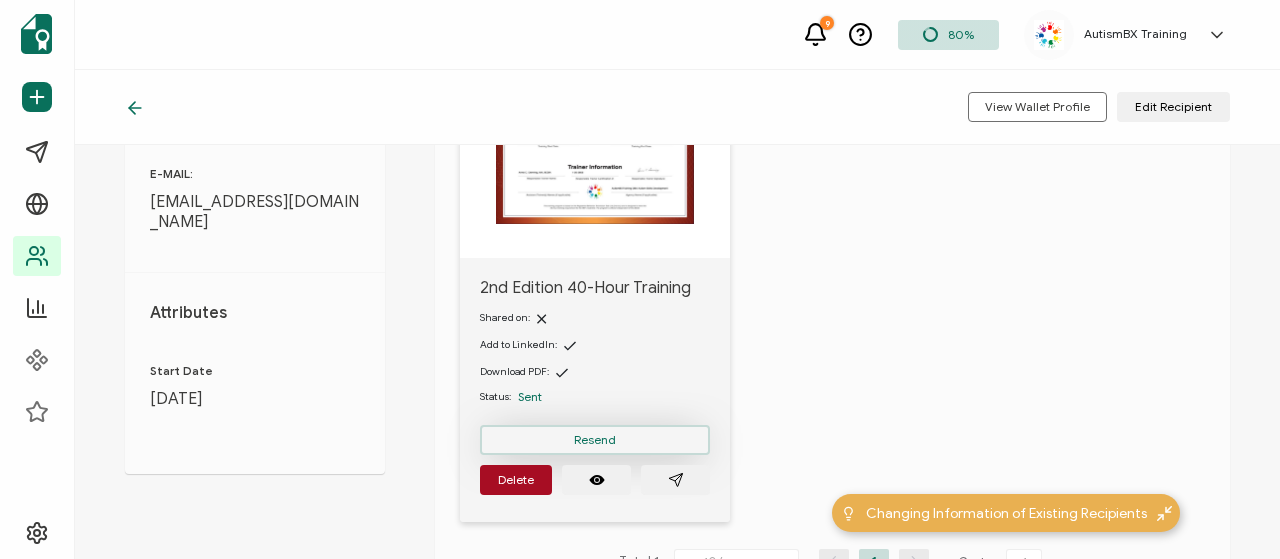 click on "Resend" at bounding box center (595, 440) 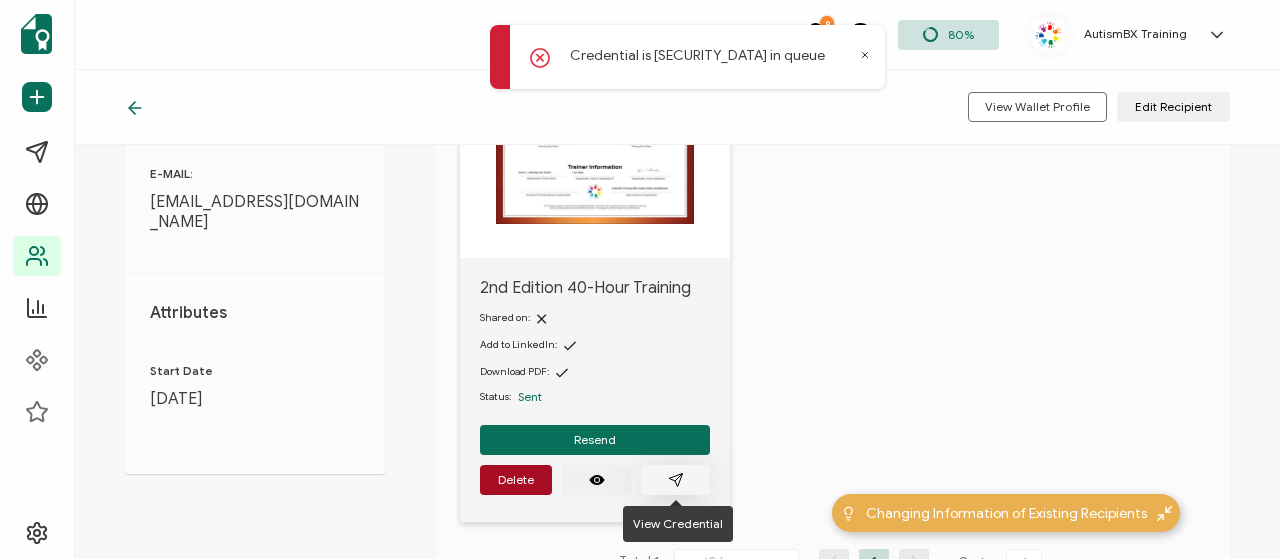click 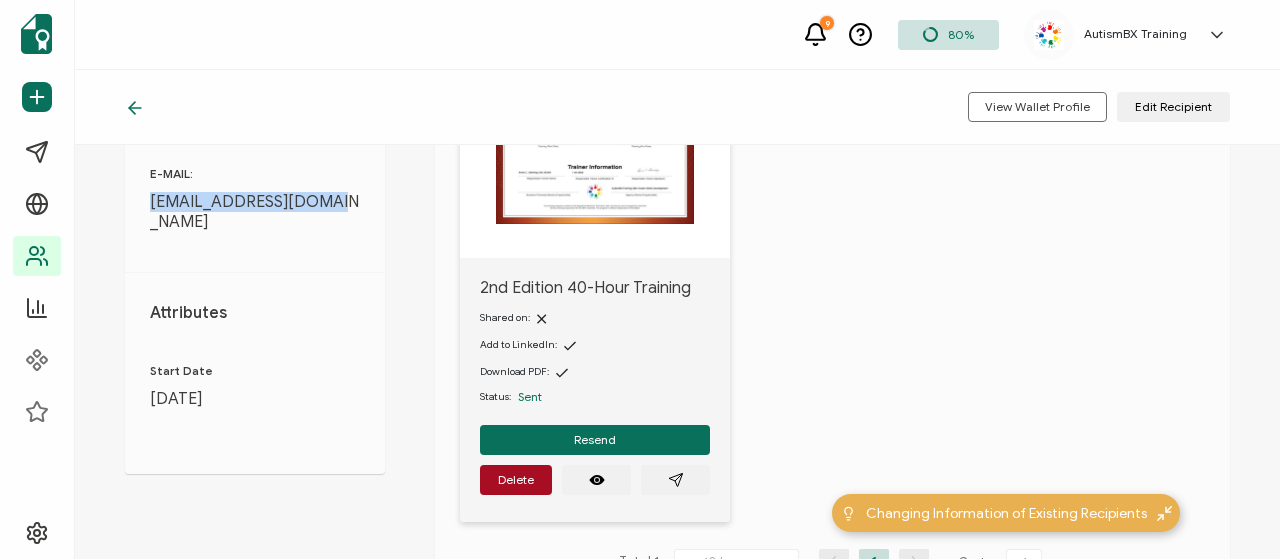drag, startPoint x: 344, startPoint y: 201, endPoint x: 152, endPoint y: 199, distance: 192.01042 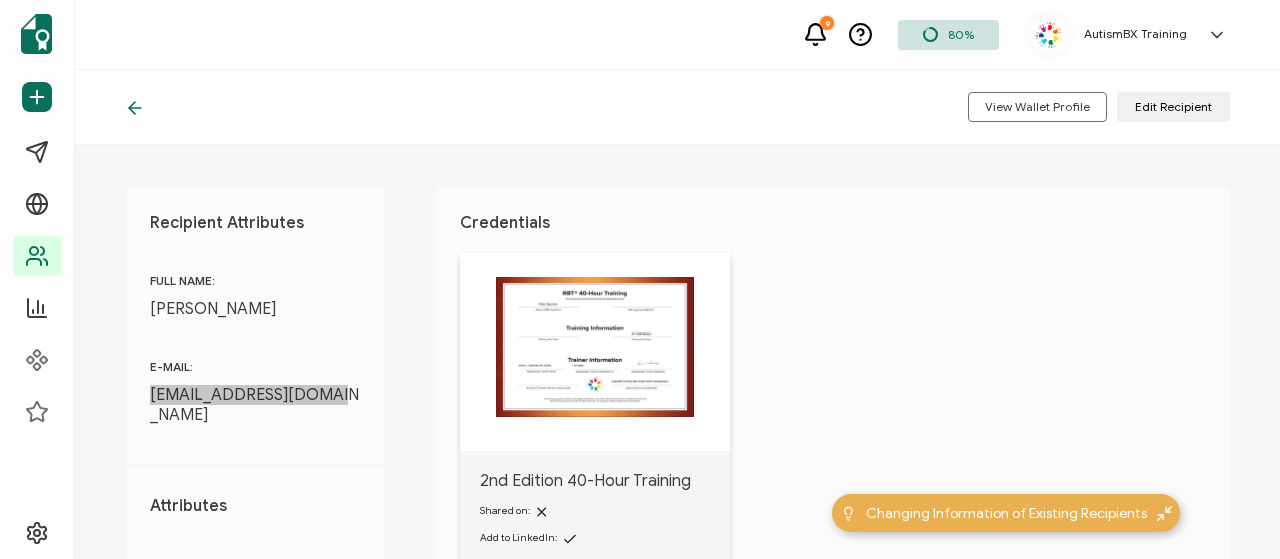scroll, scrollTop: 0, scrollLeft: 0, axis: both 